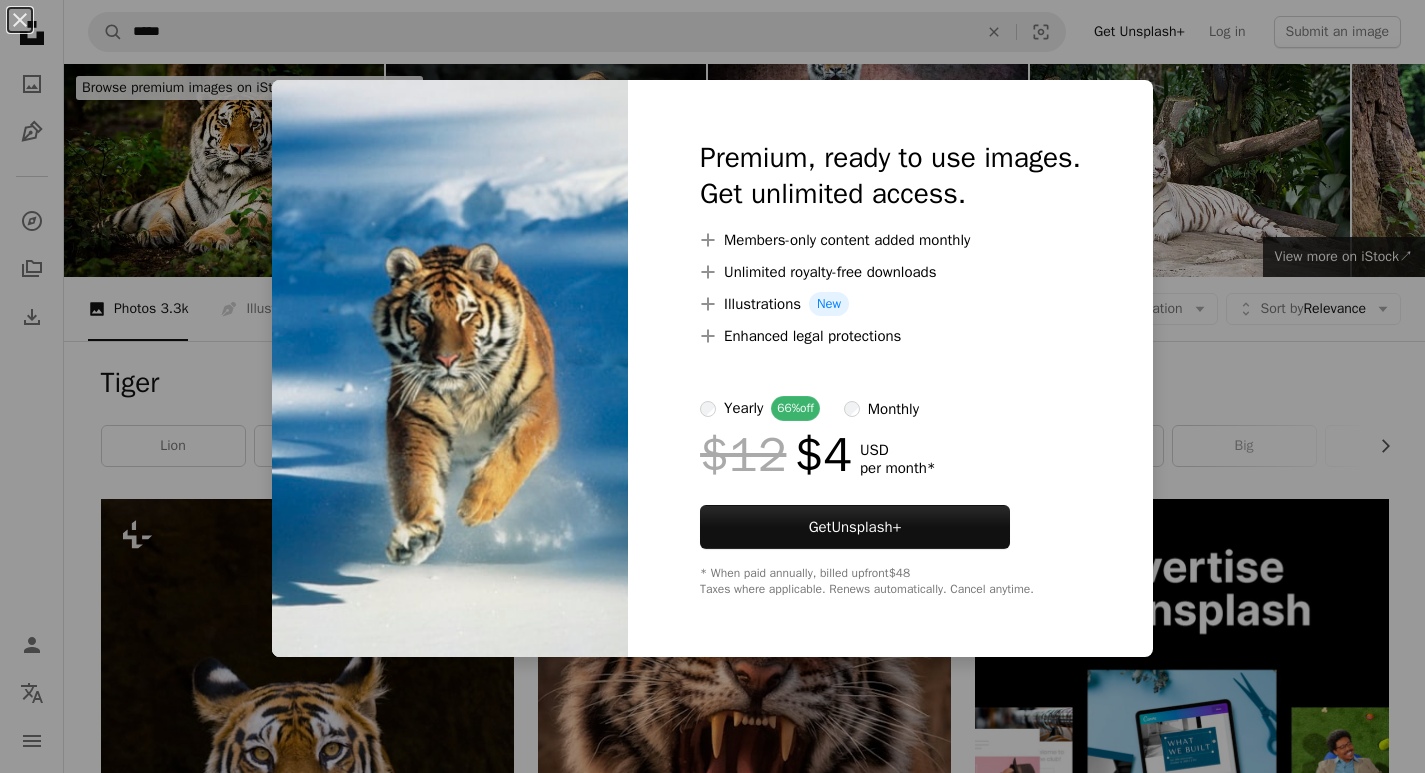 scroll, scrollTop: 800, scrollLeft: 0, axis: vertical 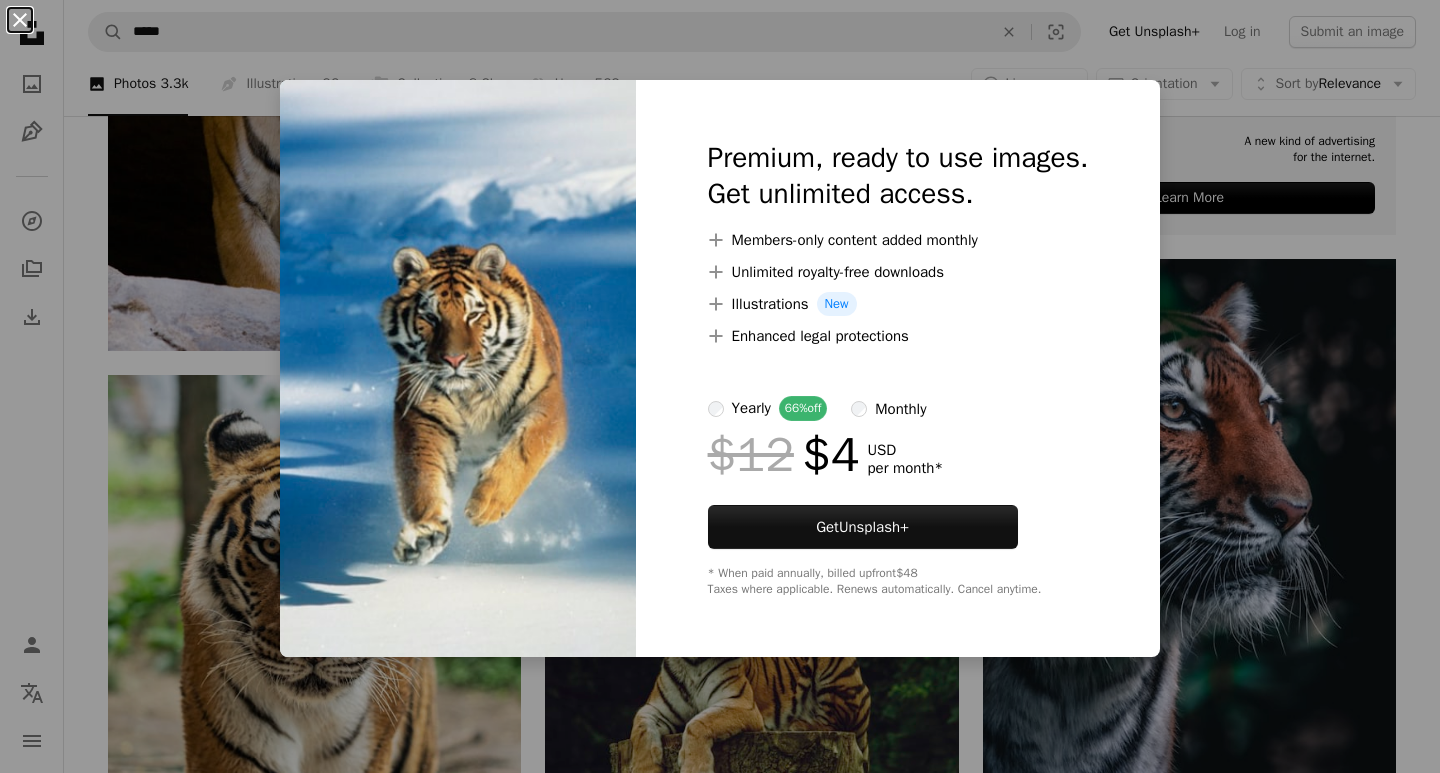 click on "An X shape" at bounding box center [20, 20] 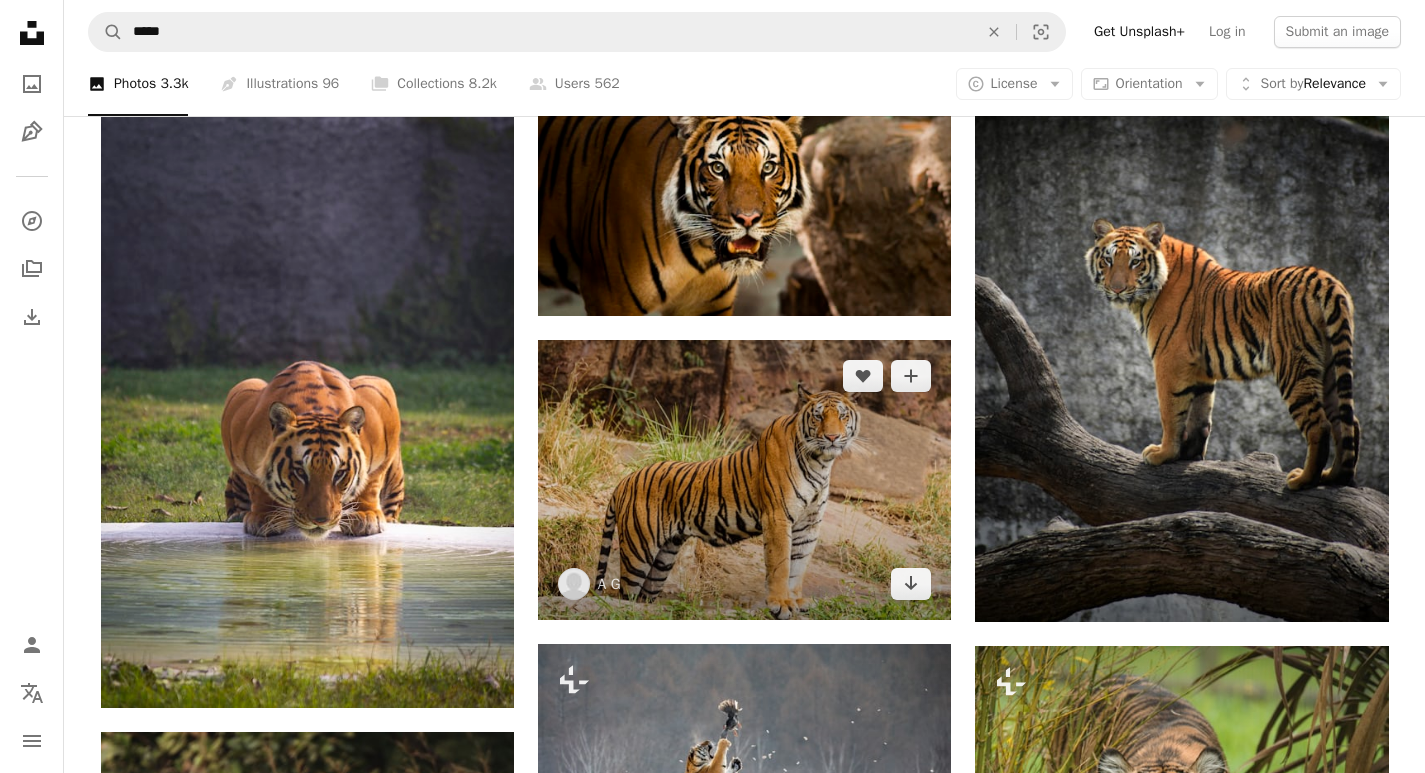 scroll, scrollTop: 1600, scrollLeft: 0, axis: vertical 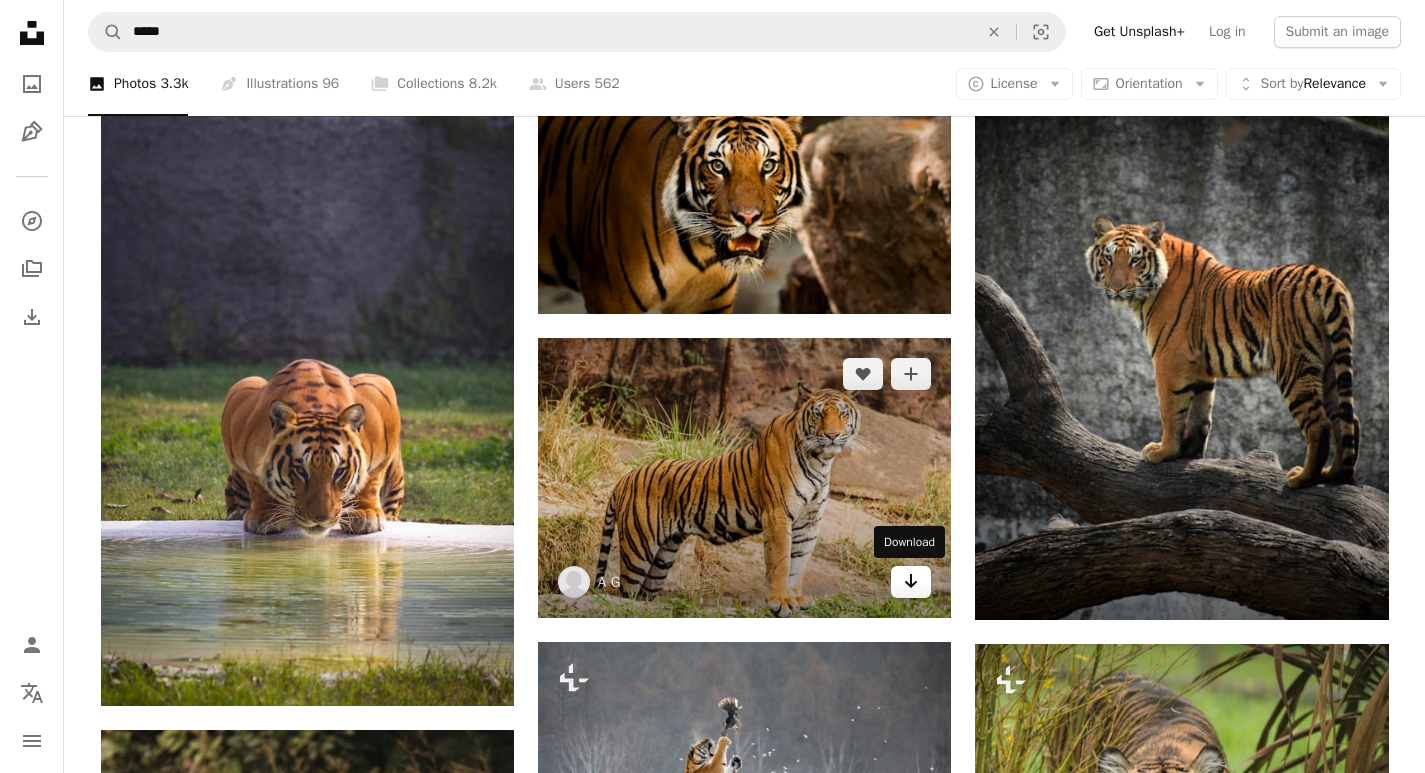 click on "Arrow pointing down" at bounding box center (911, 582) 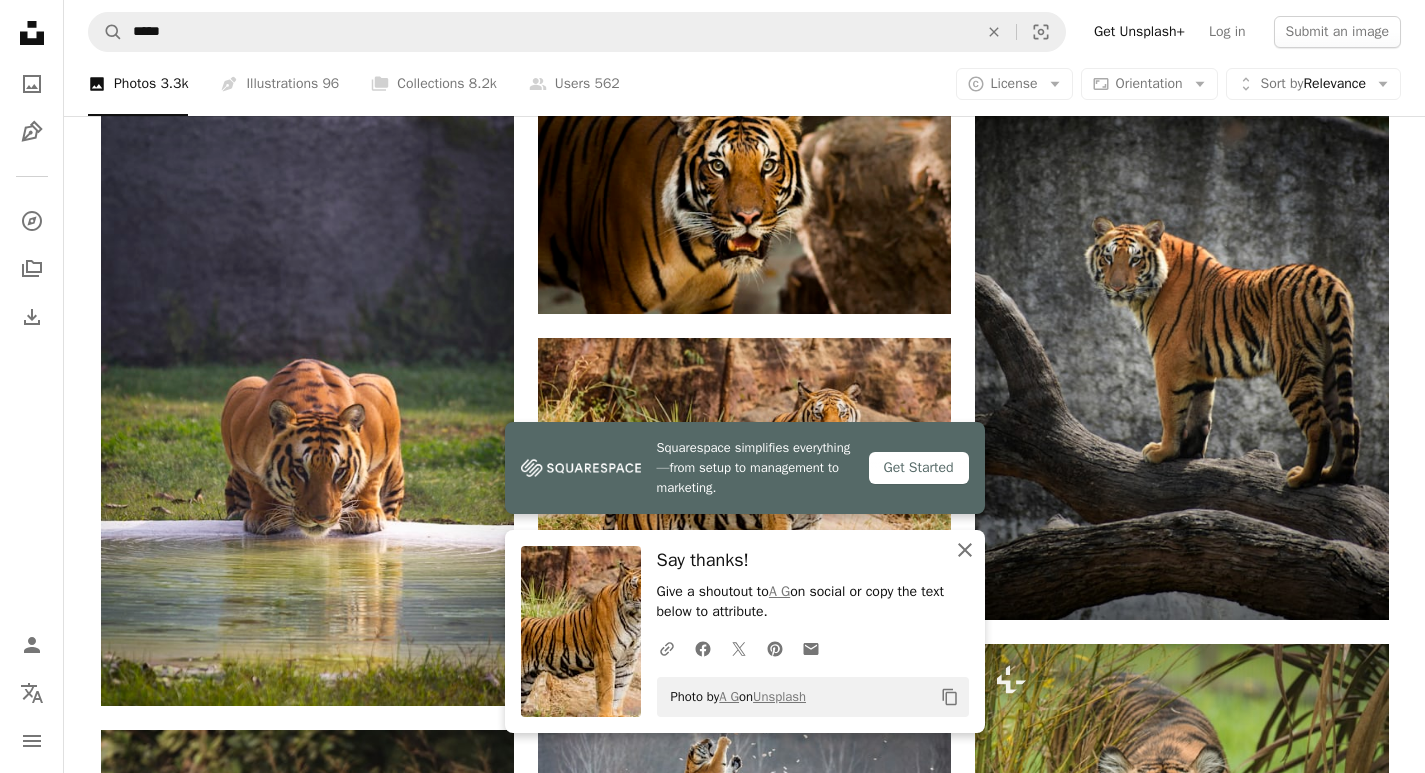 click on "An X shape" 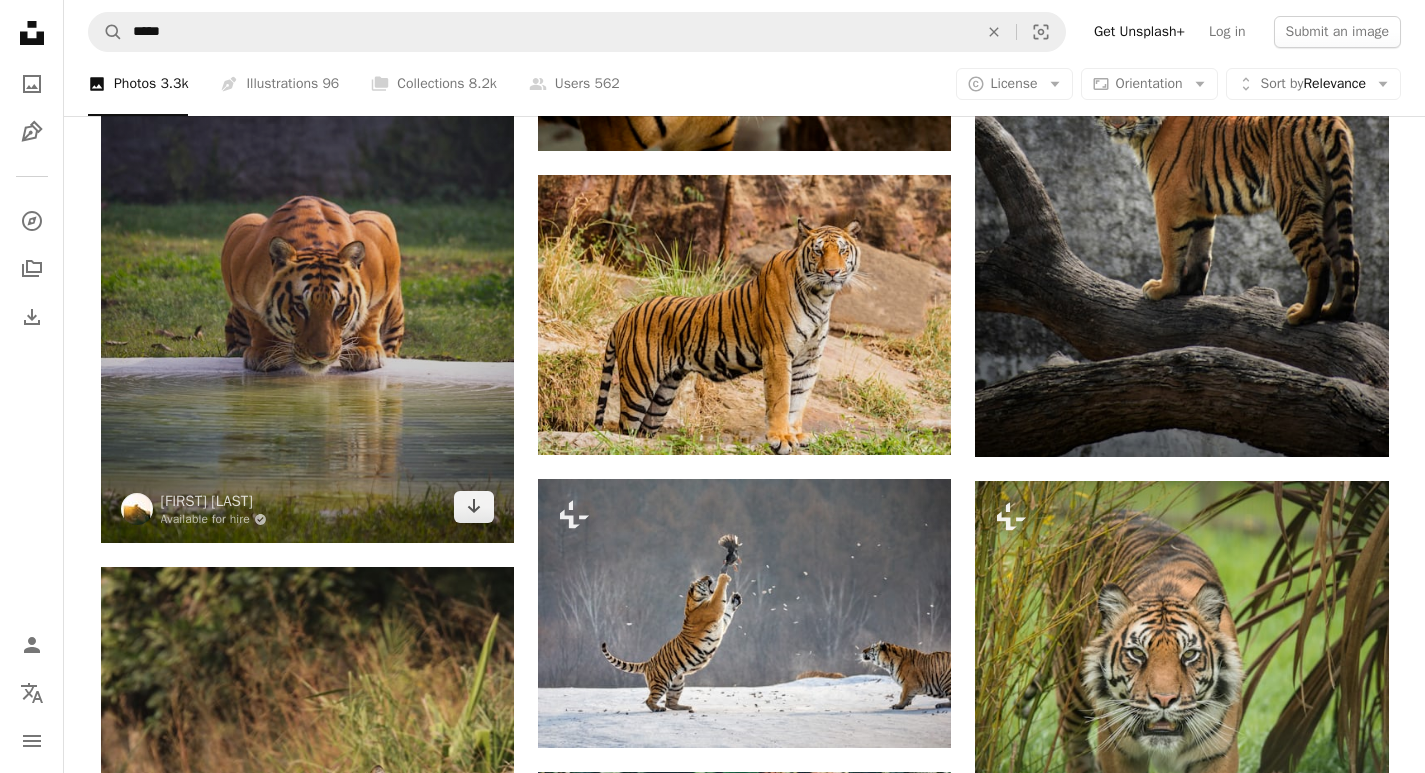 scroll, scrollTop: 1700, scrollLeft: 0, axis: vertical 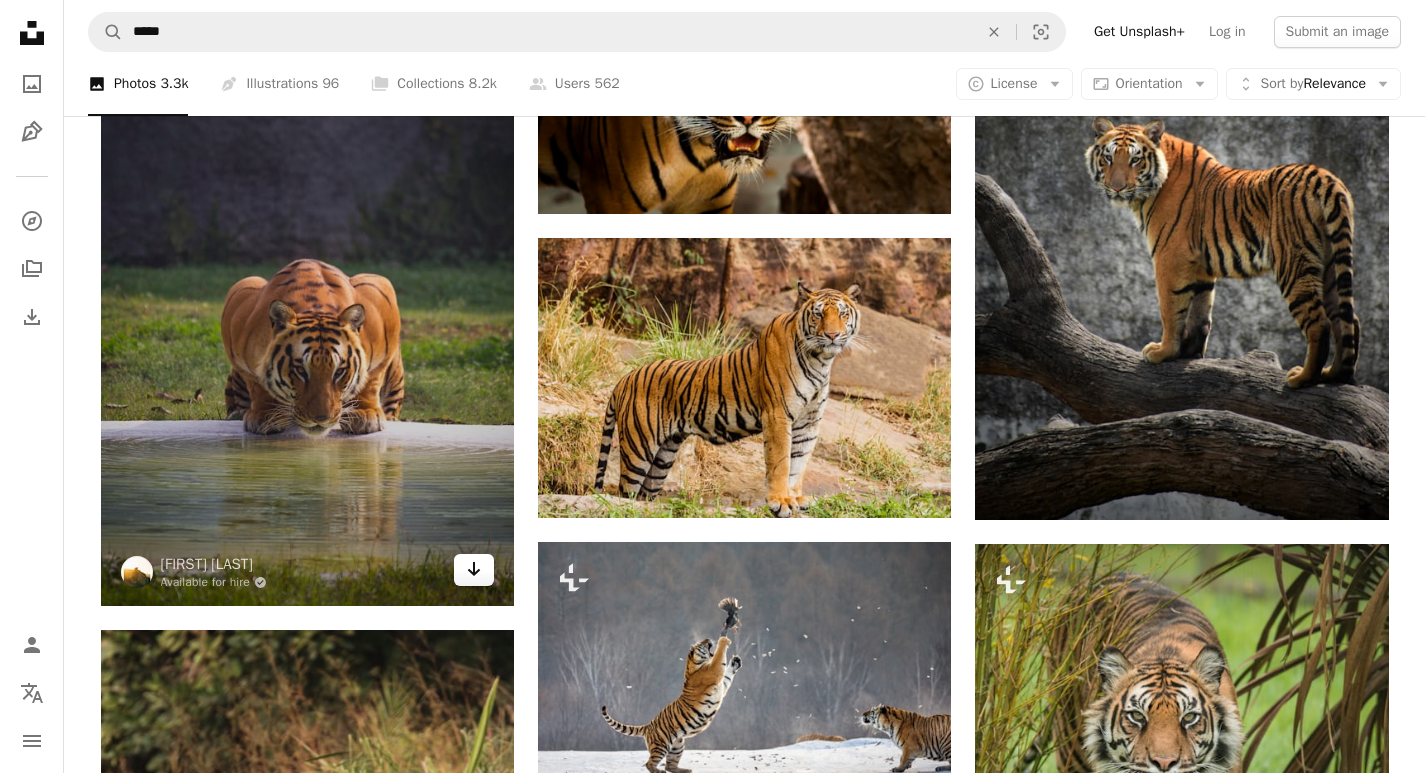 click on "Arrow pointing down" at bounding box center [474, 570] 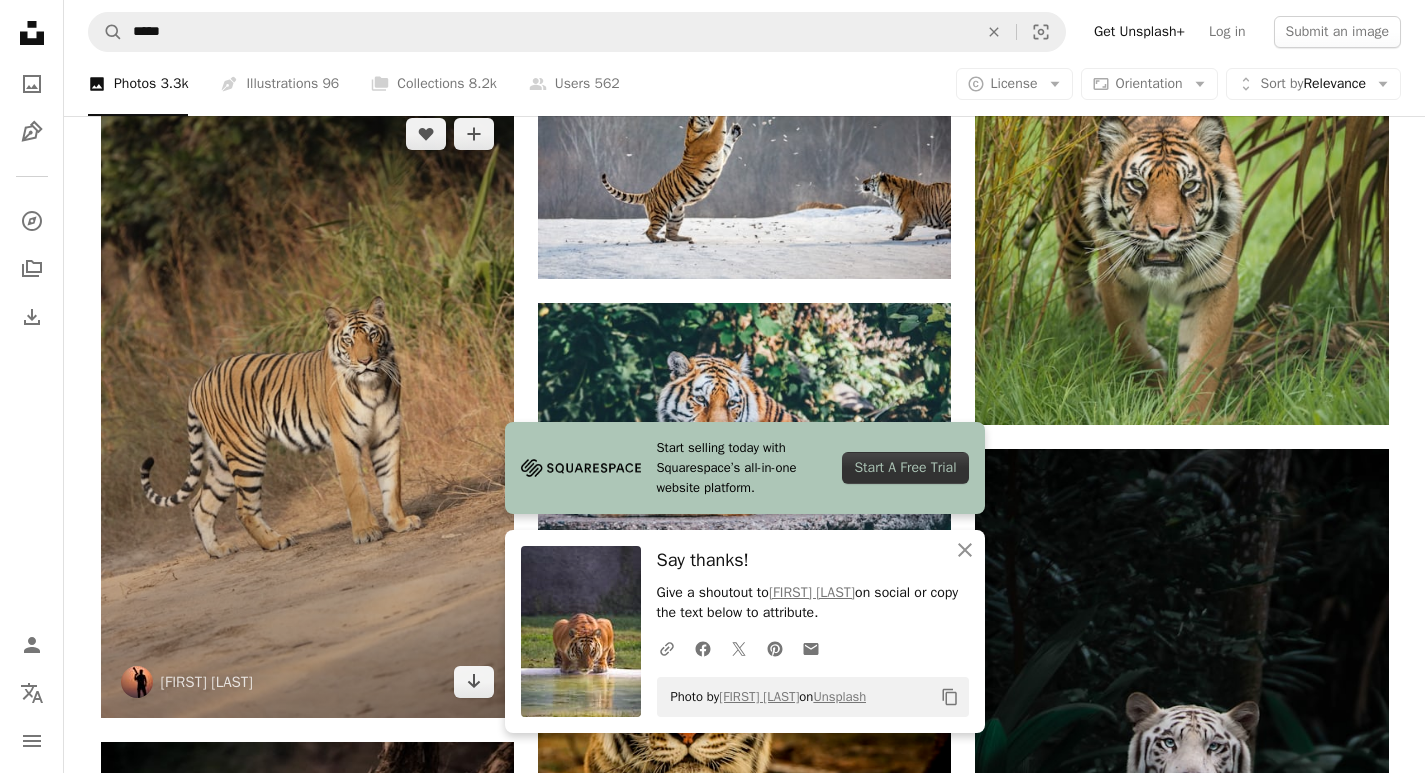 scroll, scrollTop: 2300, scrollLeft: 0, axis: vertical 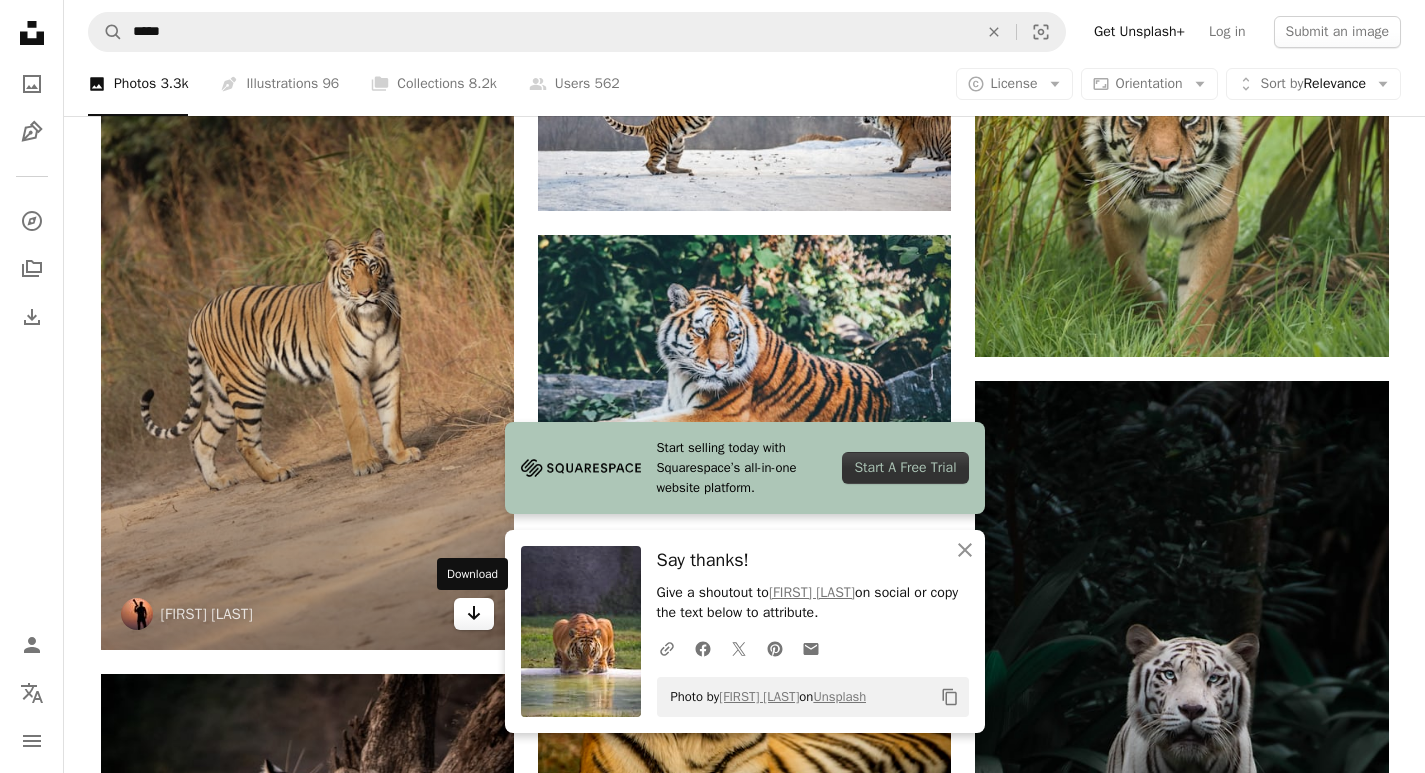 click on "Arrow pointing down" 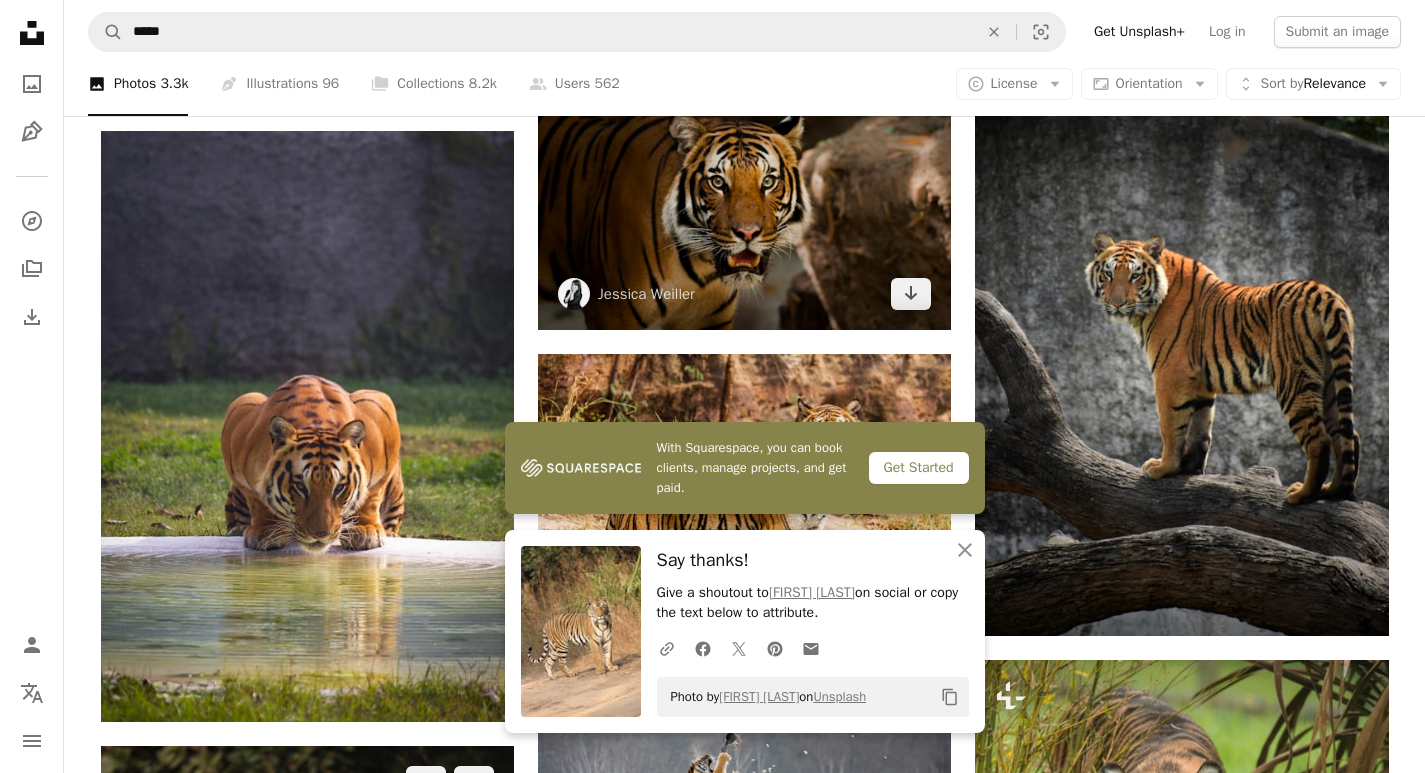 scroll, scrollTop: 1400, scrollLeft: 0, axis: vertical 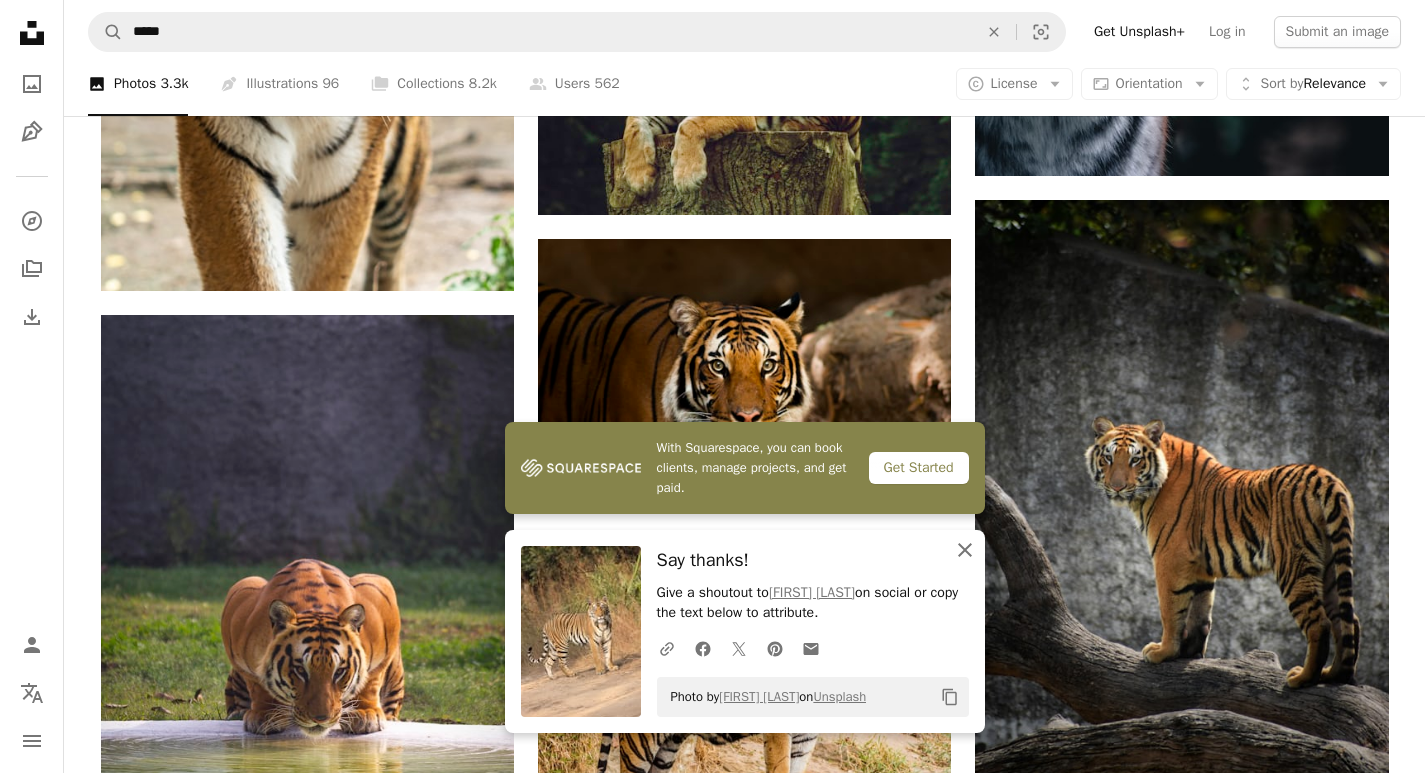 click on "An X shape" 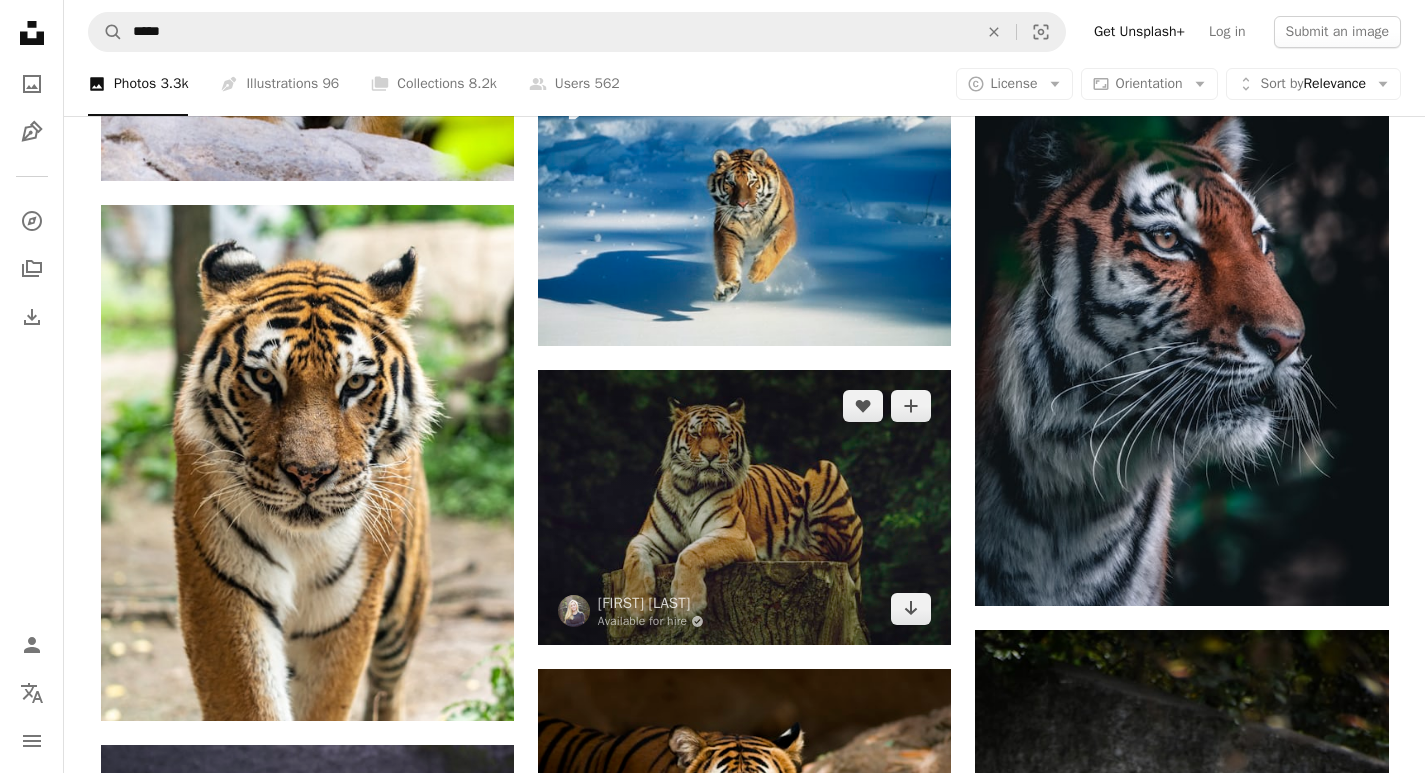 scroll, scrollTop: 1000, scrollLeft: 0, axis: vertical 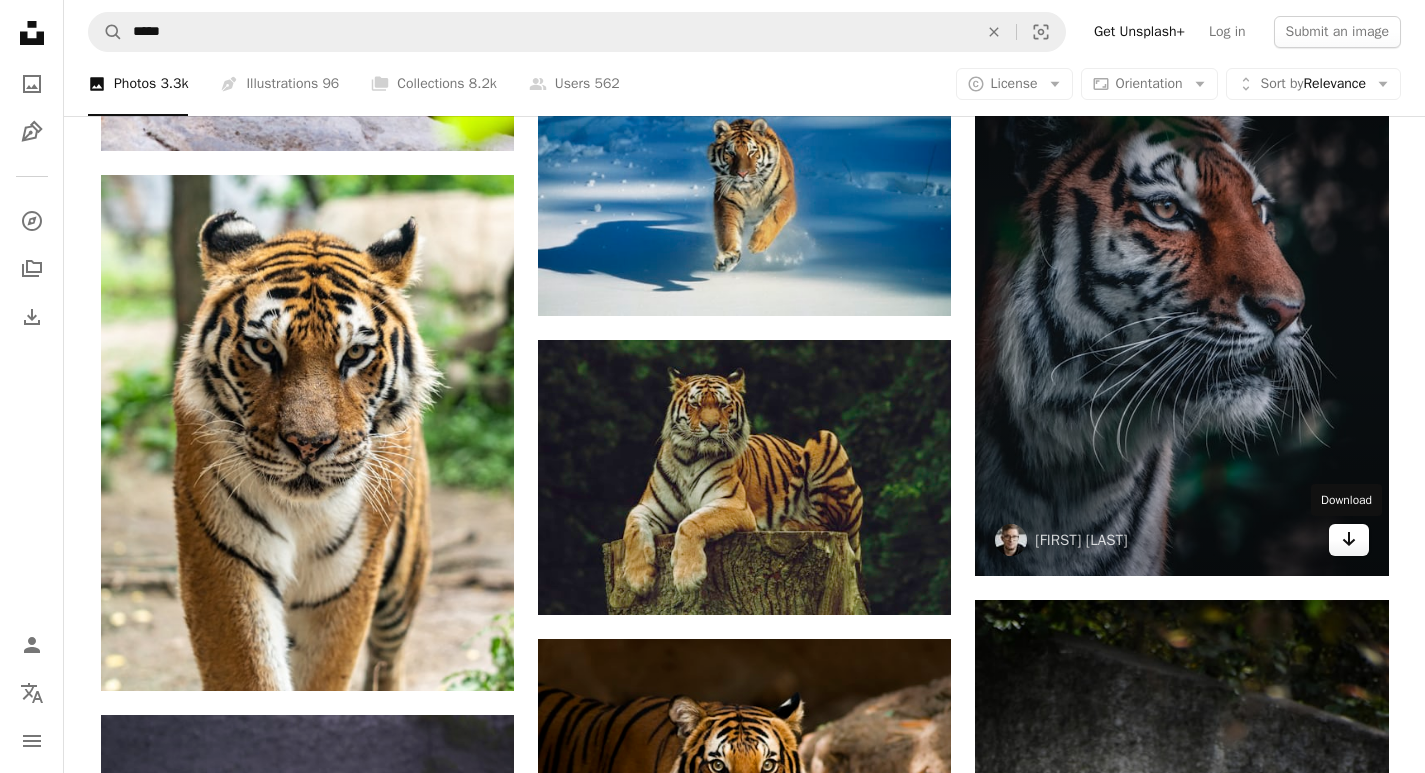 click on "Arrow pointing down" 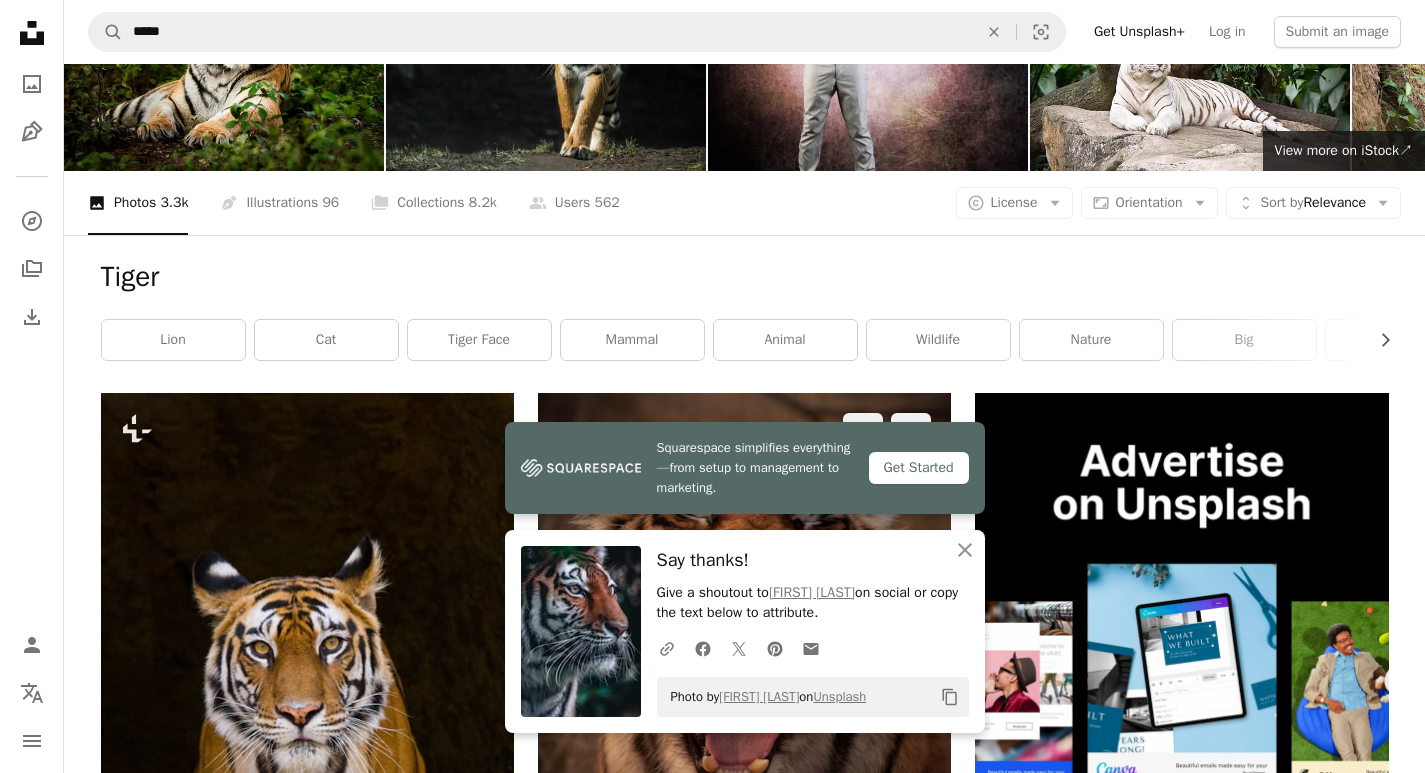 scroll, scrollTop: 100, scrollLeft: 0, axis: vertical 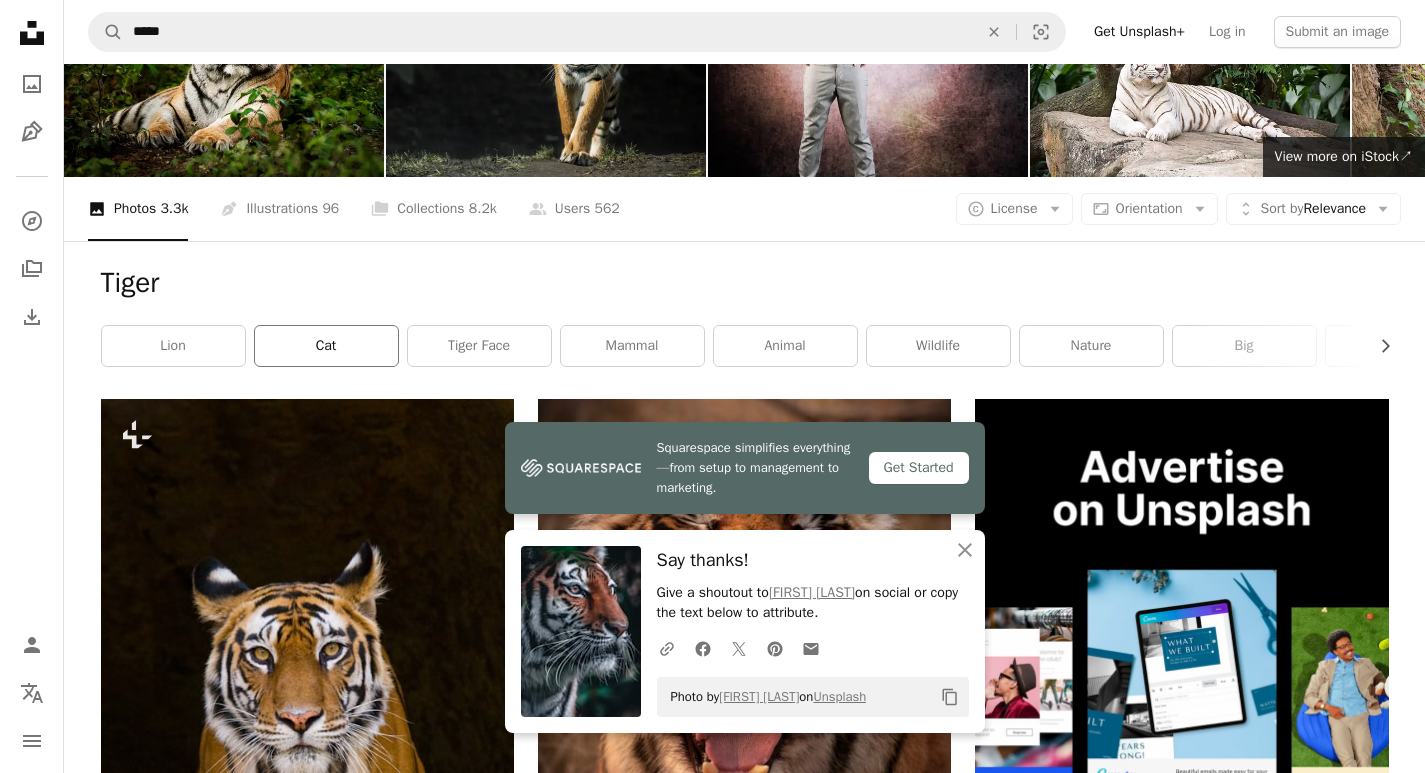 click on "cat" at bounding box center [326, 346] 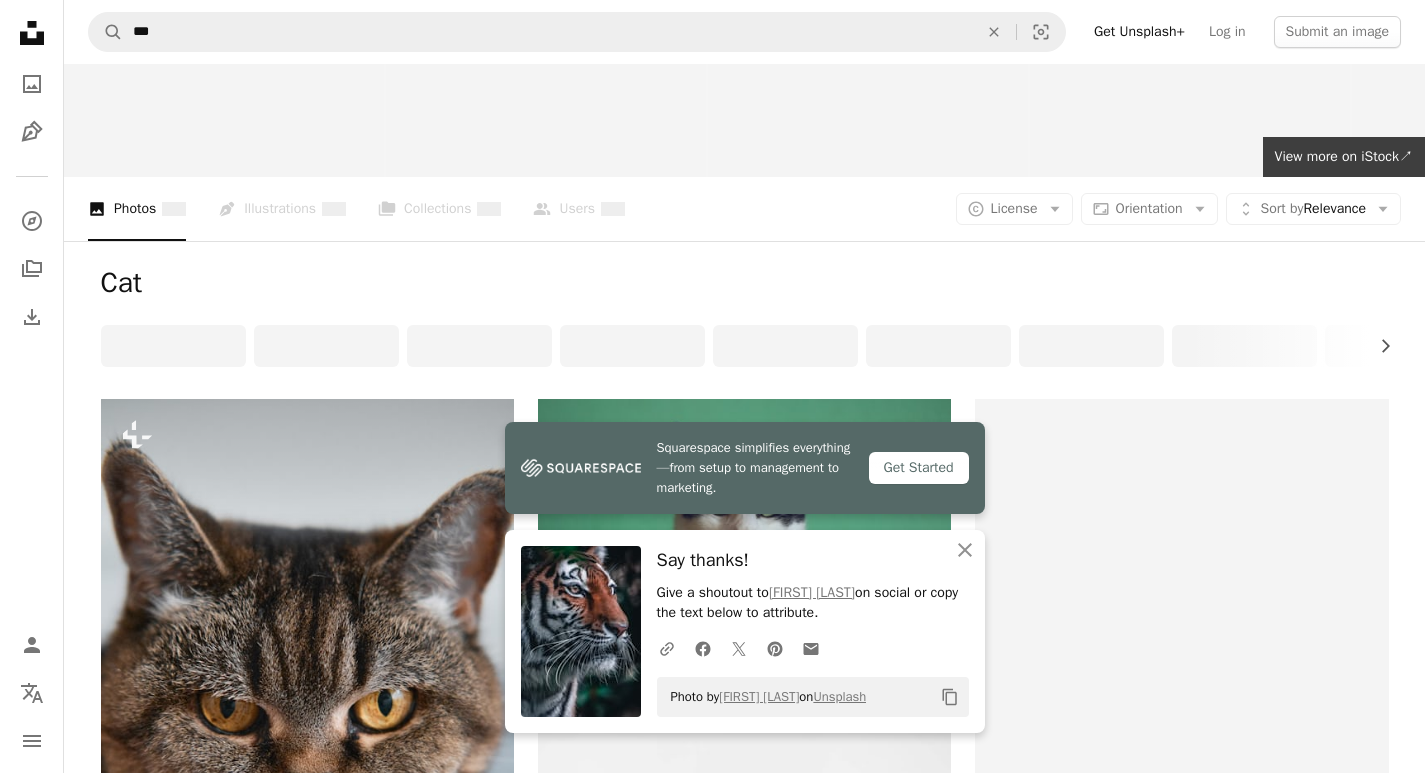 scroll, scrollTop: 0, scrollLeft: 0, axis: both 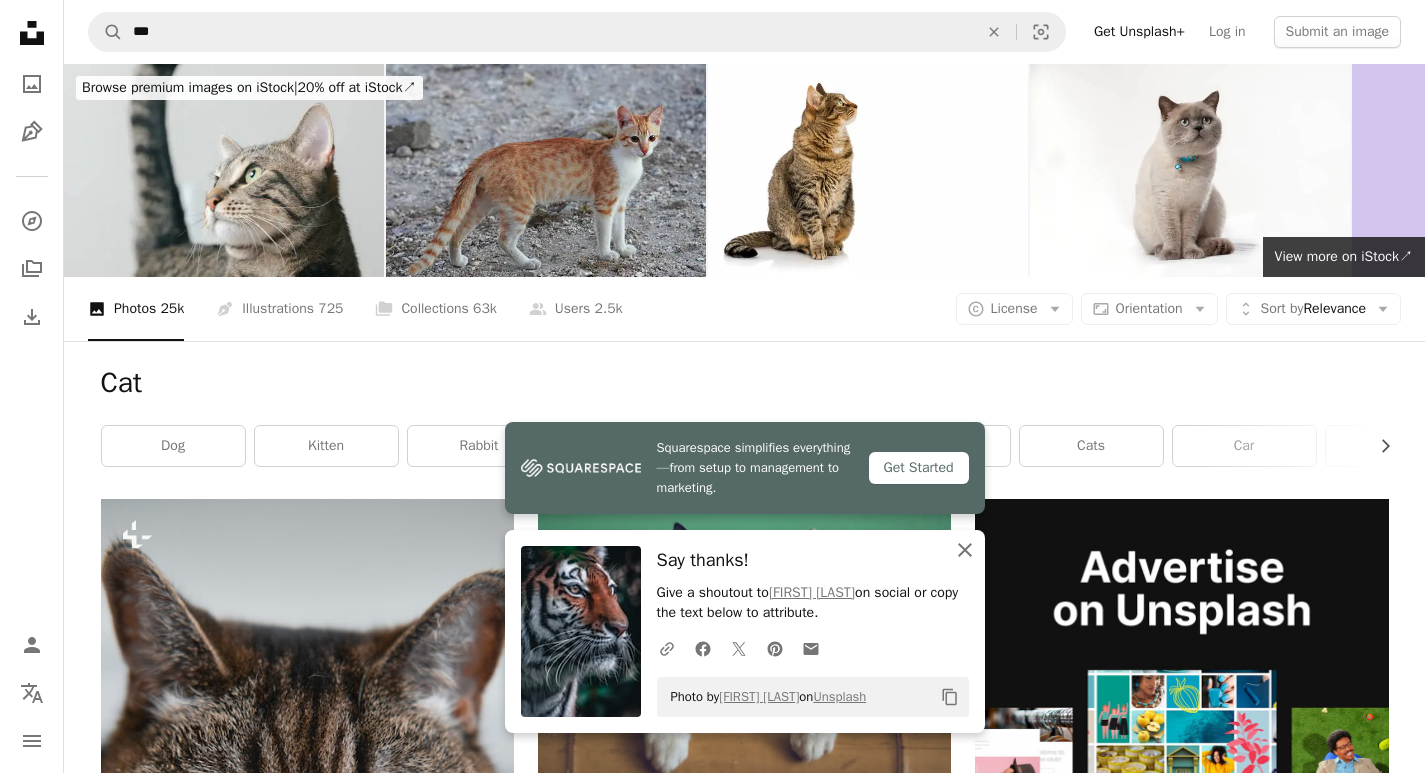 click 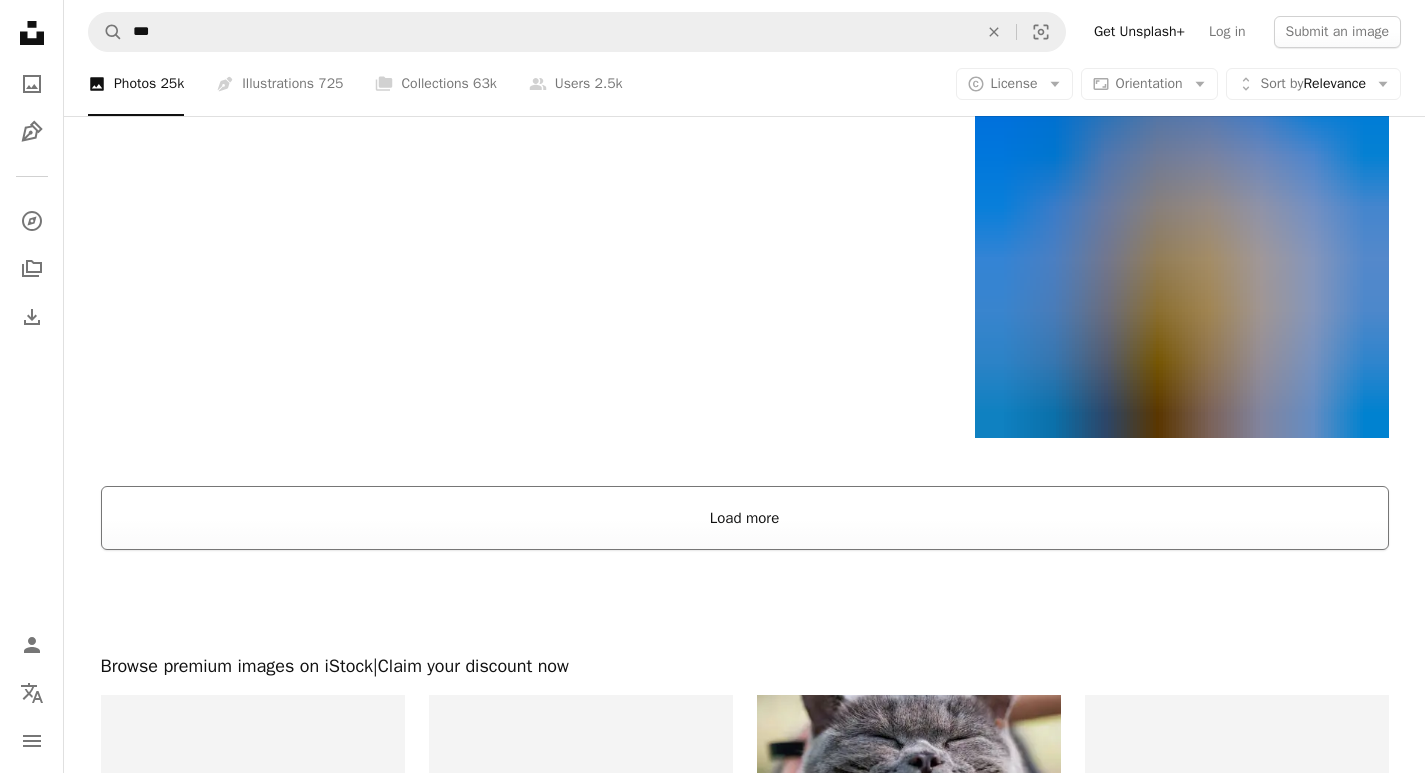 scroll, scrollTop: 4100, scrollLeft: 0, axis: vertical 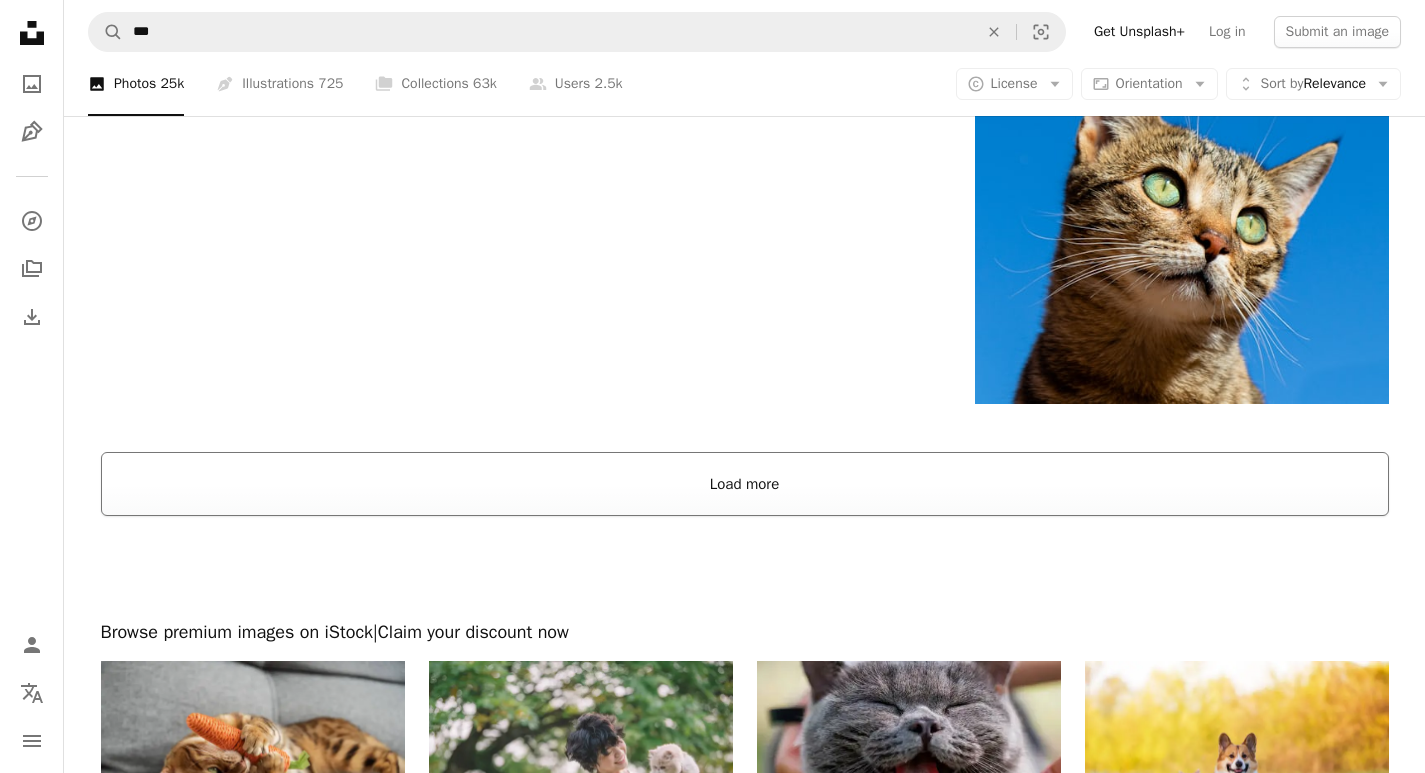 click on "Load more" at bounding box center [745, 484] 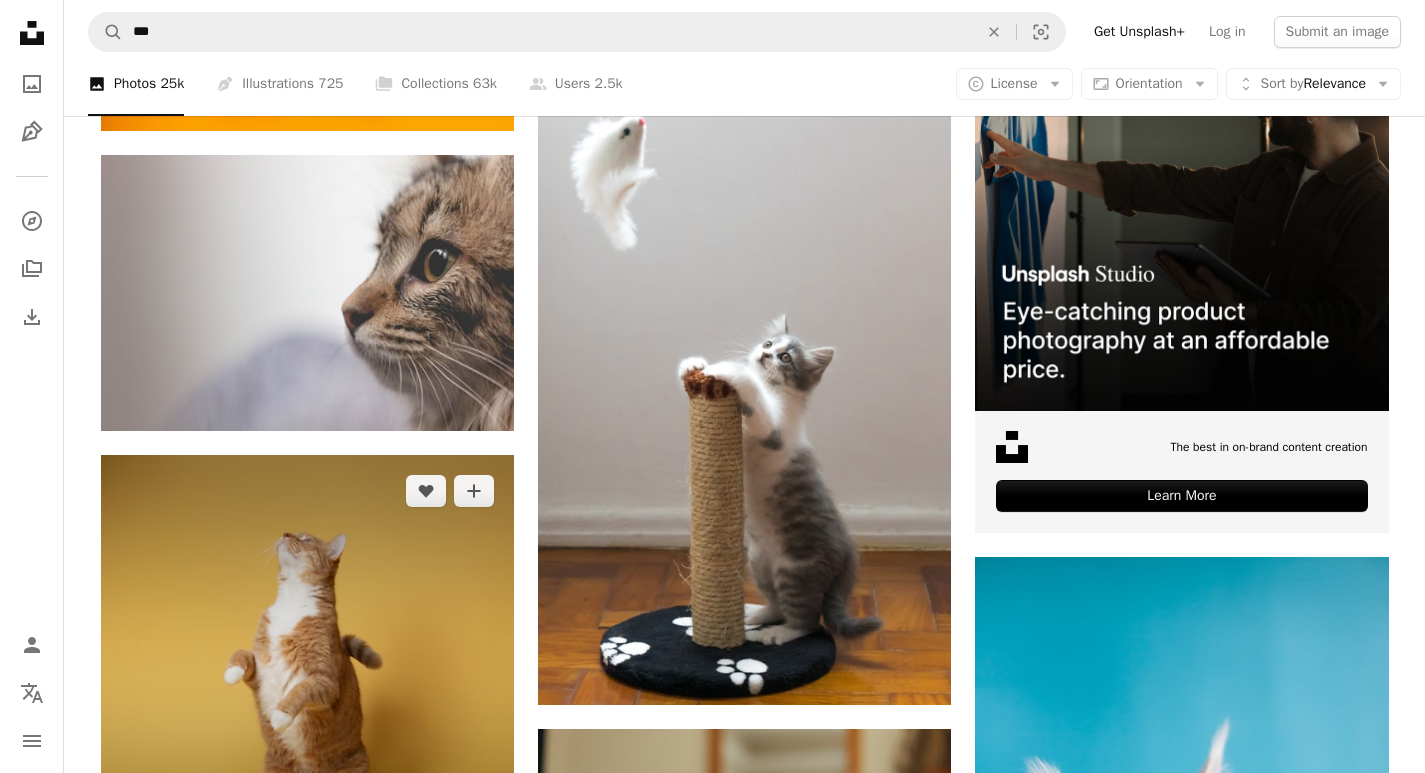 scroll, scrollTop: 10000, scrollLeft: 0, axis: vertical 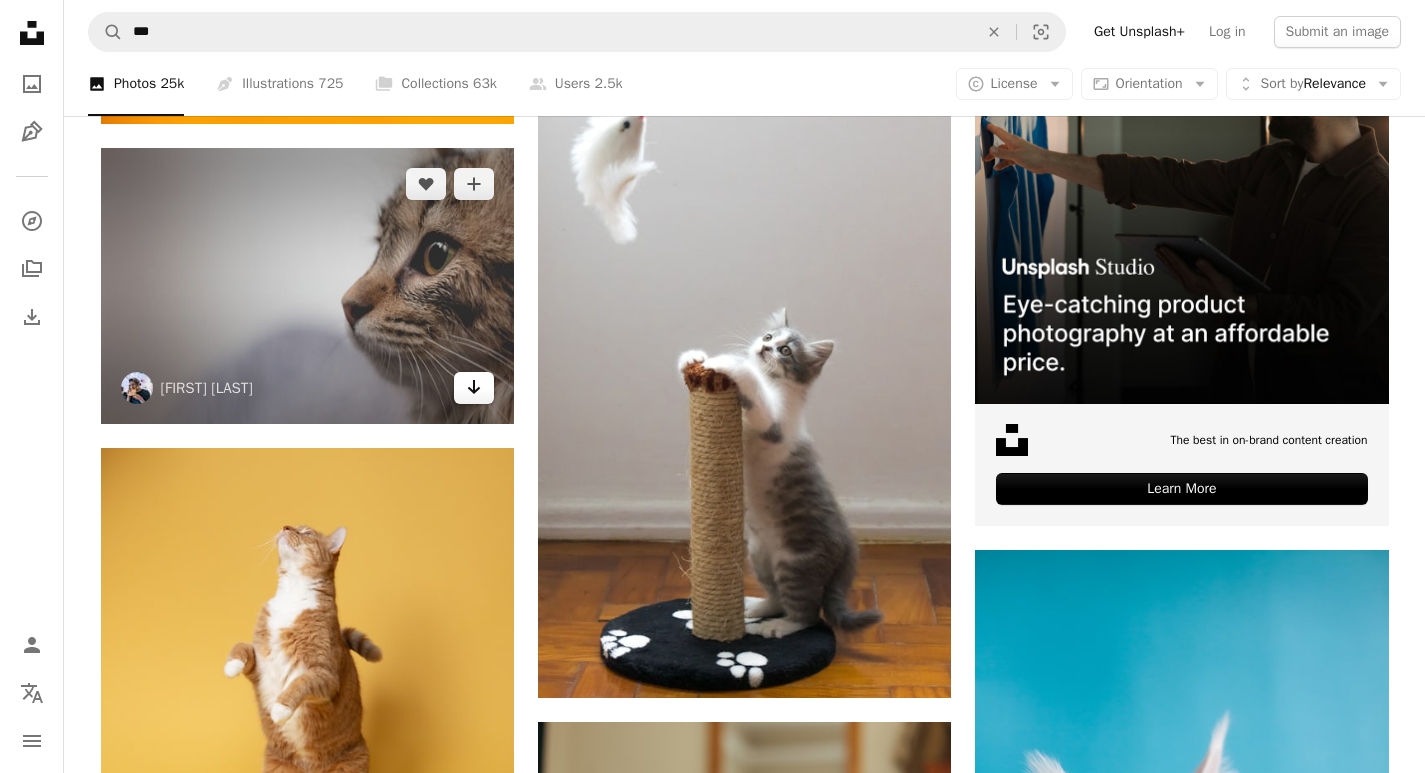click on "Arrow pointing down" 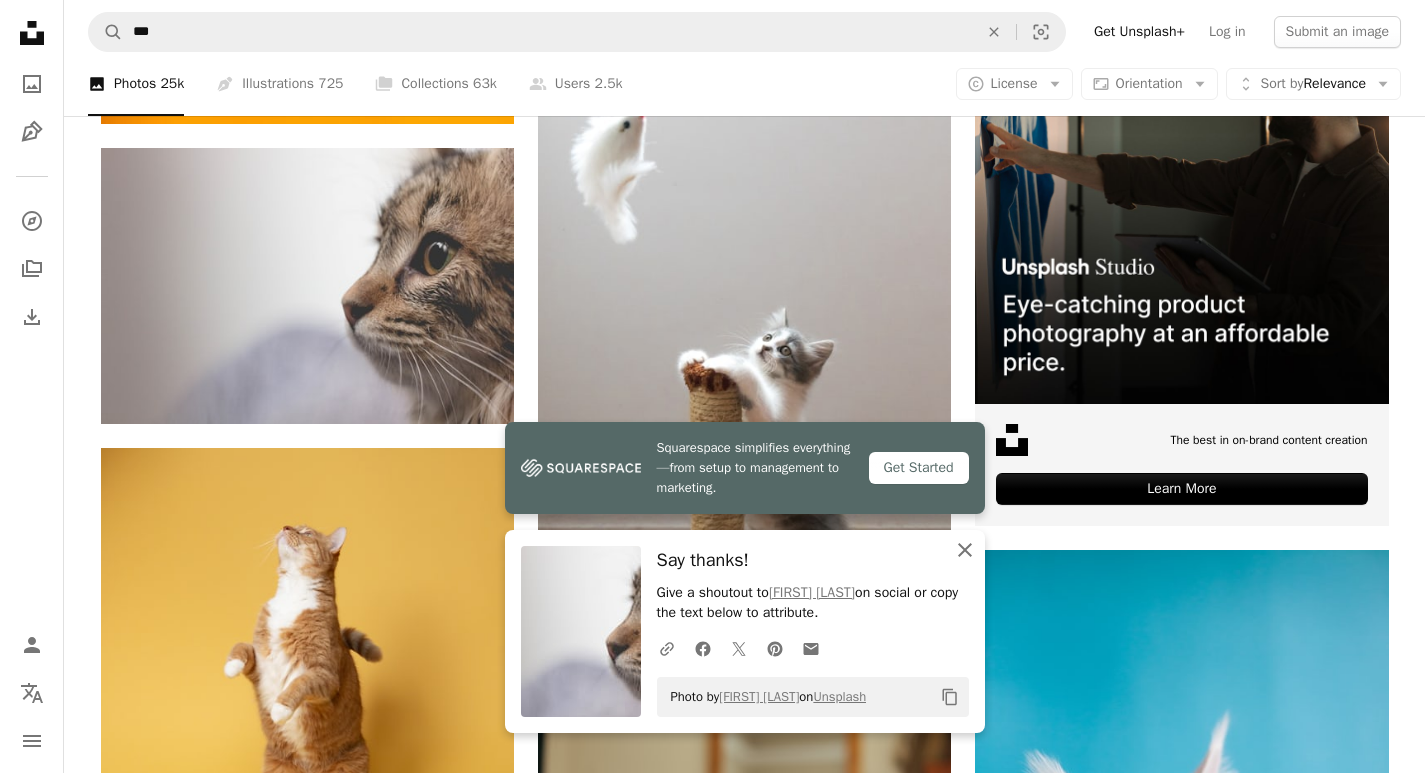 click 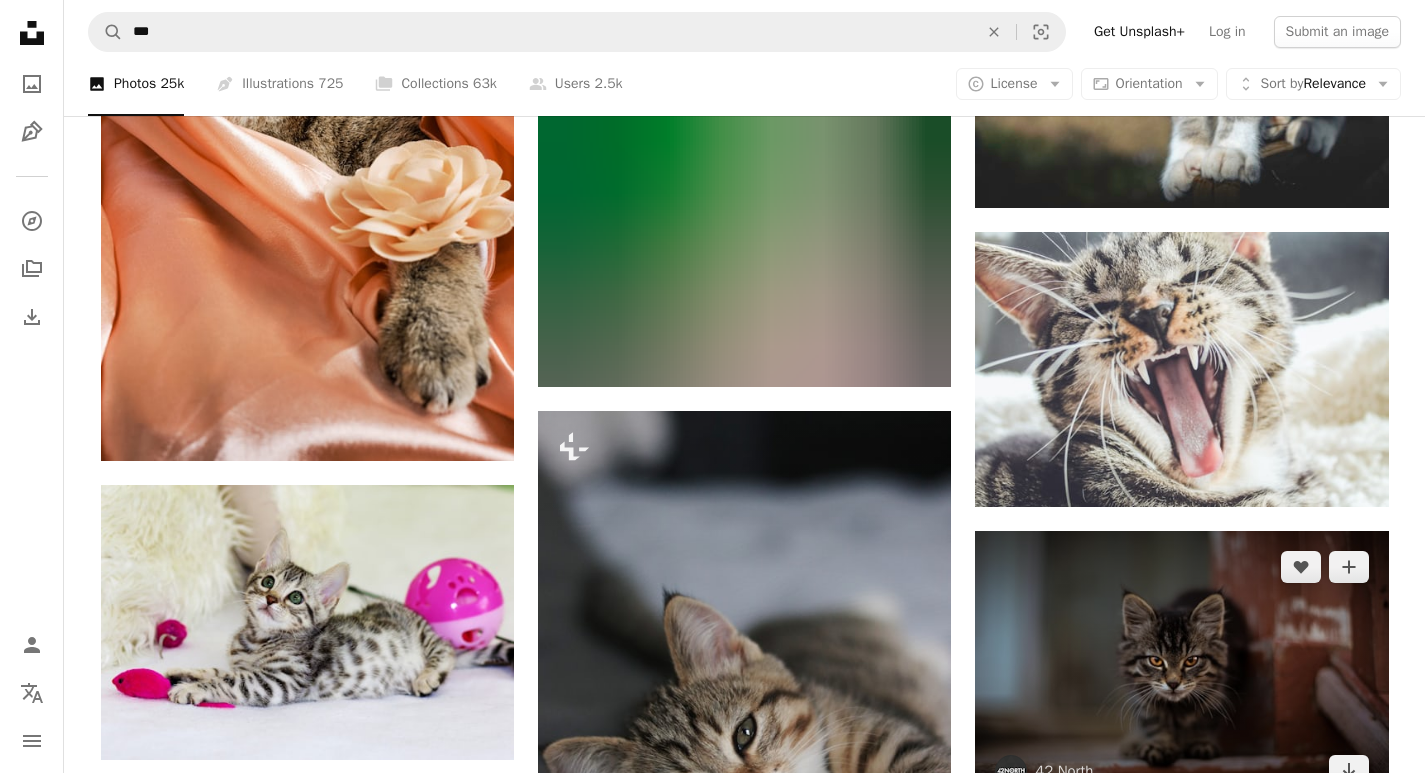 scroll, scrollTop: 17300, scrollLeft: 0, axis: vertical 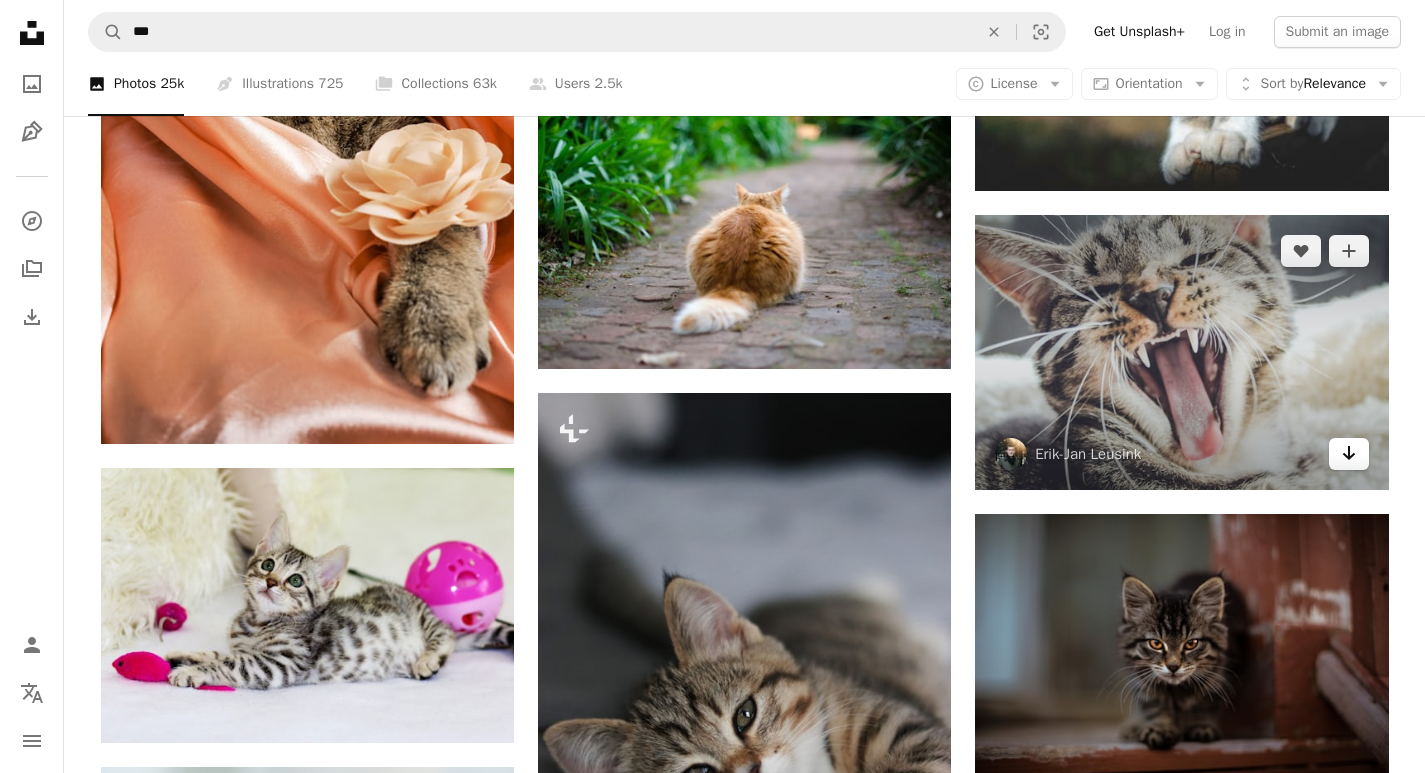 drag, startPoint x: 1223, startPoint y: 349, endPoint x: 1356, endPoint y: 453, distance: 168.83424 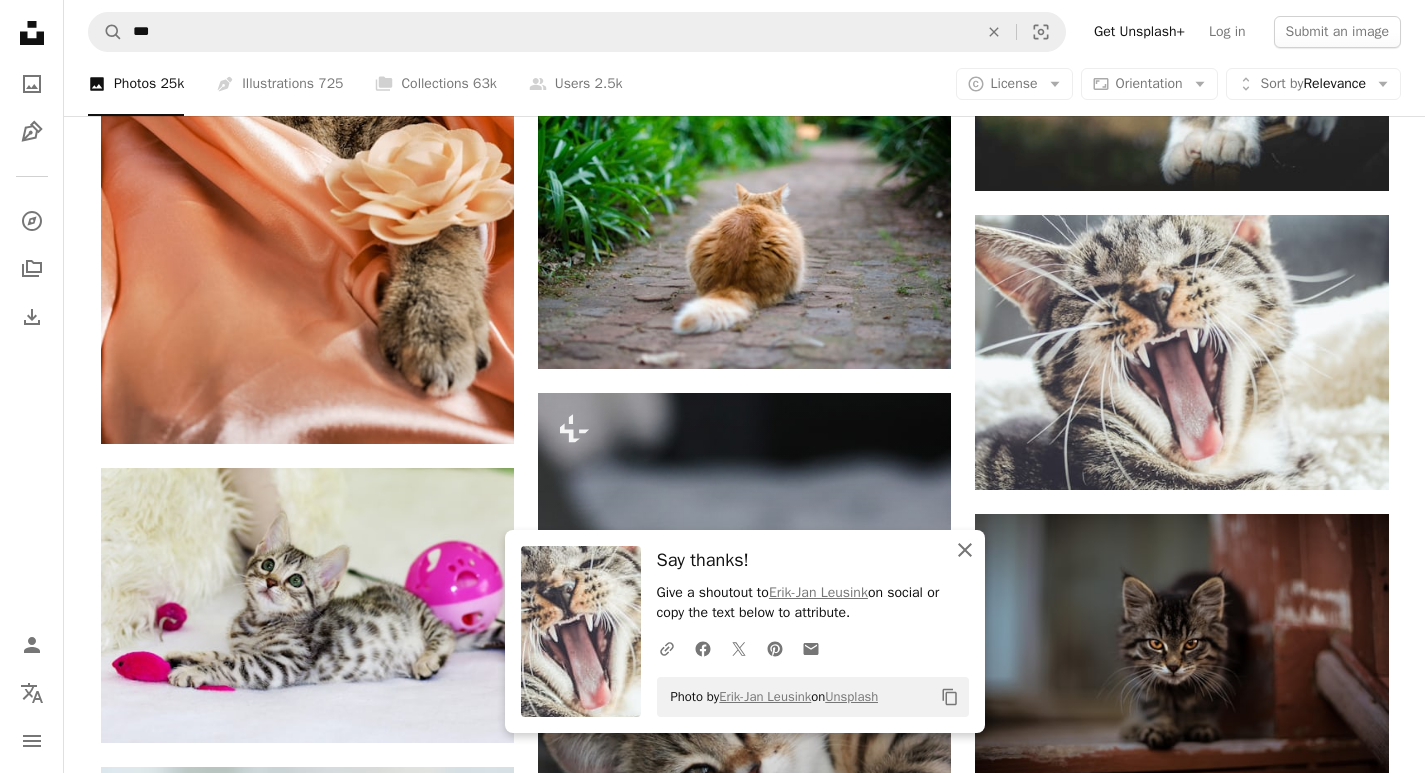 click on "An X shape" 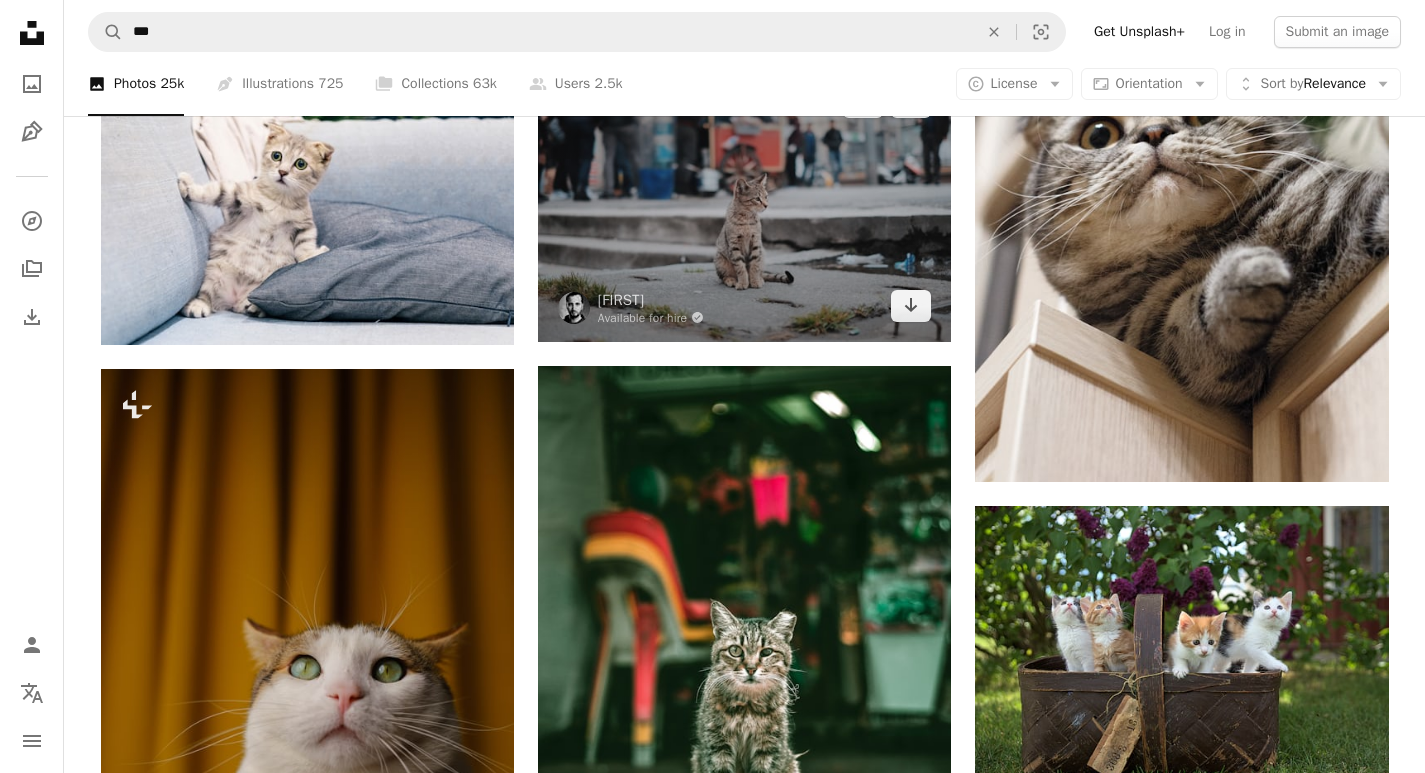 scroll, scrollTop: 20500, scrollLeft: 0, axis: vertical 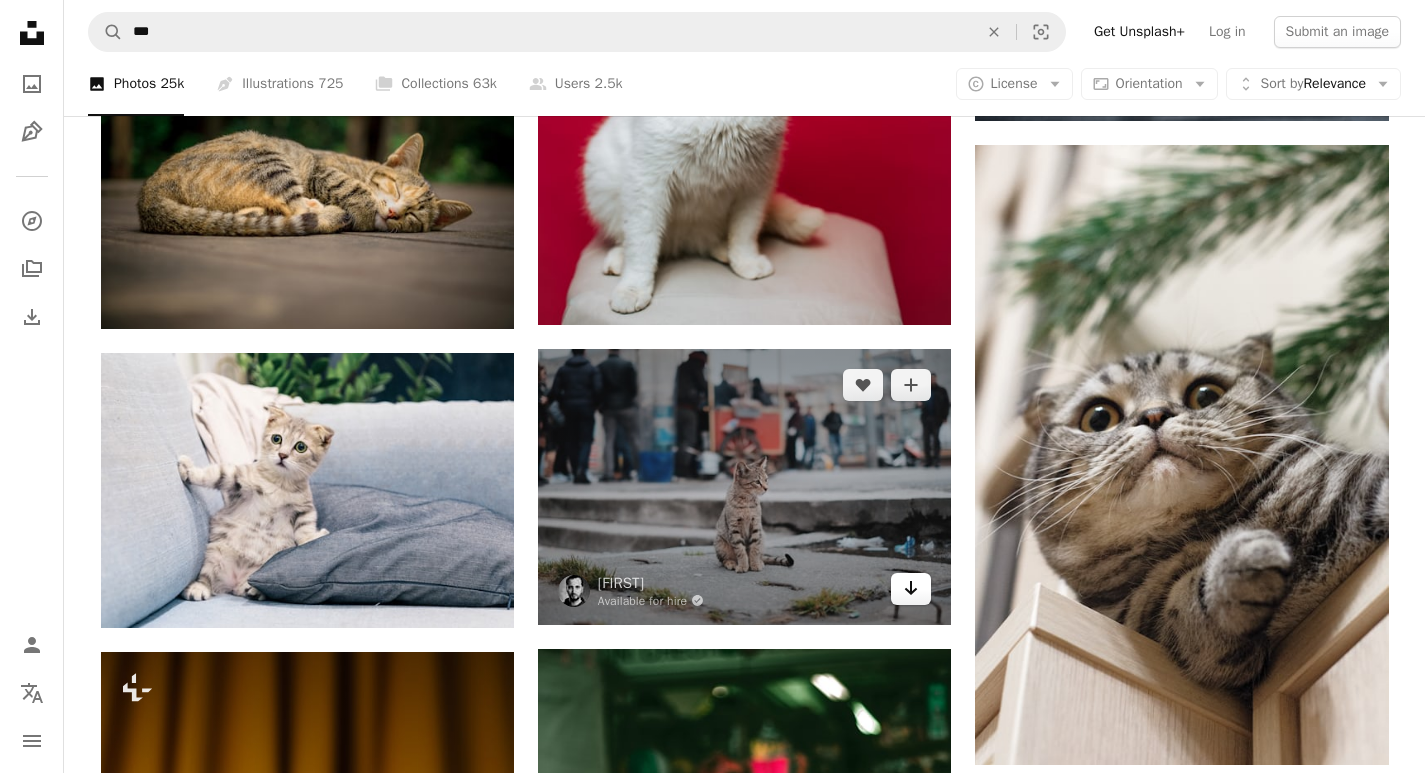 click on "Arrow pointing down" 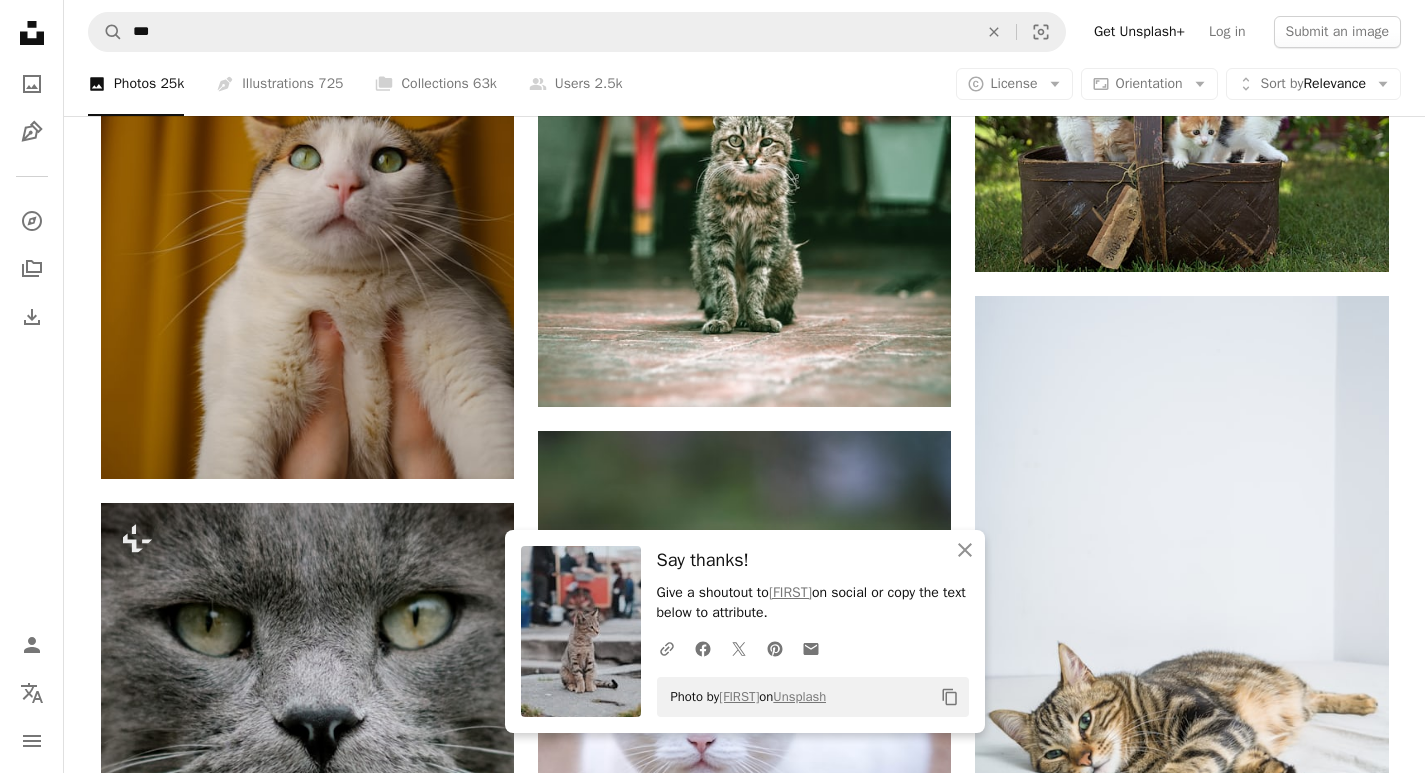 scroll, scrollTop: 21300, scrollLeft: 0, axis: vertical 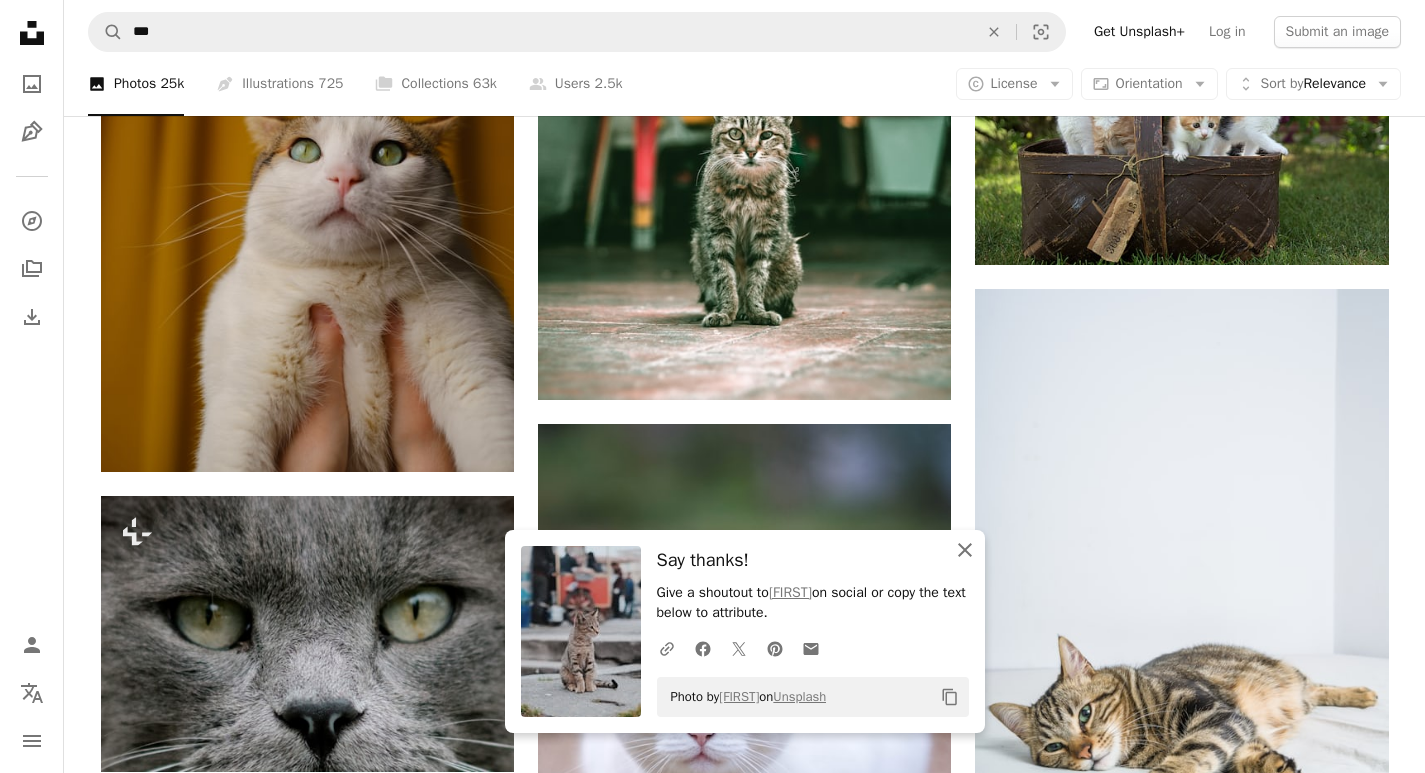 click 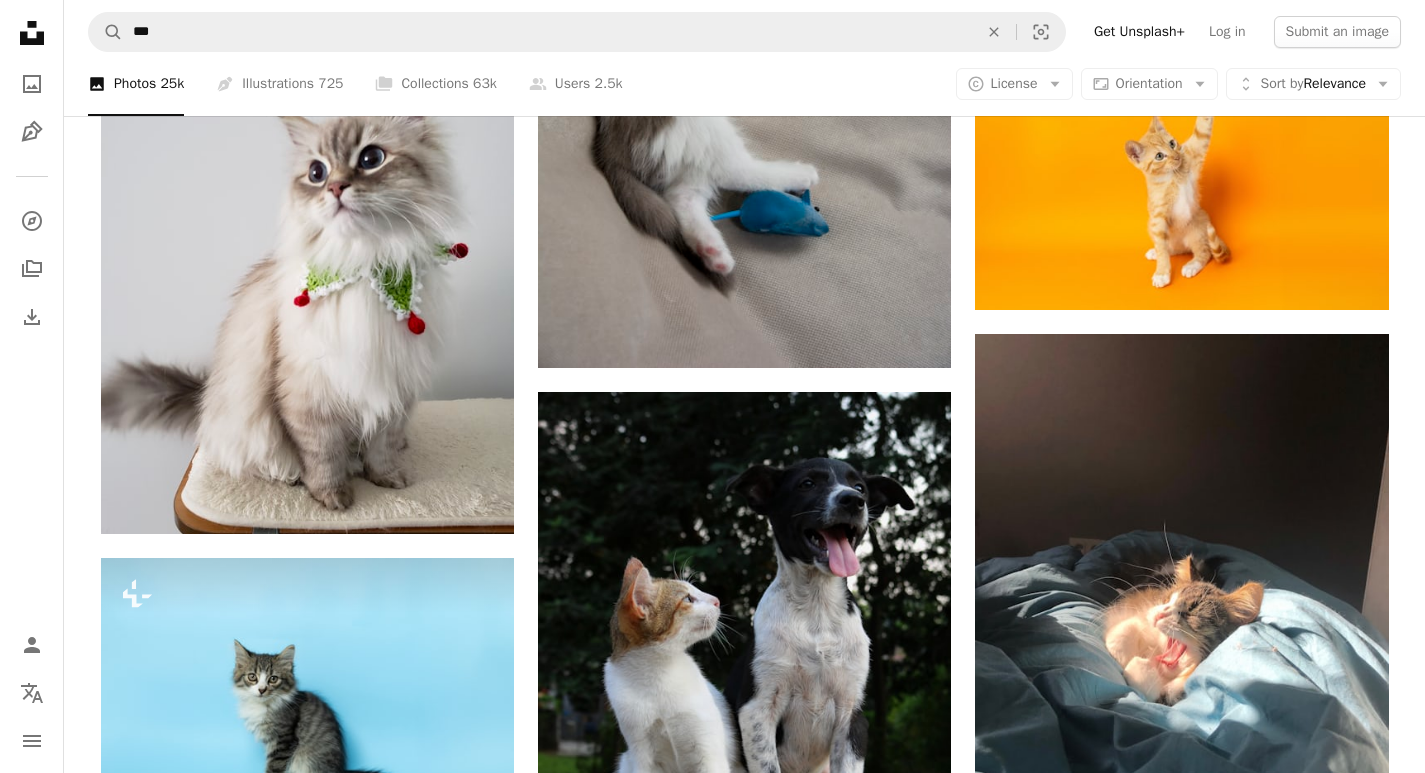 scroll, scrollTop: 15900, scrollLeft: 0, axis: vertical 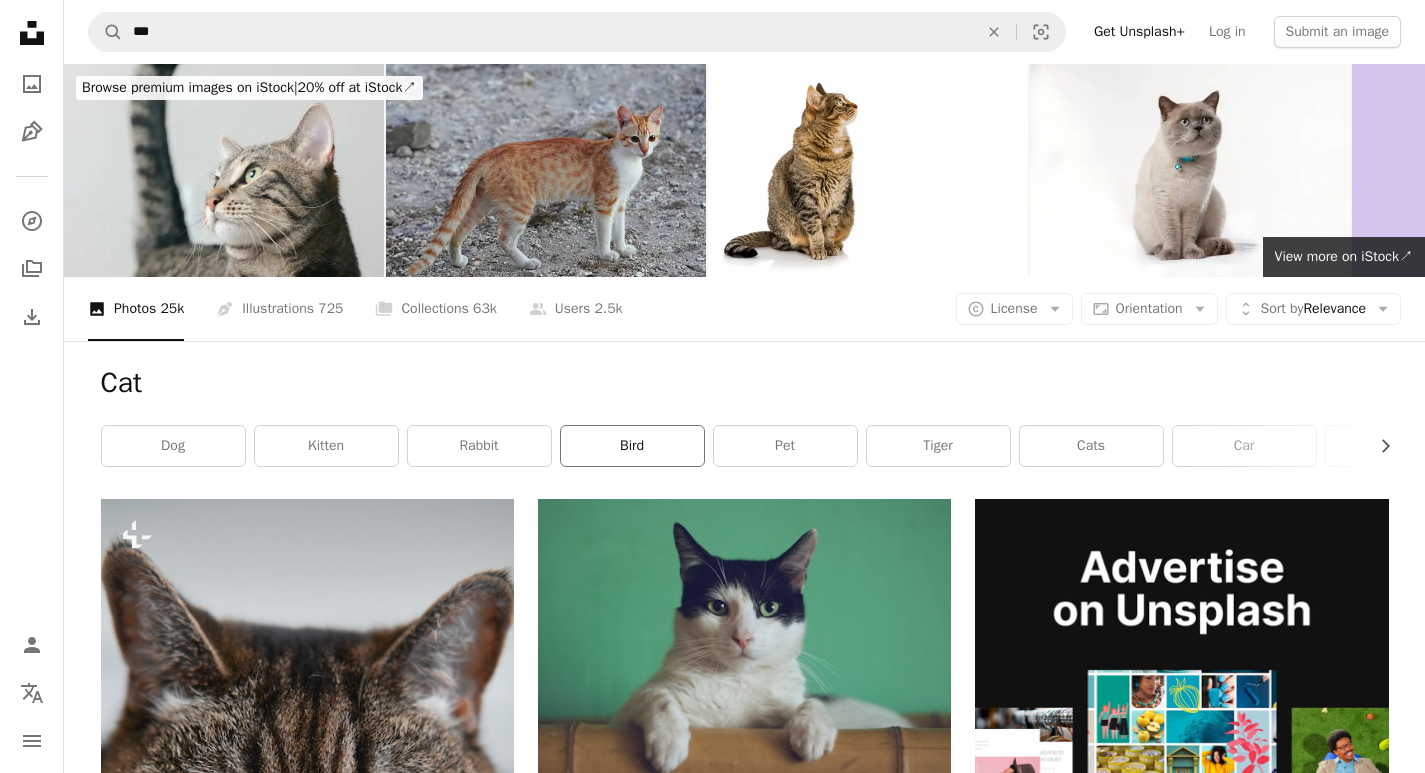 click on "bird" at bounding box center [632, 446] 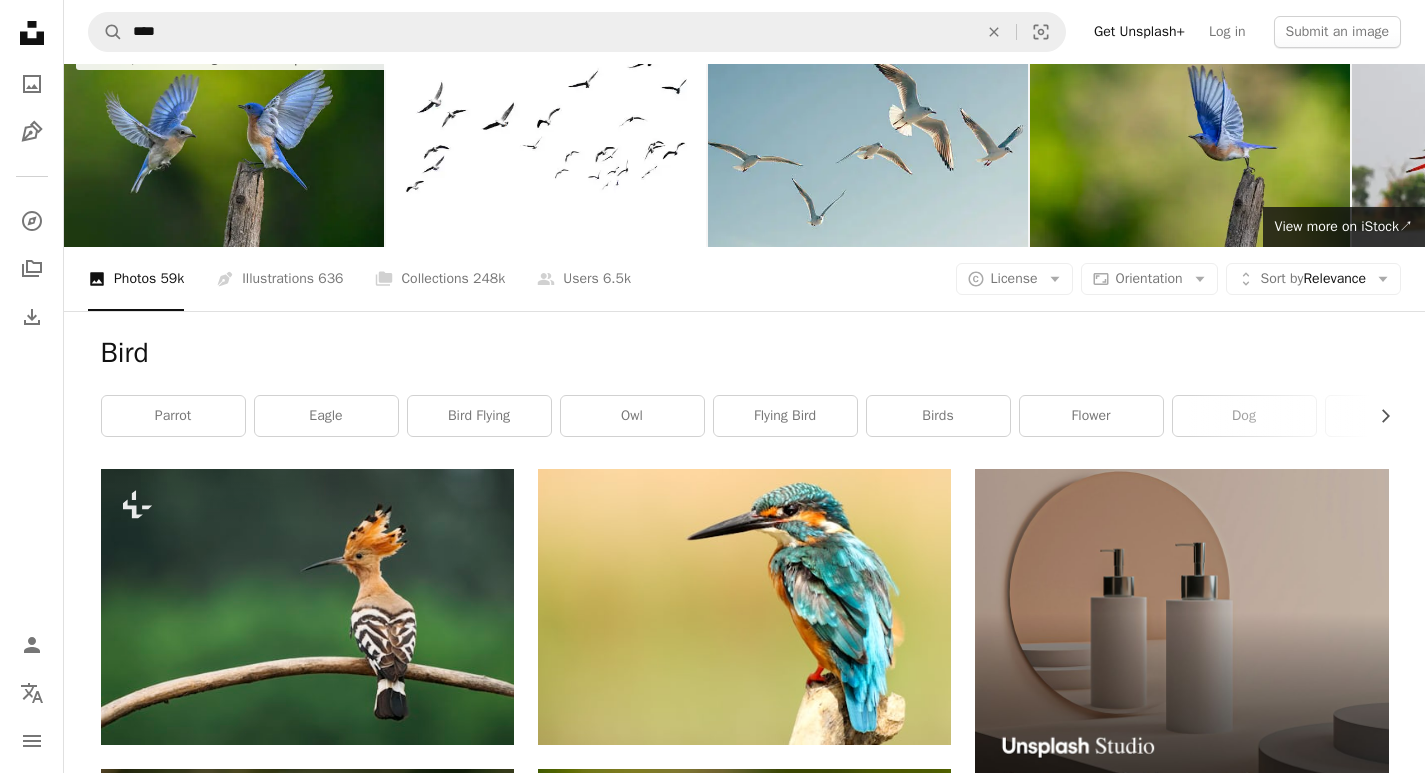 scroll, scrollTop: 0, scrollLeft: 0, axis: both 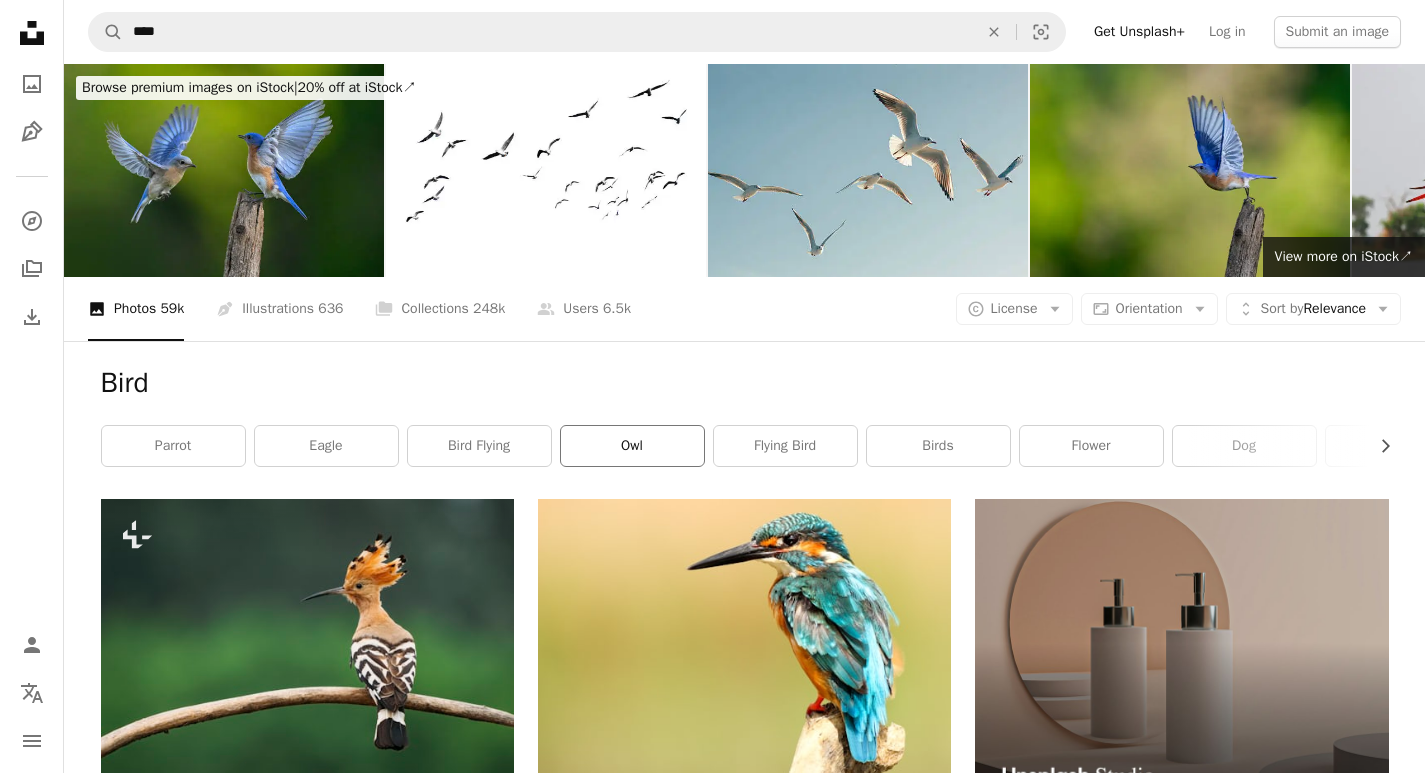 click on "owl" at bounding box center [632, 446] 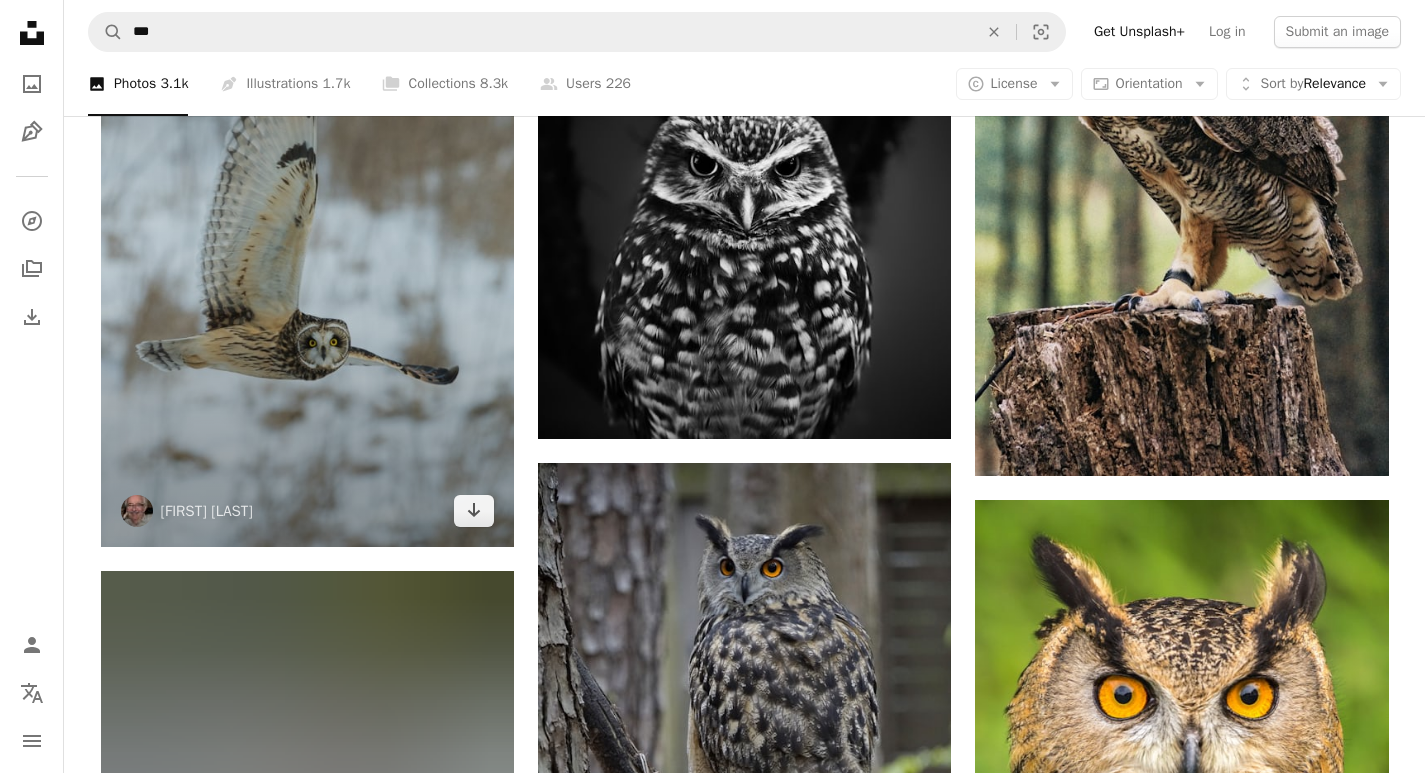scroll, scrollTop: 2800, scrollLeft: 0, axis: vertical 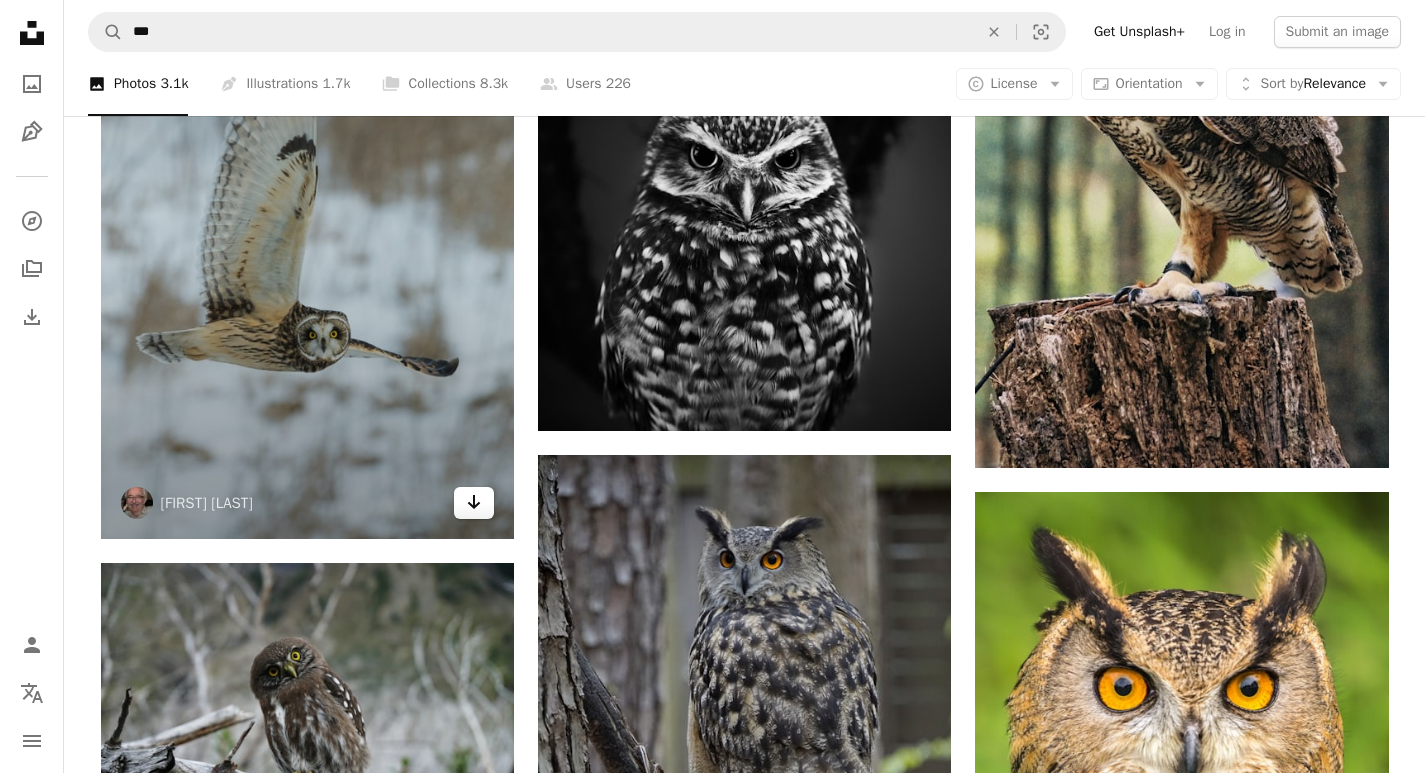 click on "Arrow pointing down" 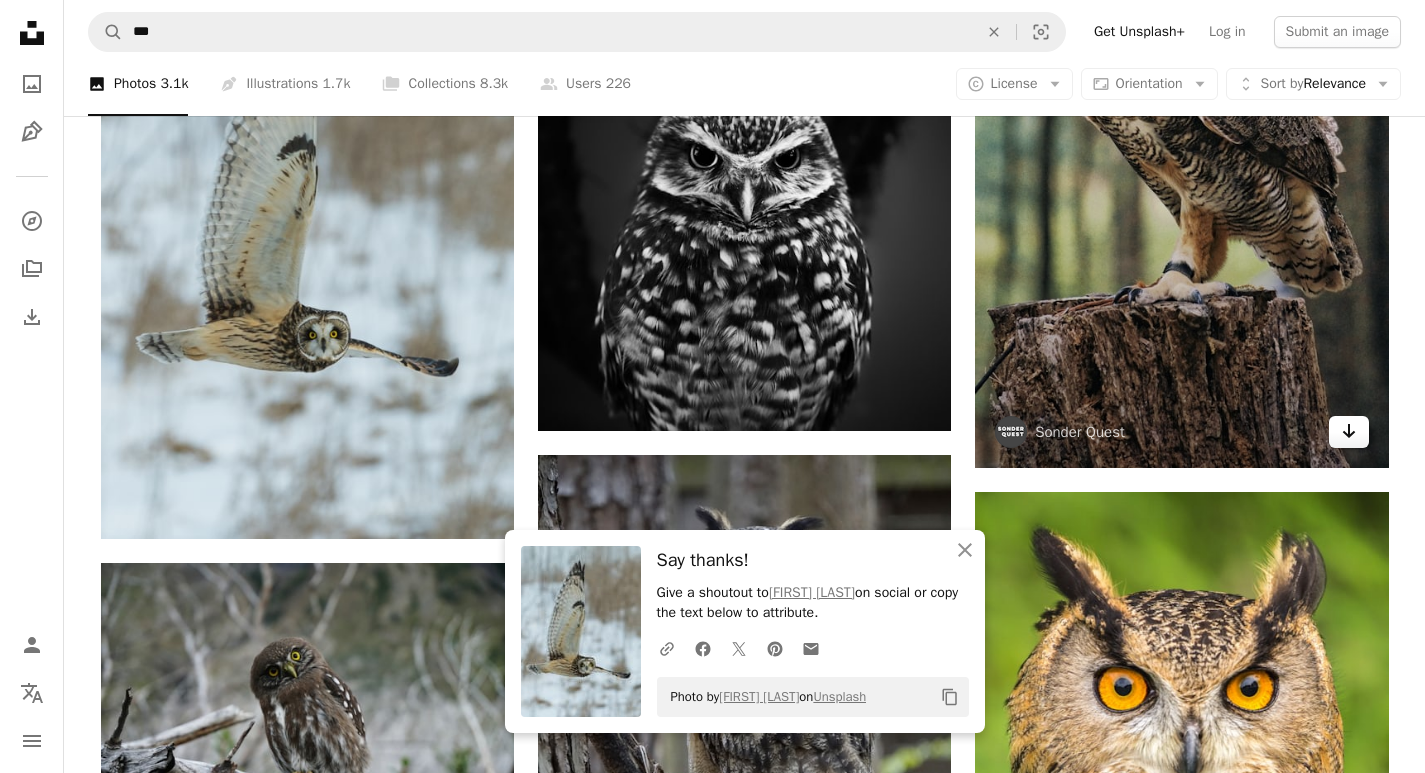 click on "Arrow pointing down" 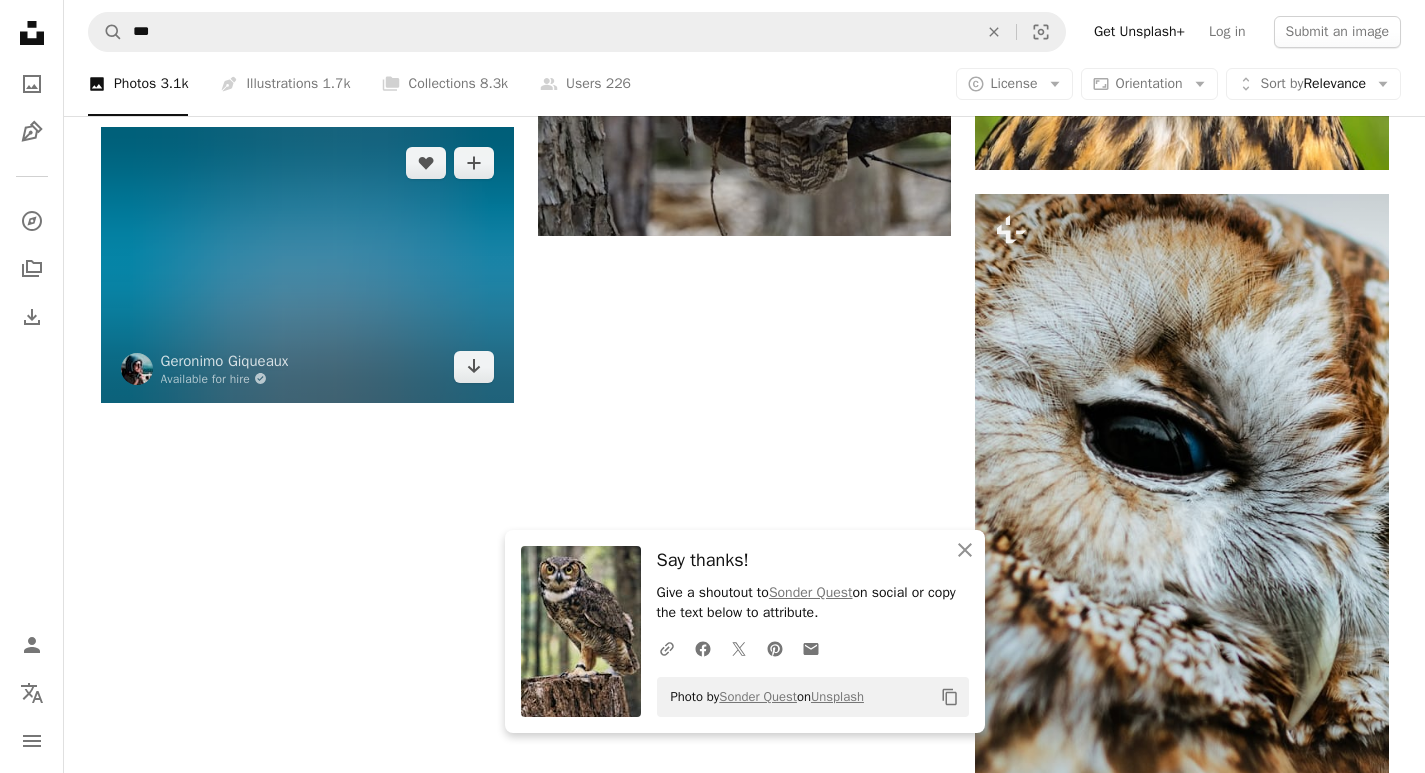 scroll, scrollTop: 3500, scrollLeft: 0, axis: vertical 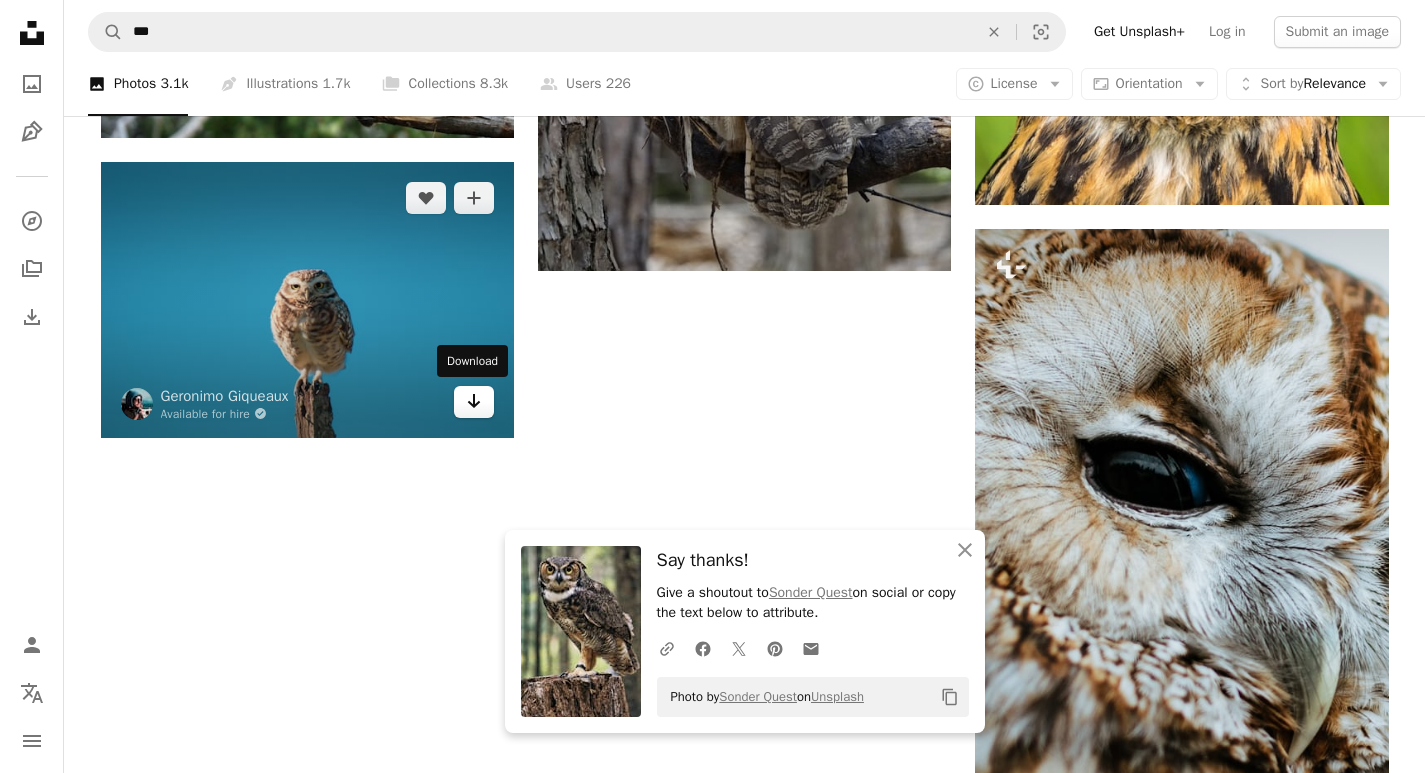click on "Arrow pointing down" 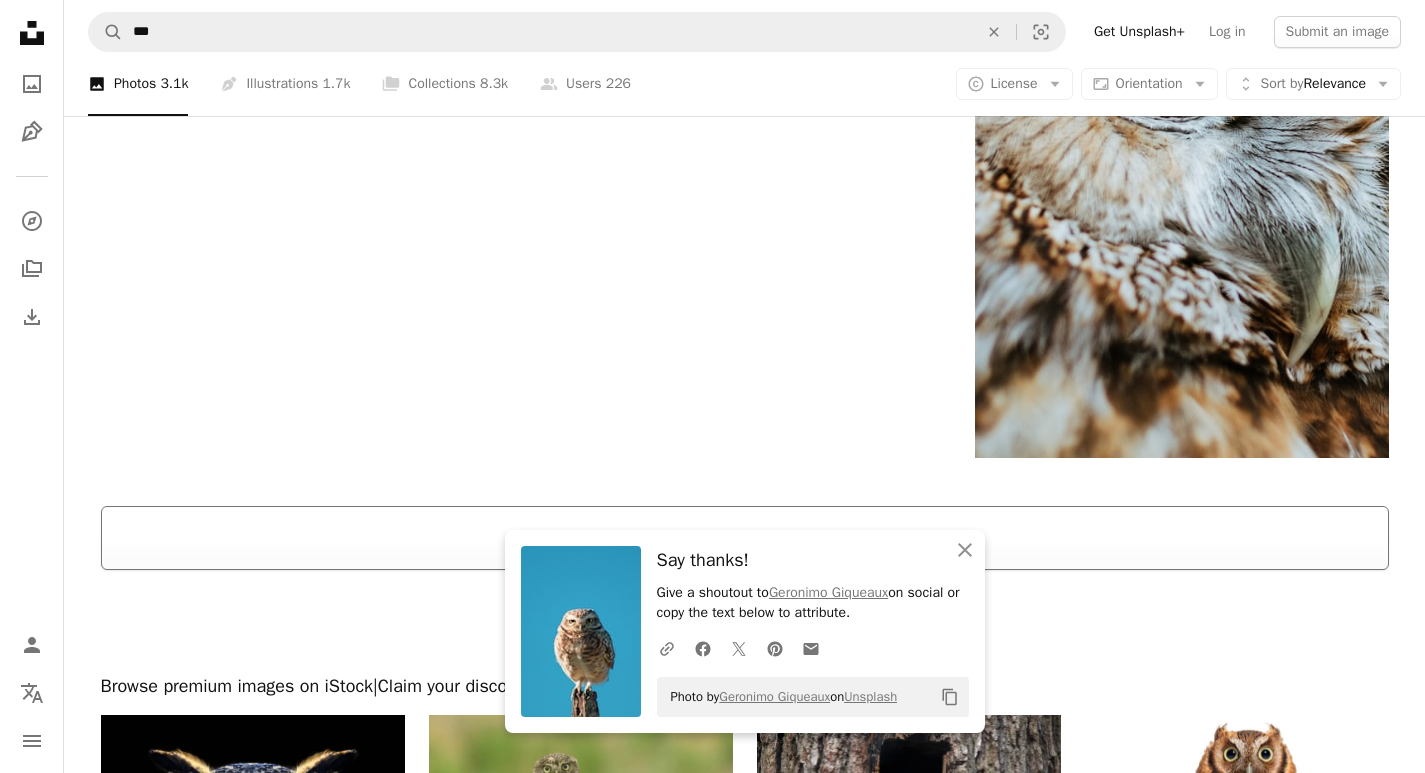 scroll, scrollTop: 3900, scrollLeft: 0, axis: vertical 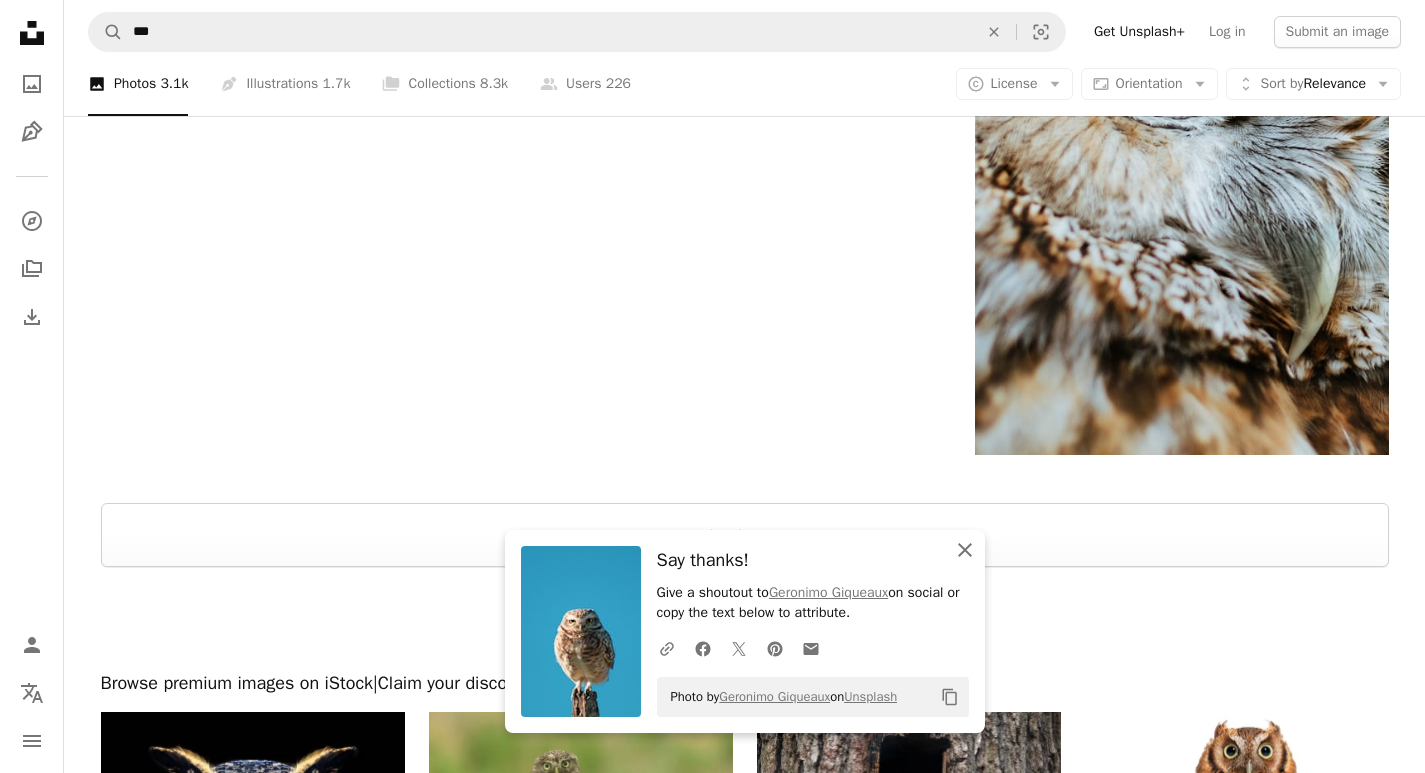 click on "An X shape" 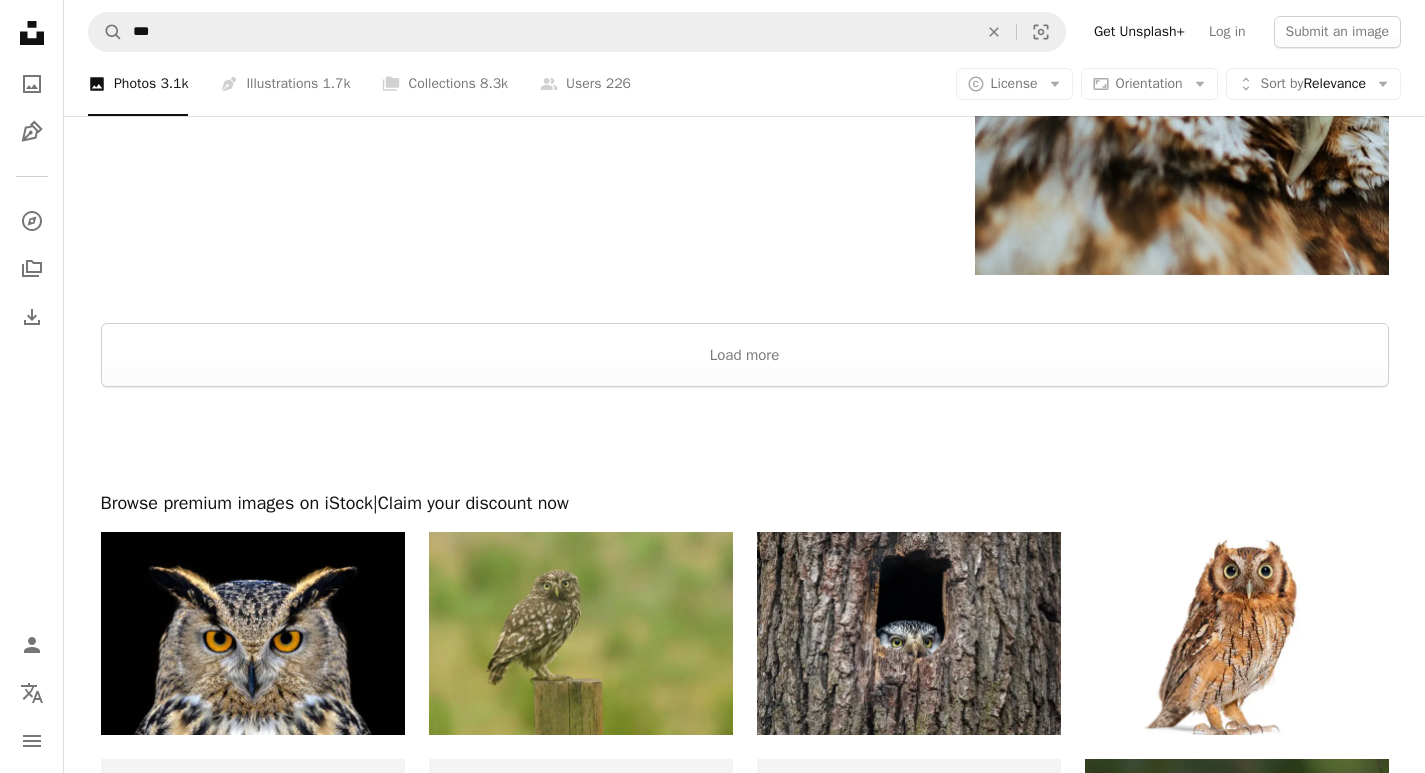 scroll, scrollTop: 4100, scrollLeft: 0, axis: vertical 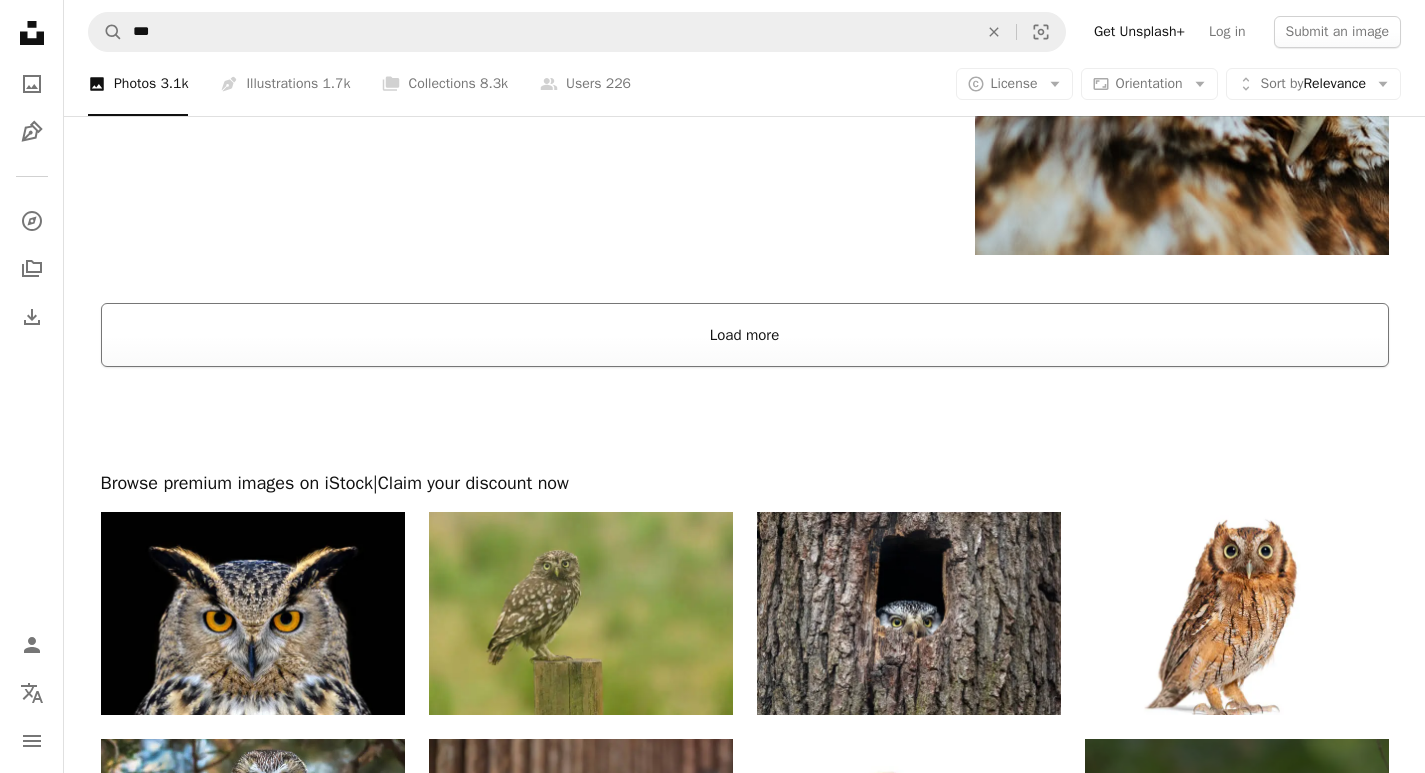 click on "Load more" at bounding box center (745, 335) 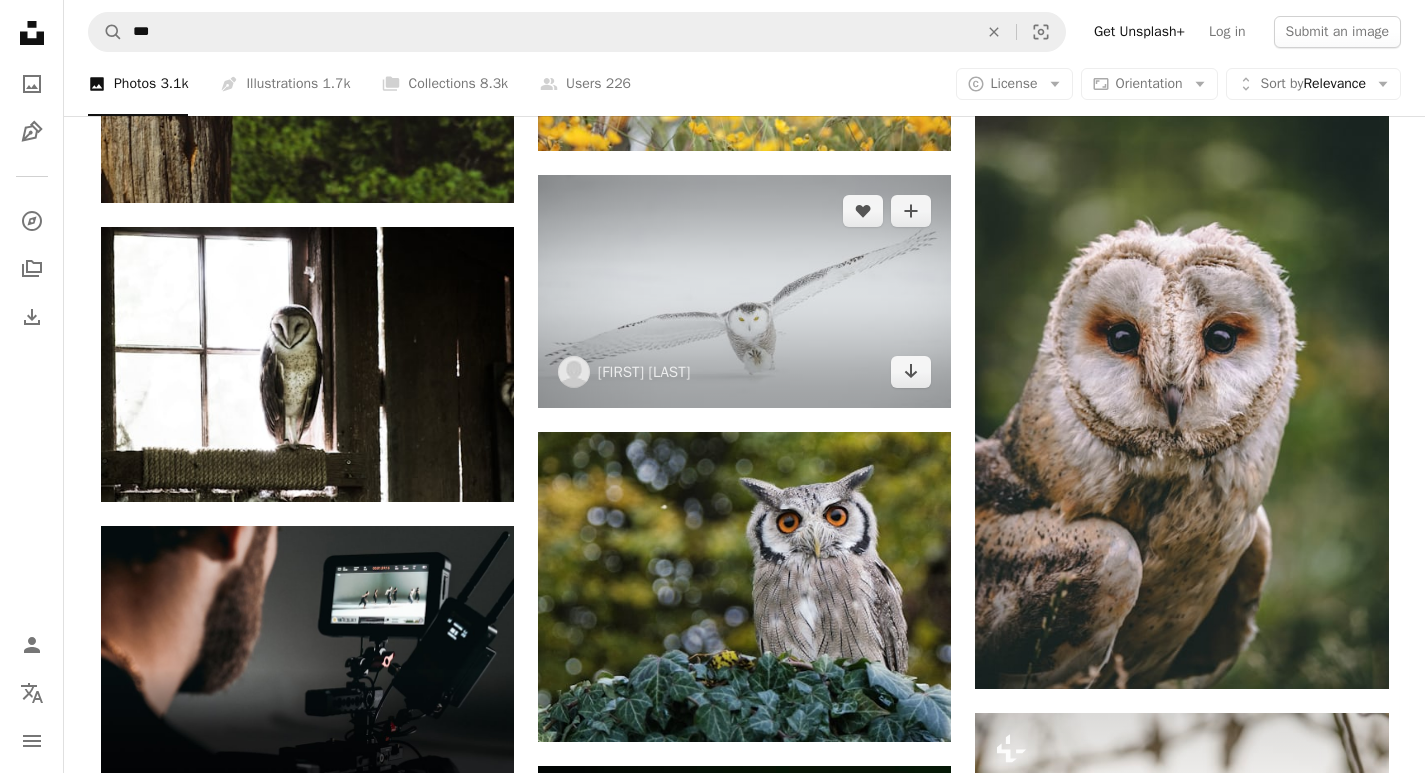 scroll, scrollTop: 4600, scrollLeft: 0, axis: vertical 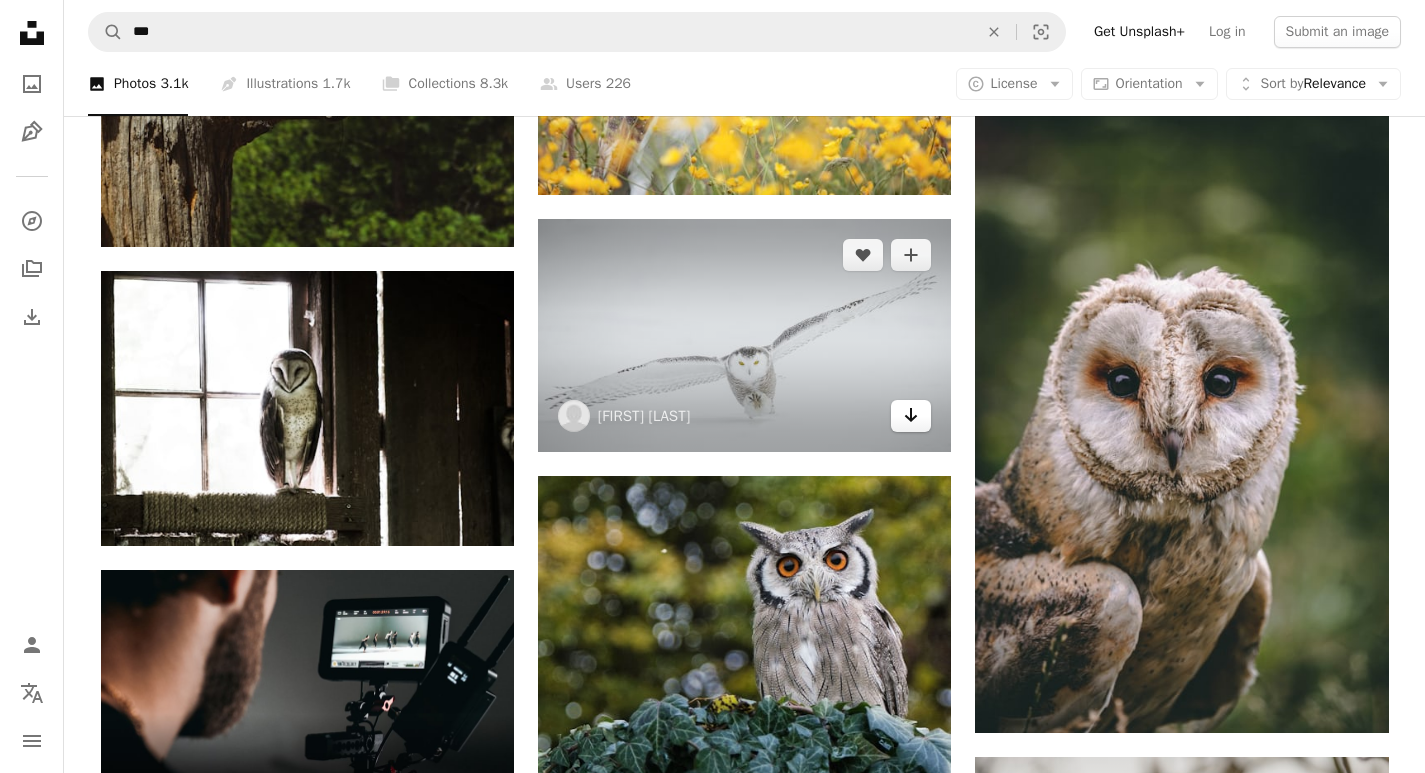 click on "Arrow pointing down" 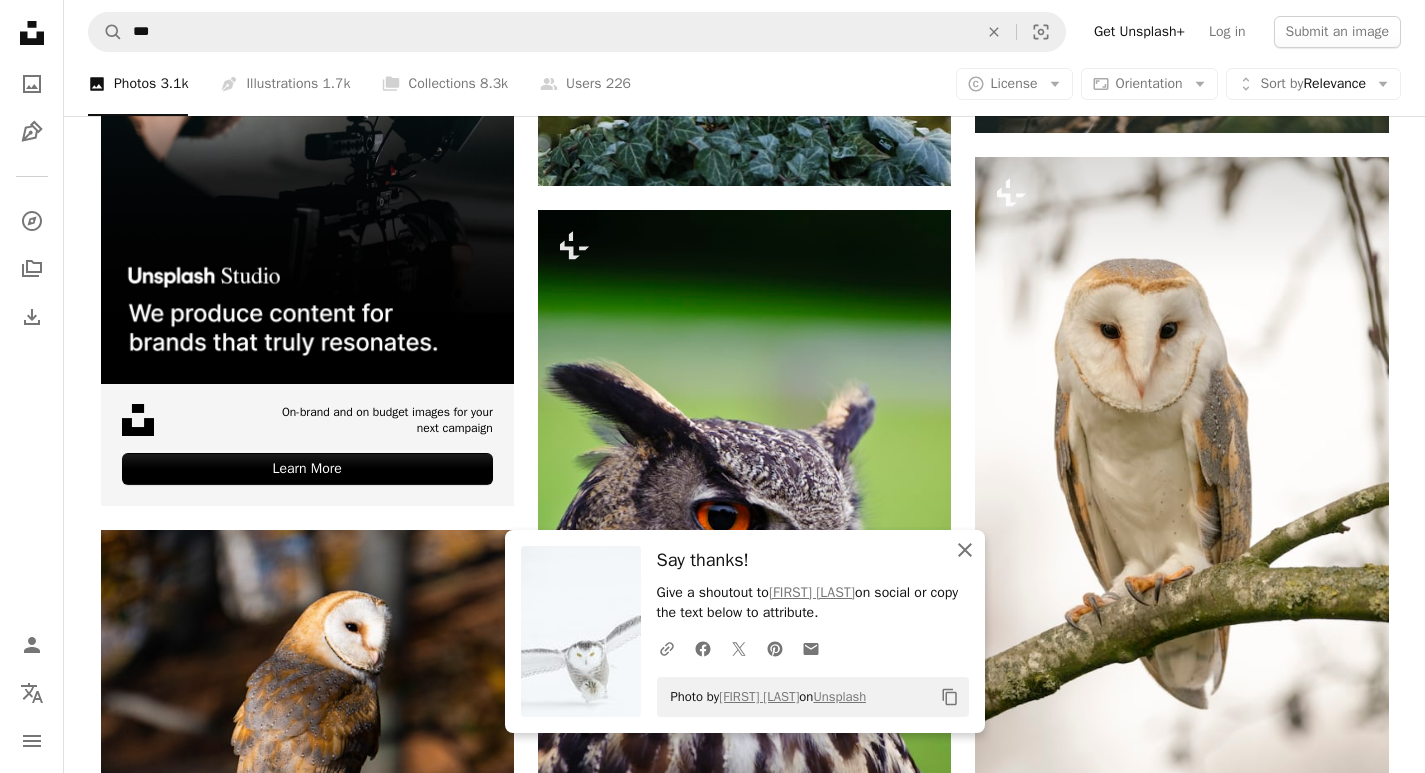 click on "An X shape" 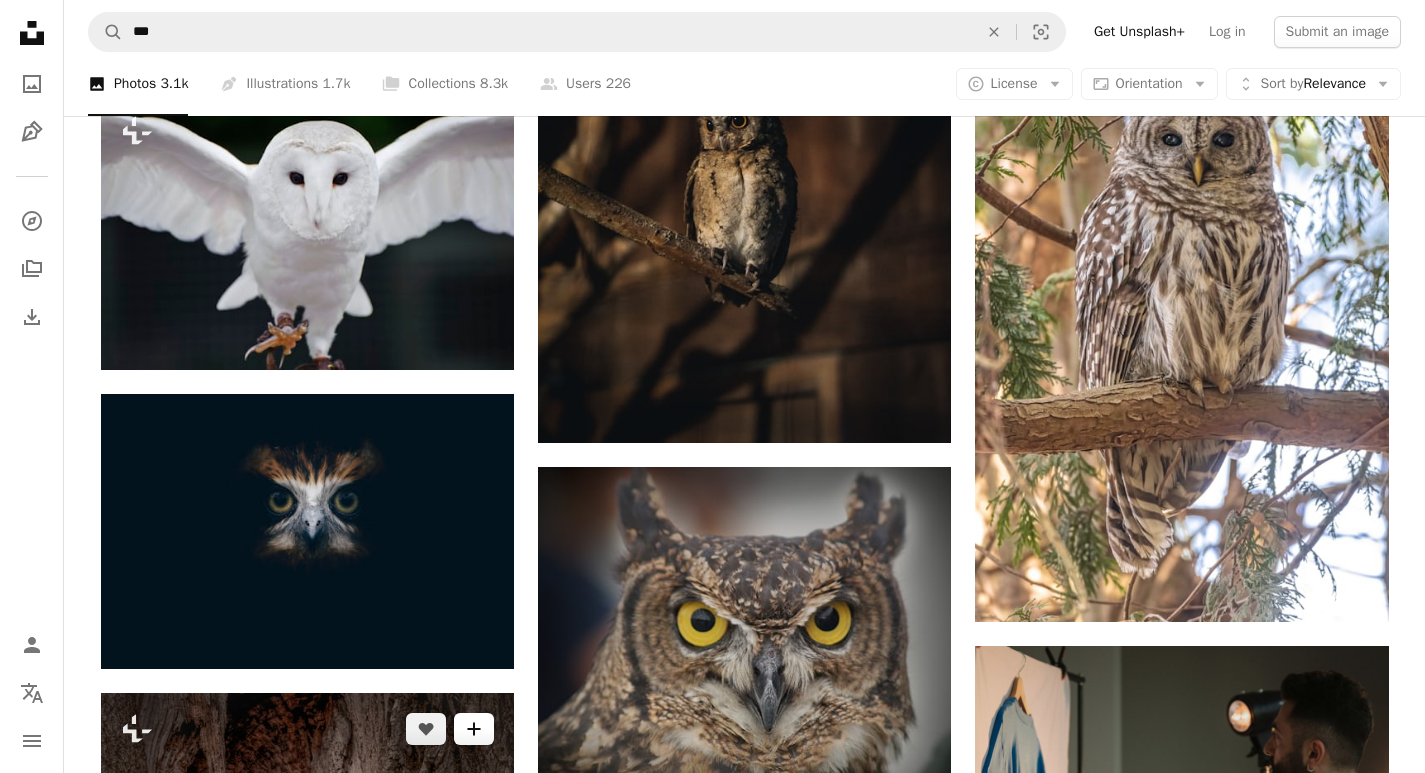 scroll, scrollTop: 10100, scrollLeft: 0, axis: vertical 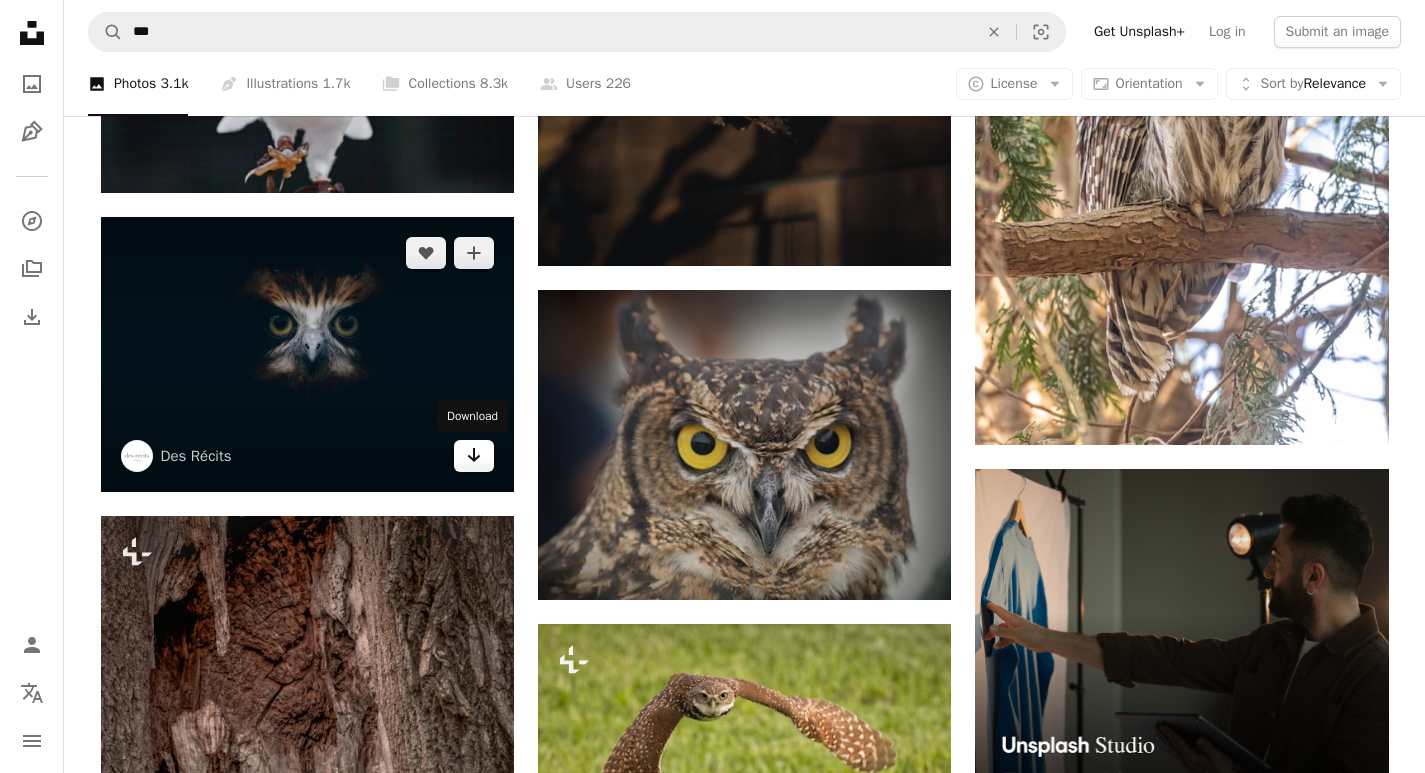 click on "Arrow pointing down" 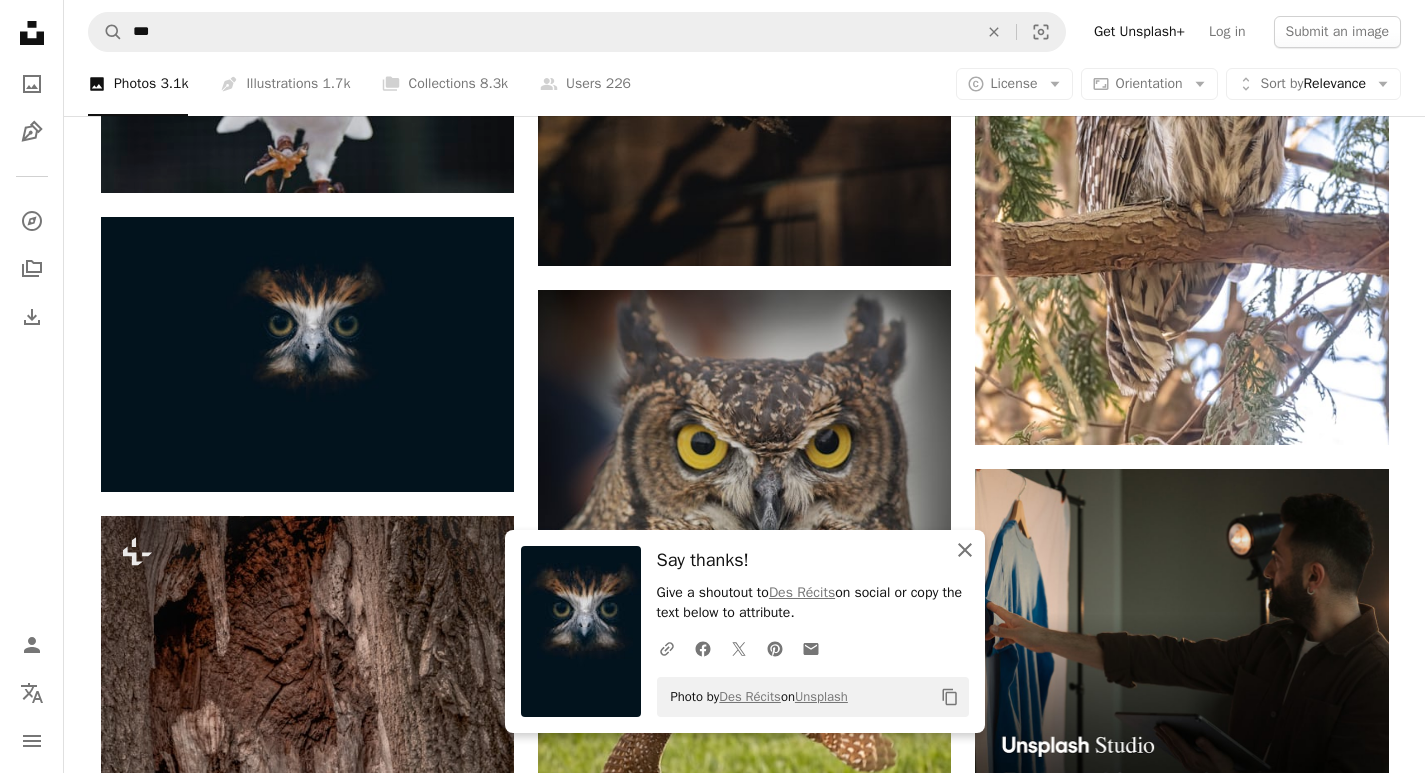 click on "An X shape" 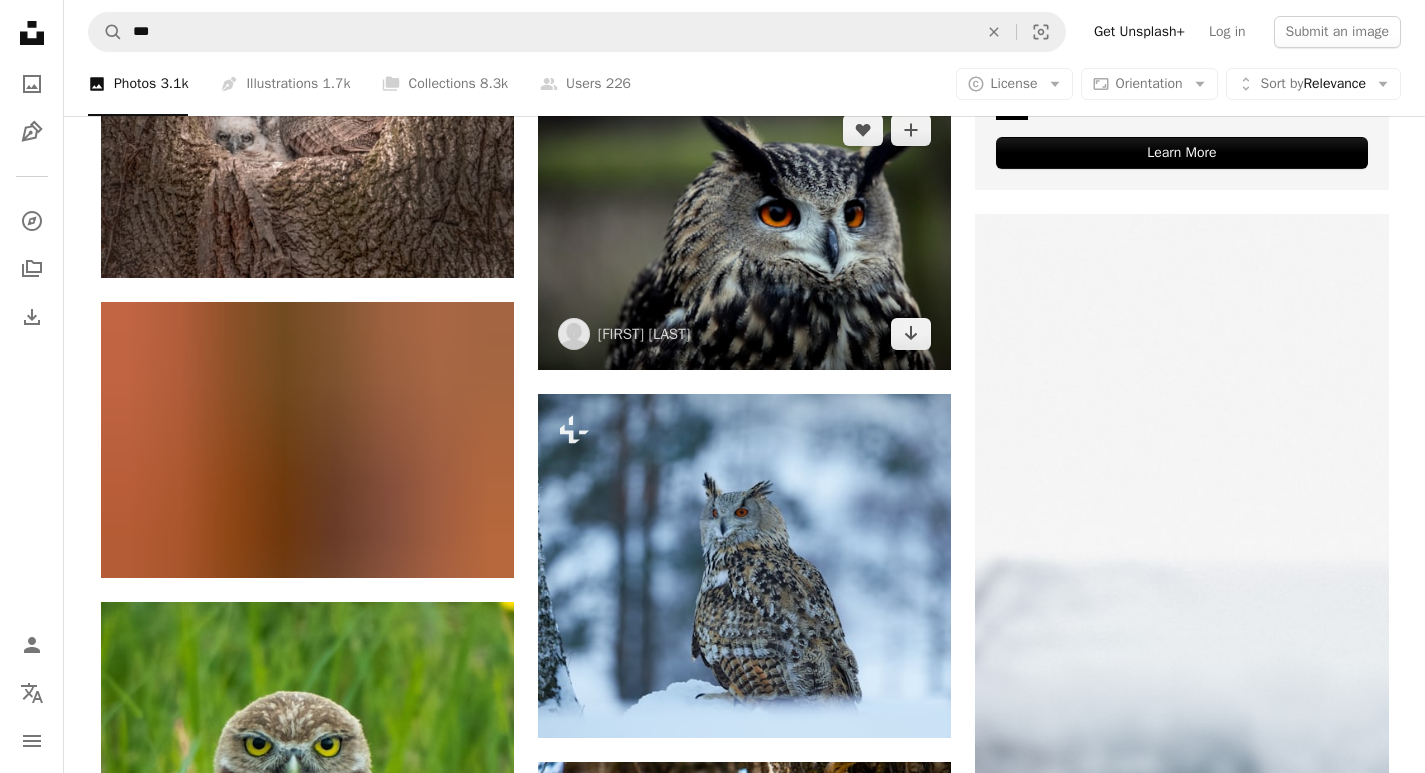 scroll, scrollTop: 10800, scrollLeft: 0, axis: vertical 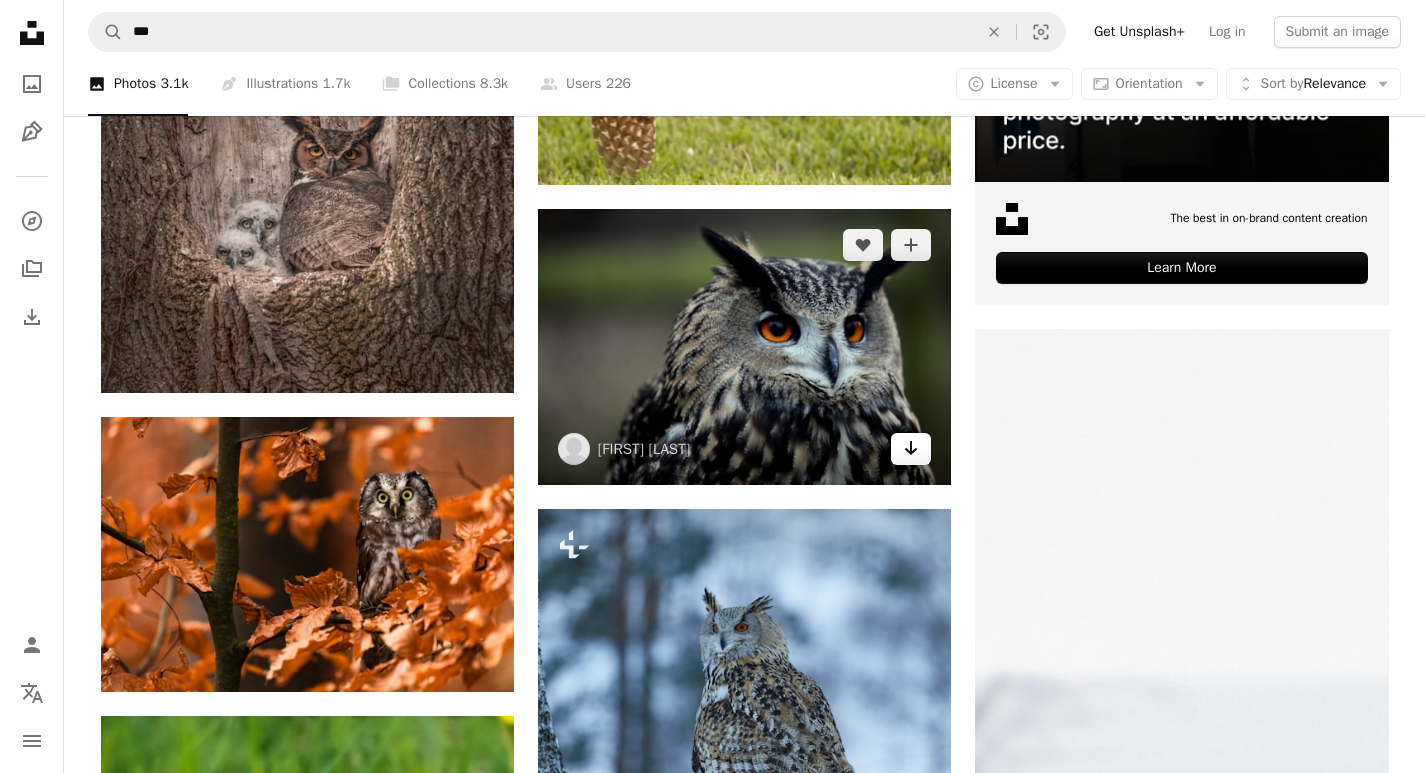 click on "Arrow pointing down" 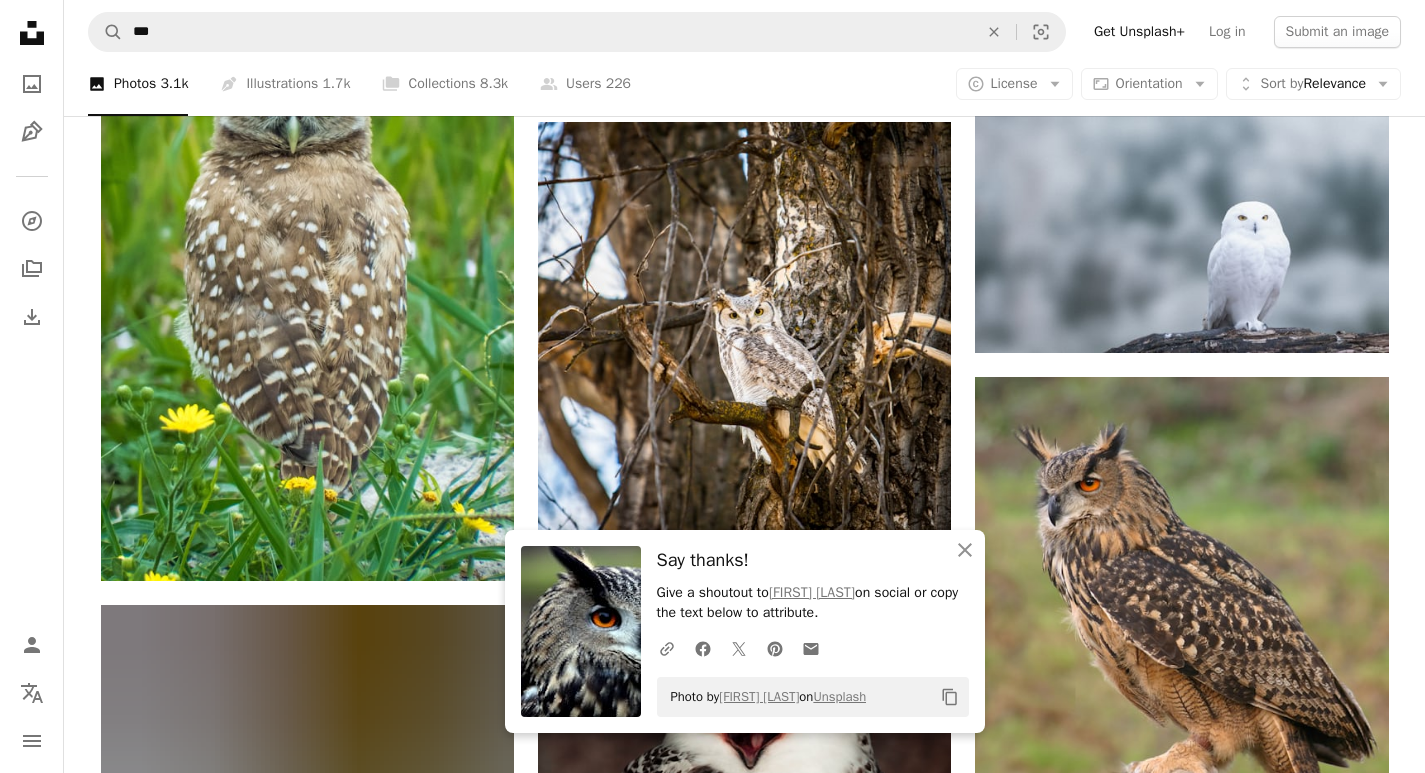scroll, scrollTop: 11600, scrollLeft: 0, axis: vertical 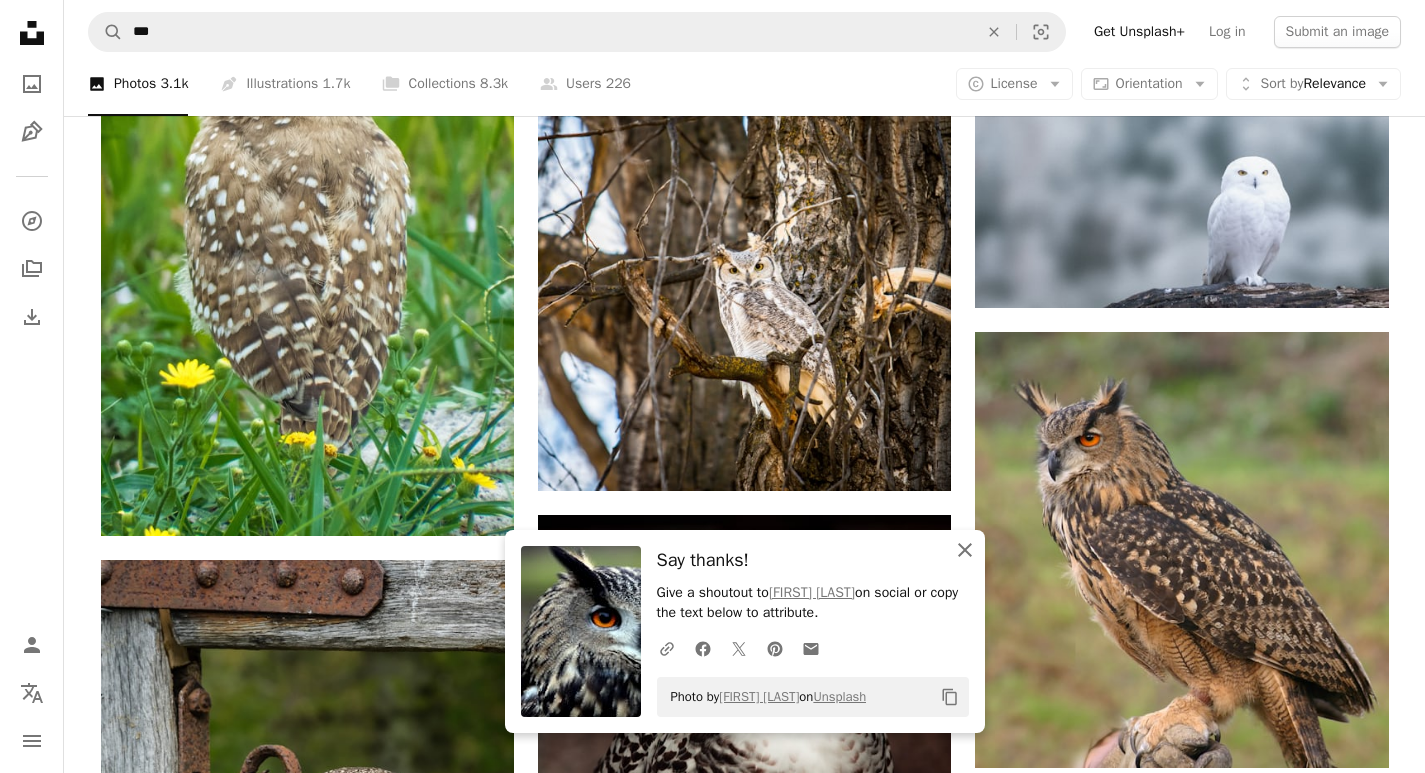 click 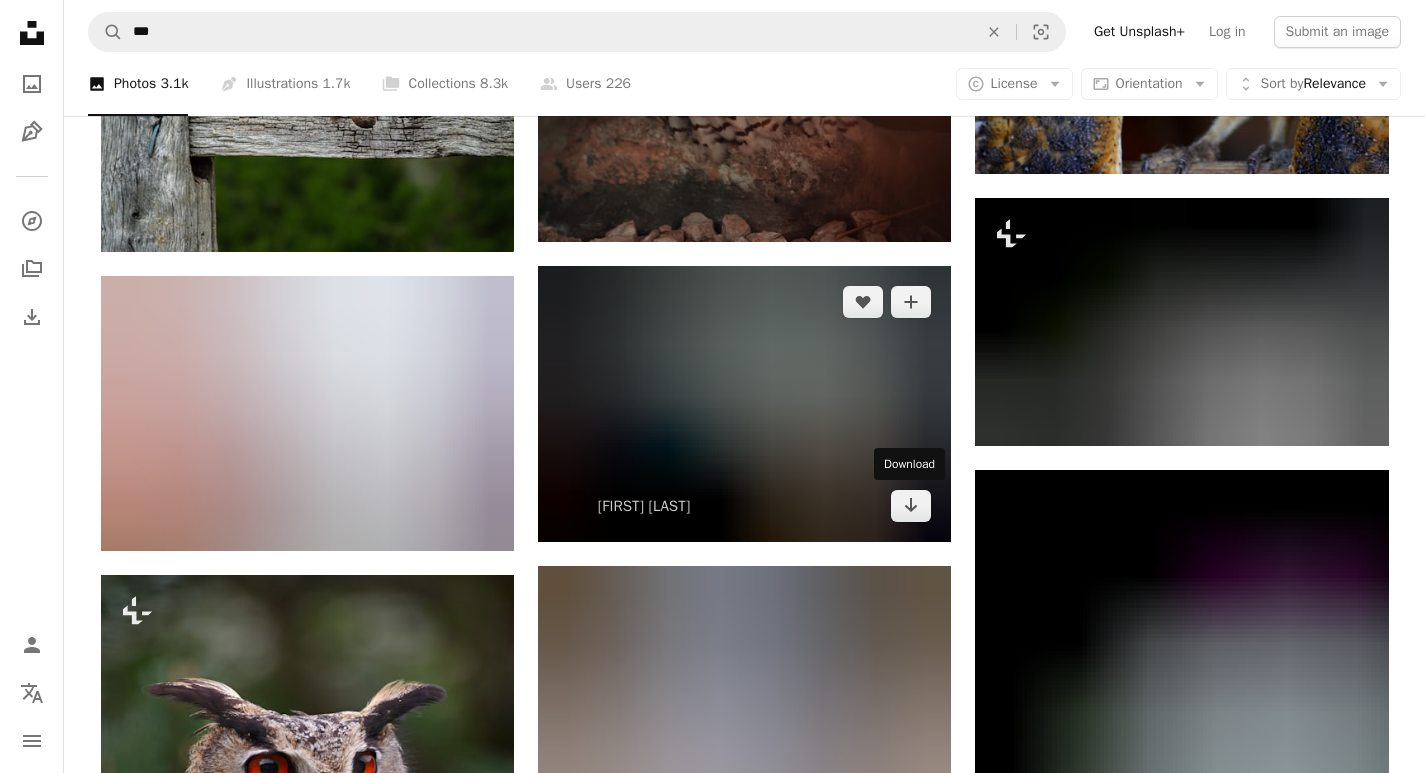 scroll, scrollTop: 12500, scrollLeft: 0, axis: vertical 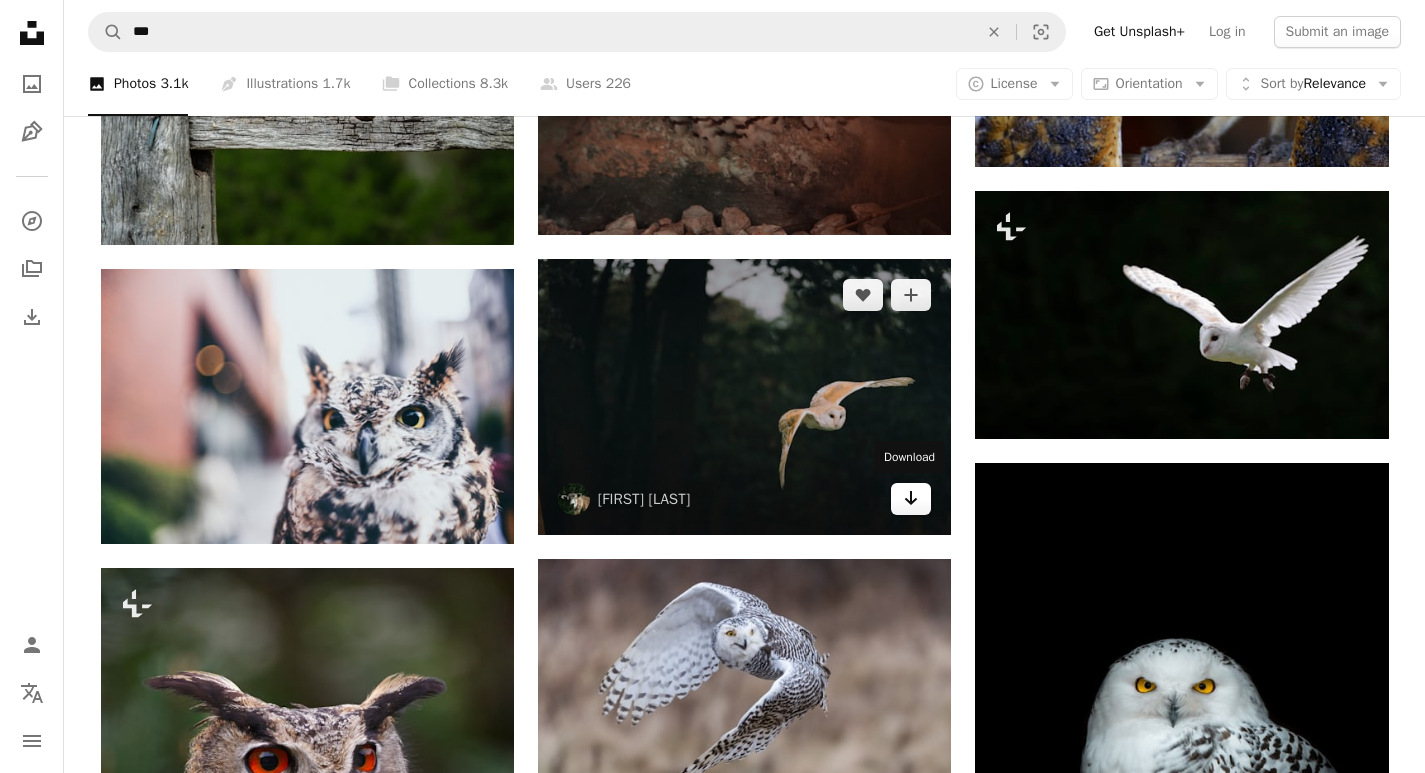 click on "Arrow pointing down" 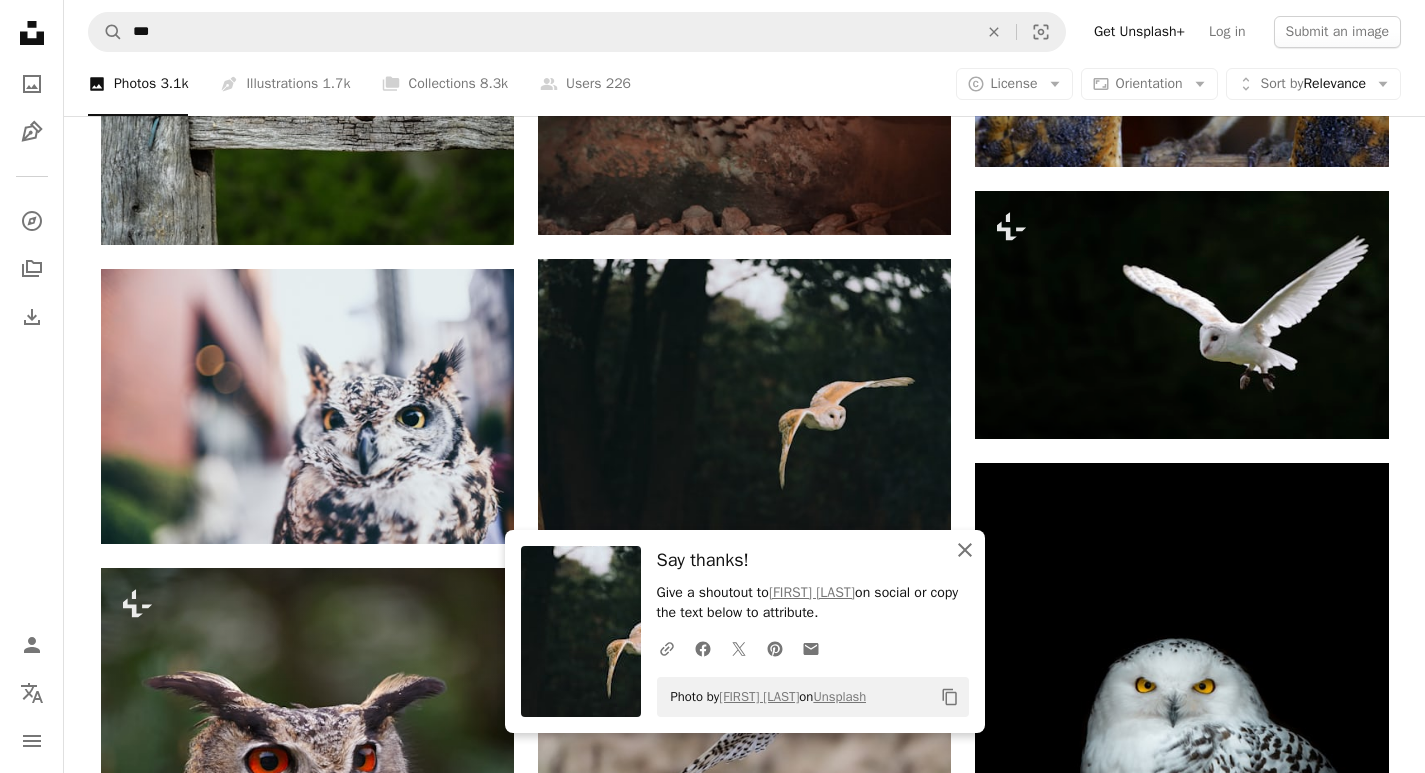 click 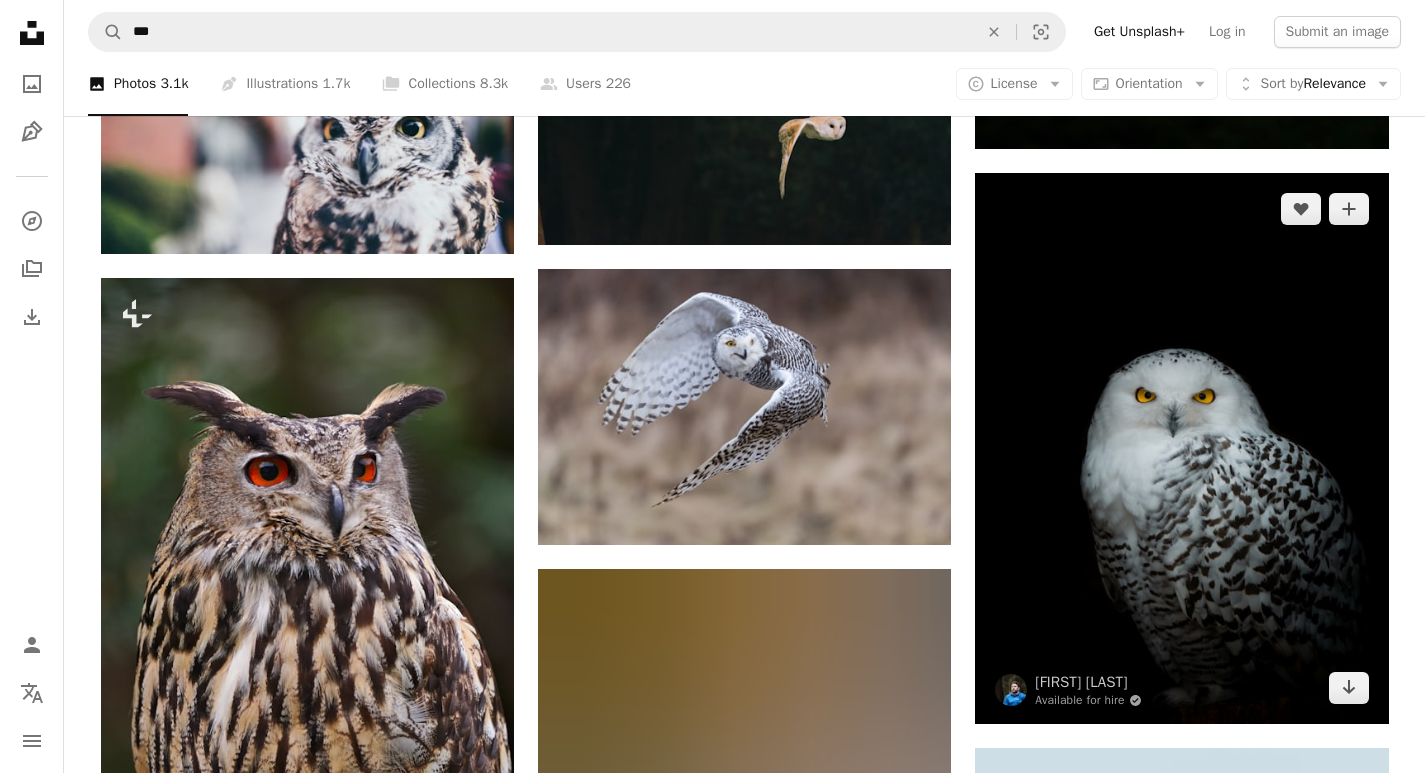 scroll, scrollTop: 12900, scrollLeft: 0, axis: vertical 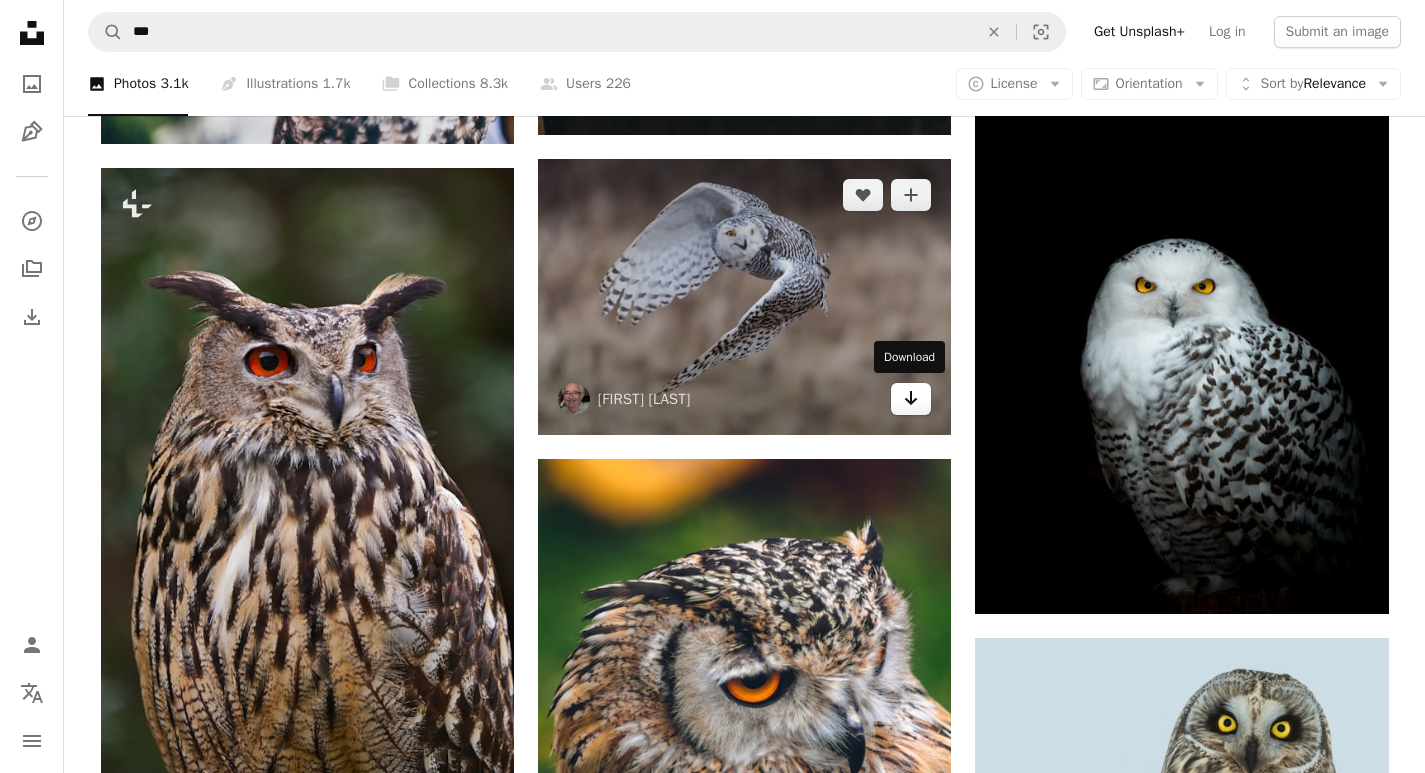 click 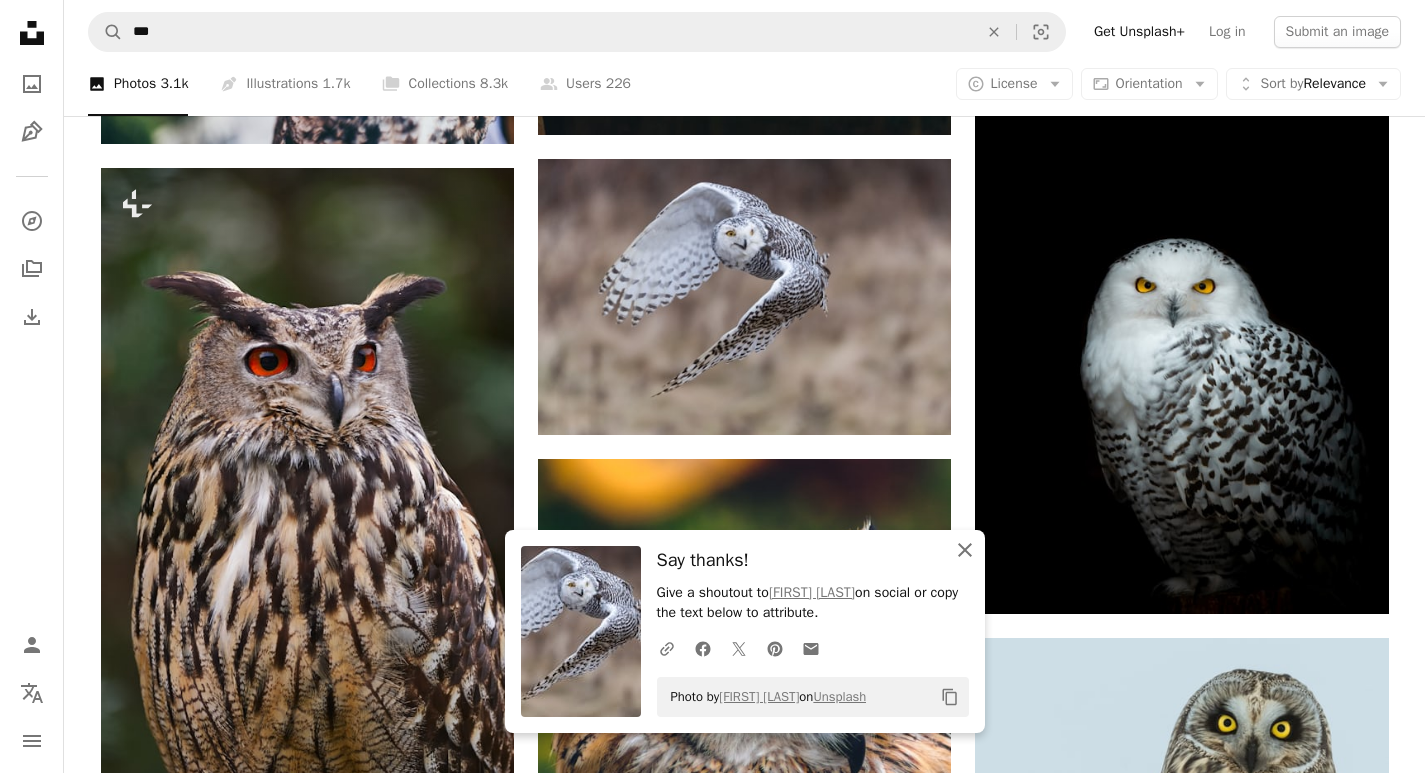 click on "An X shape" 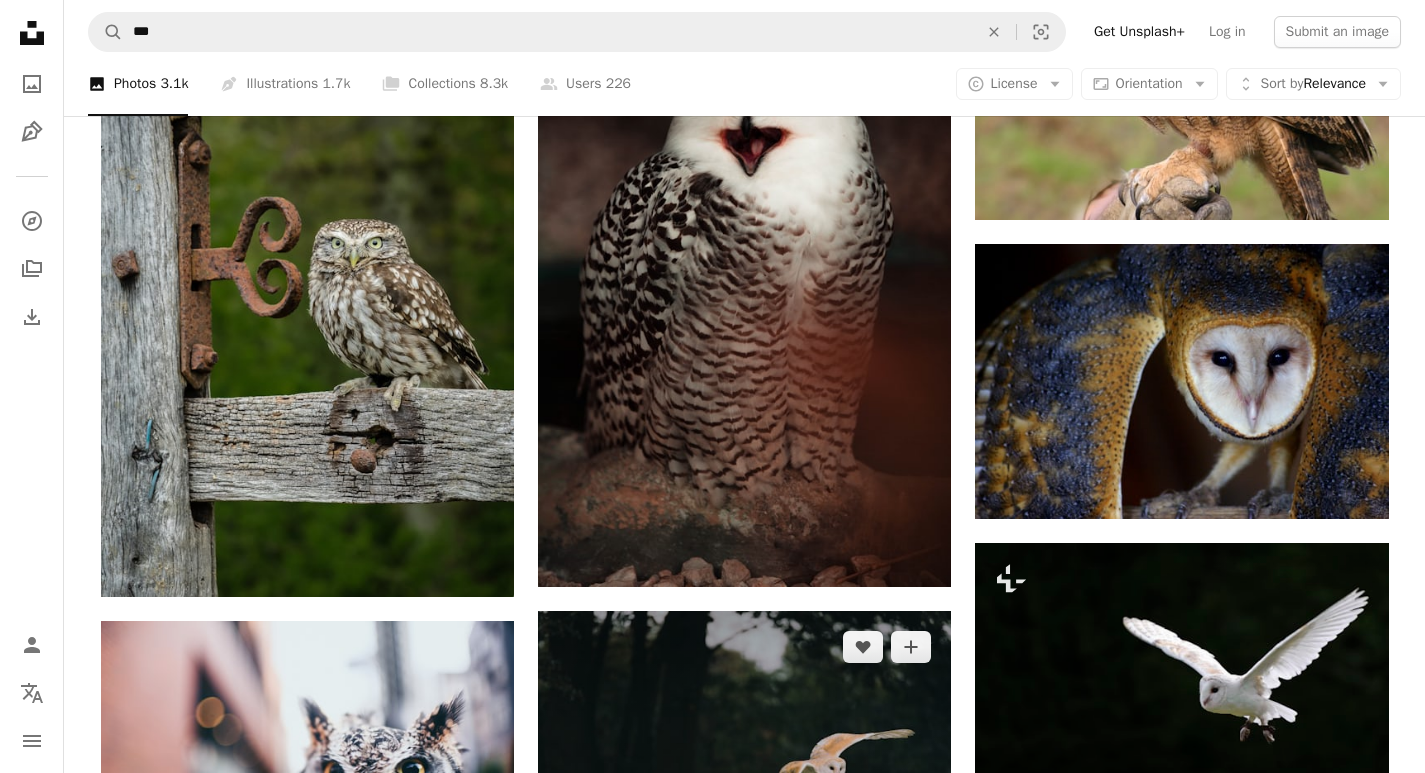 scroll, scrollTop: 11900, scrollLeft: 0, axis: vertical 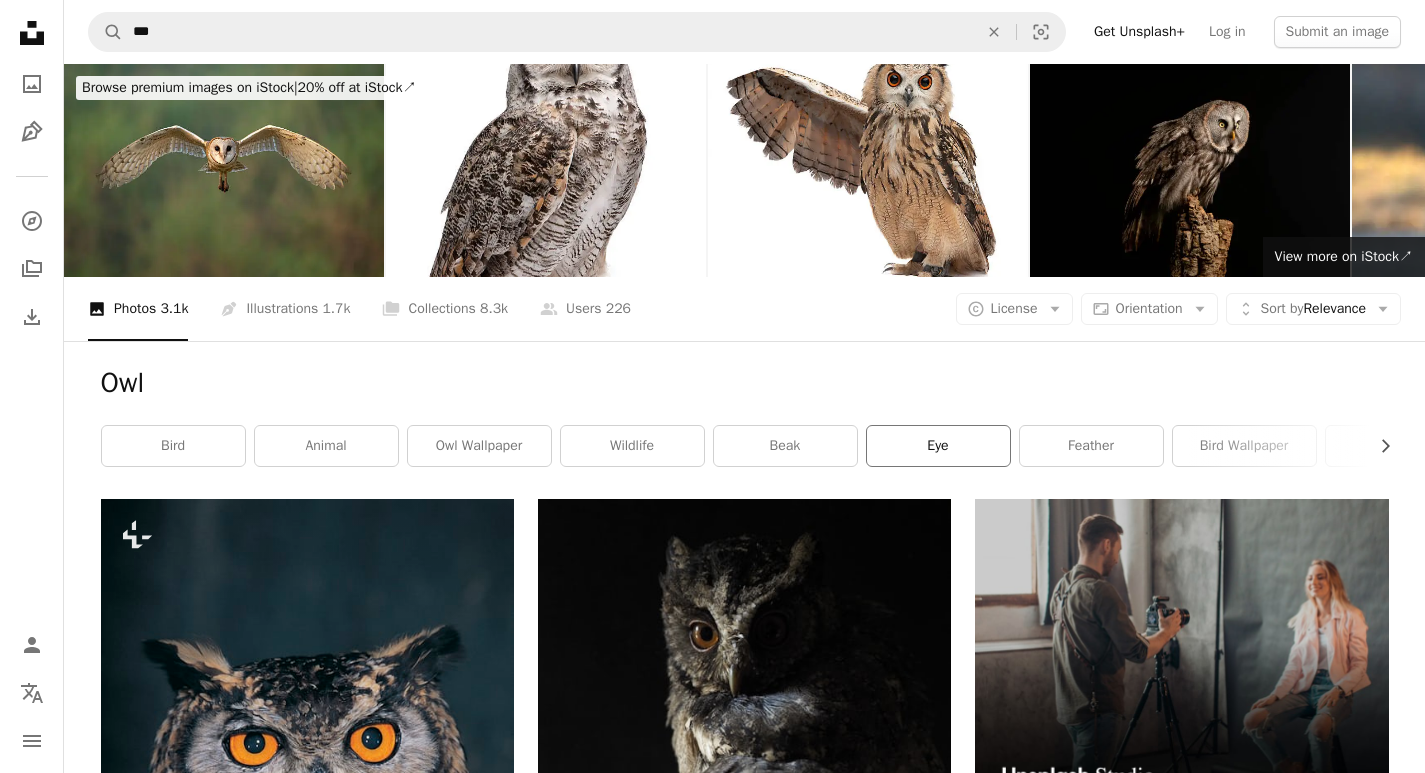 click on "eye" at bounding box center (938, 446) 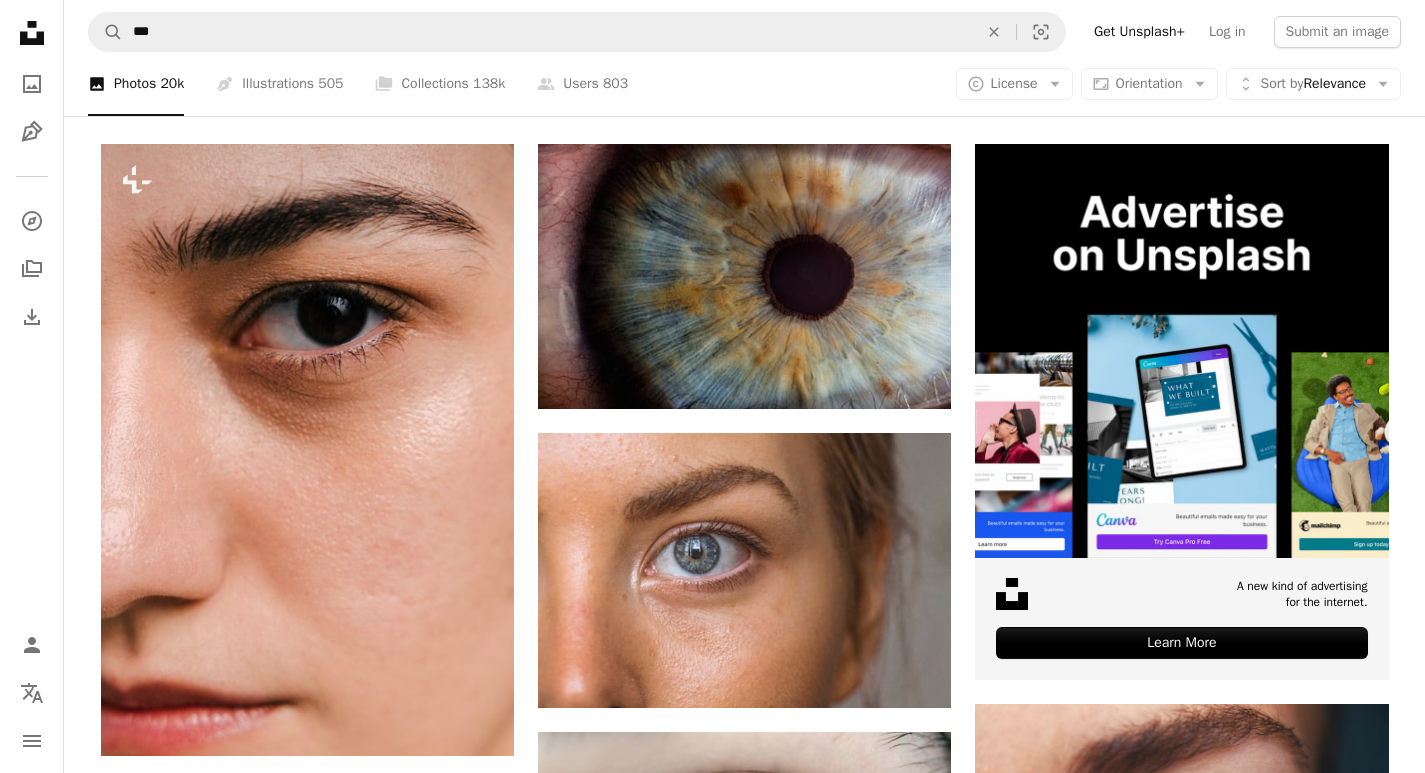 scroll, scrollTop: 200, scrollLeft: 0, axis: vertical 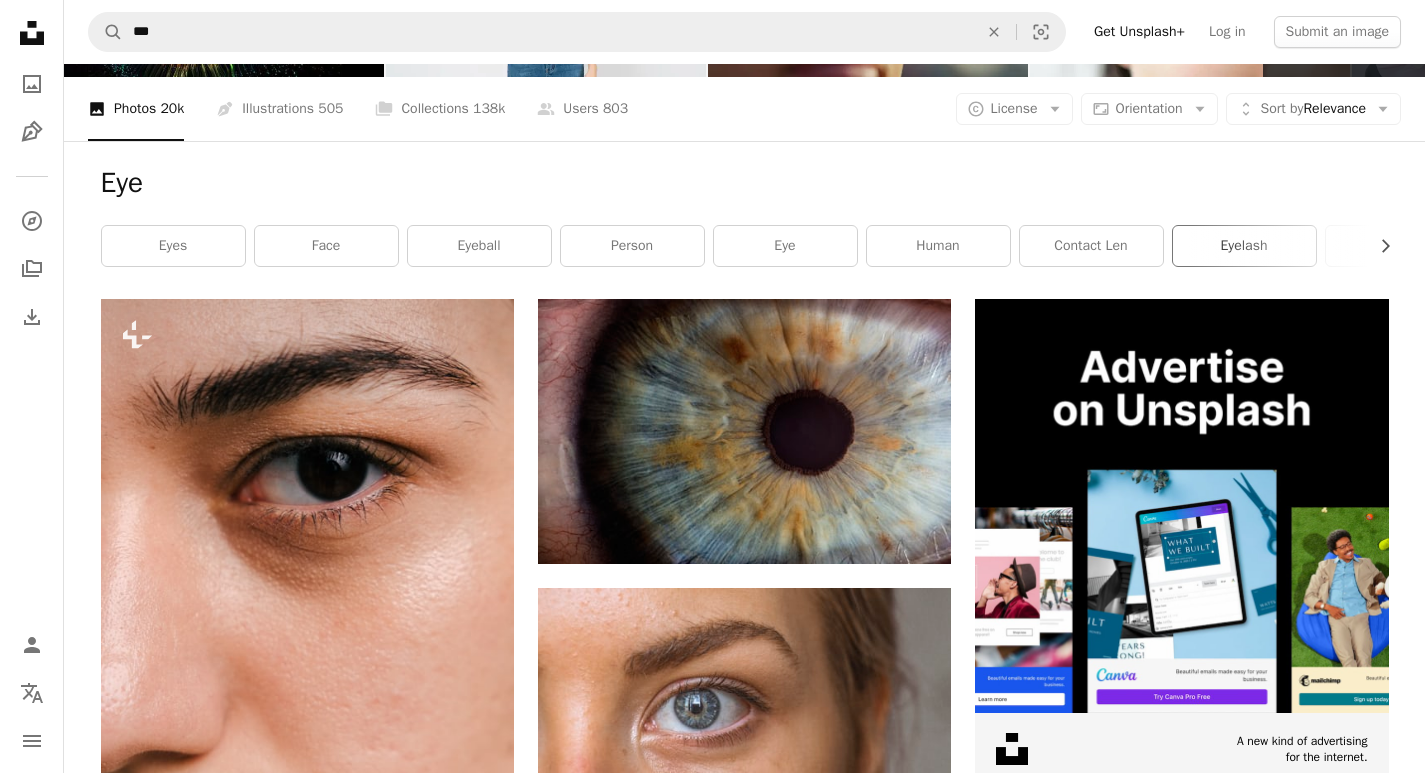 click on "eyelash" at bounding box center [1244, 246] 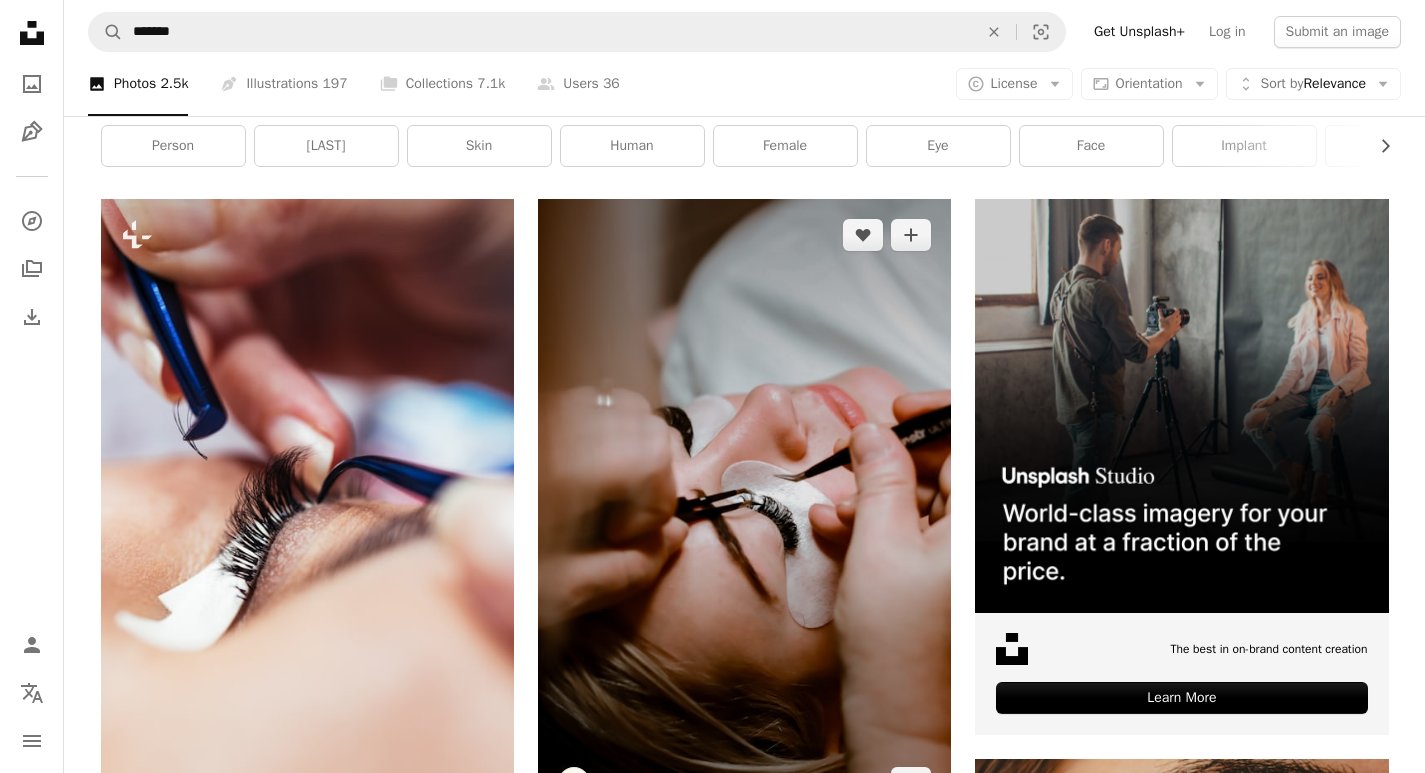 scroll, scrollTop: 0, scrollLeft: 0, axis: both 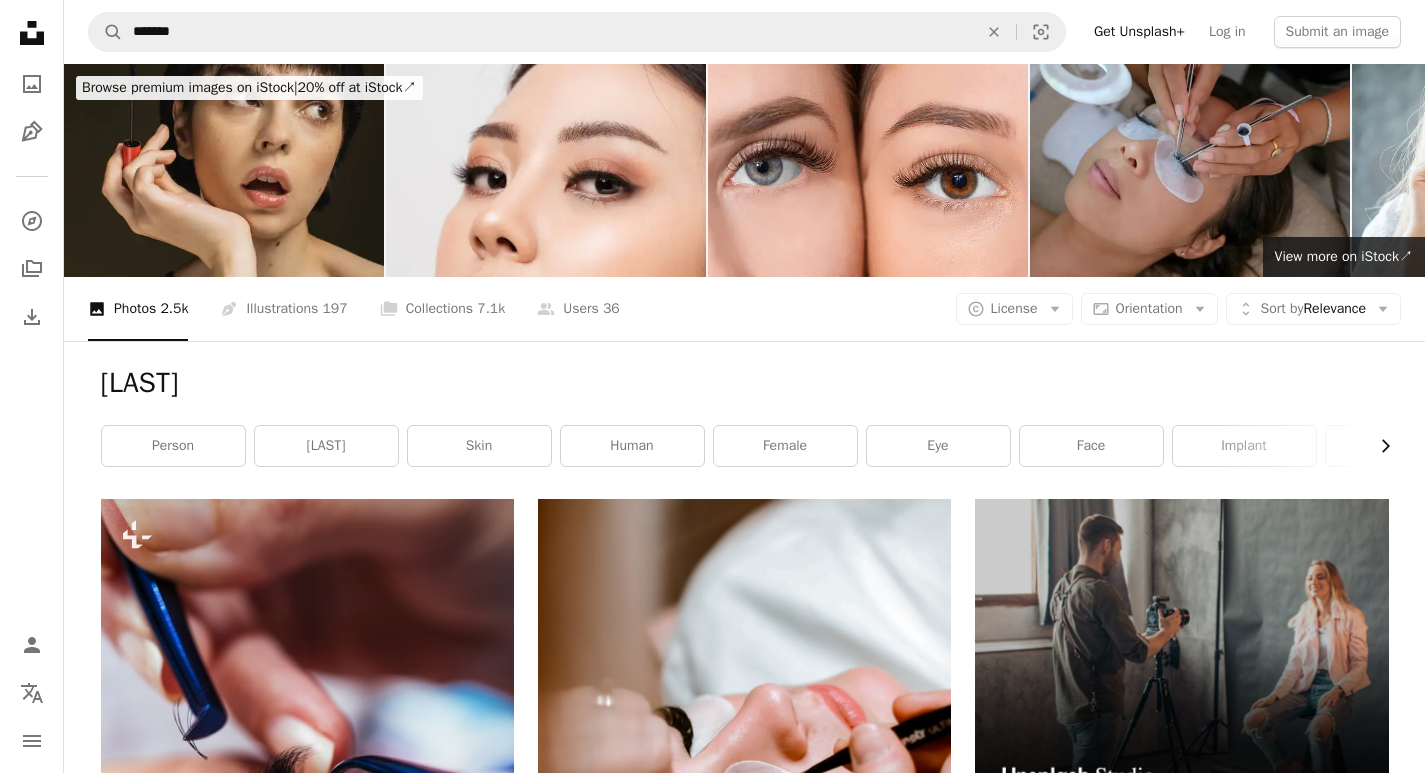click on "Chevron right" 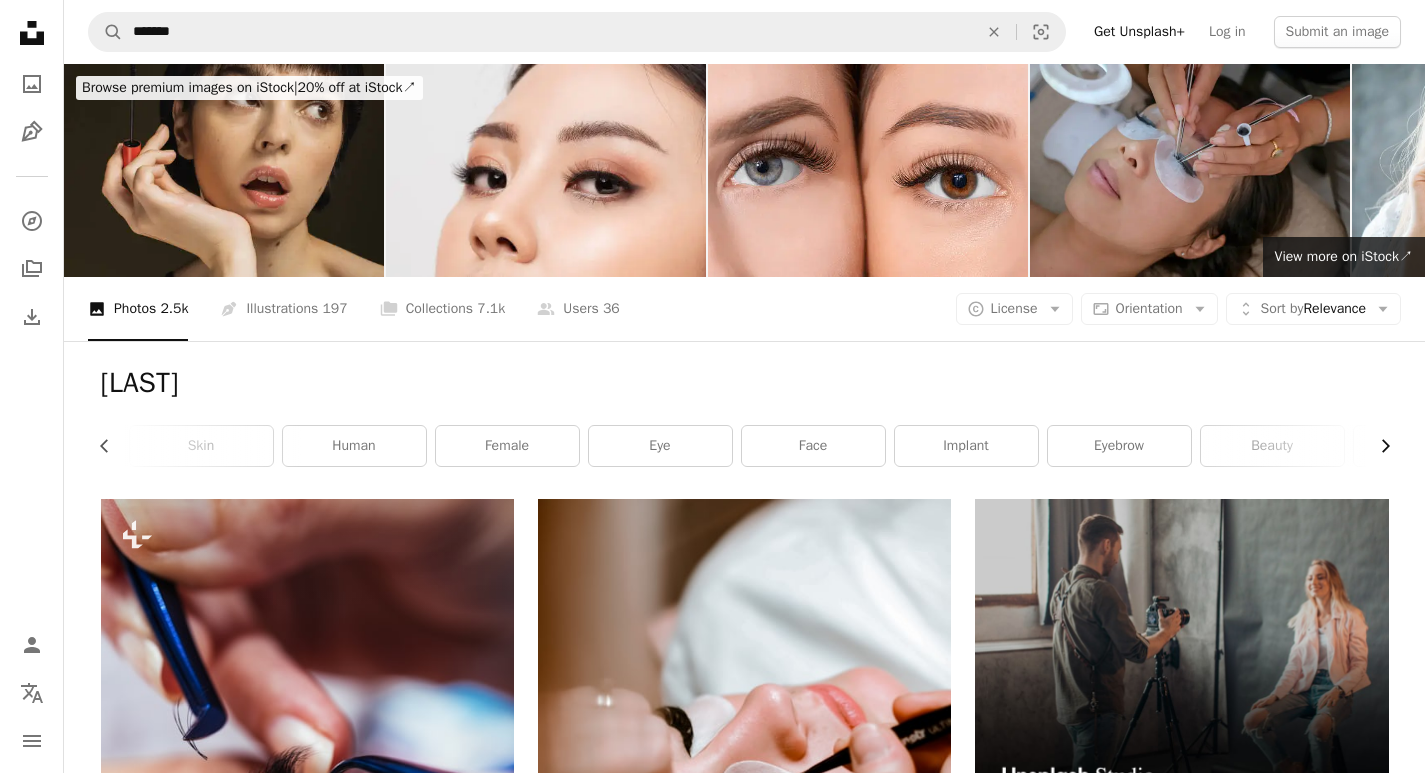 scroll, scrollTop: 0, scrollLeft: 300, axis: horizontal 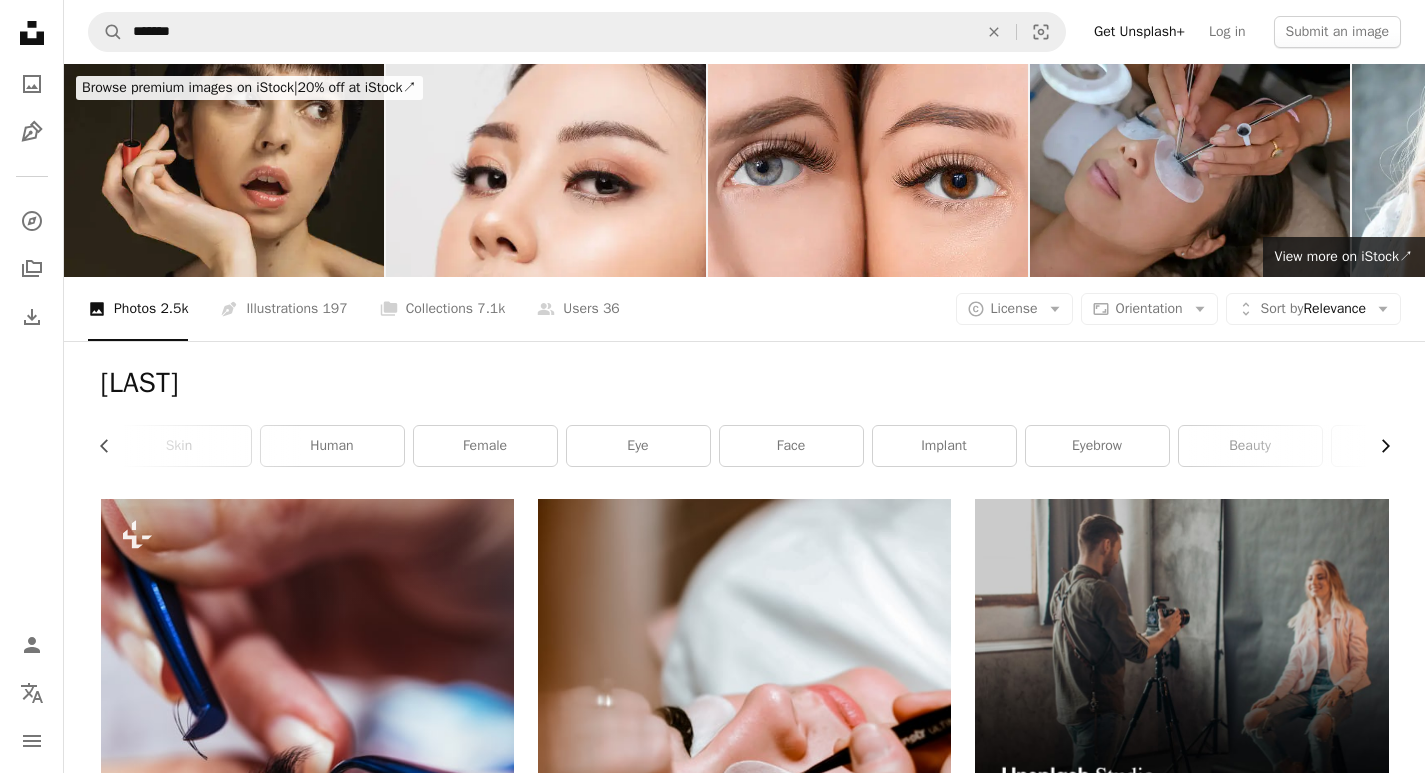 click on "Chevron right" 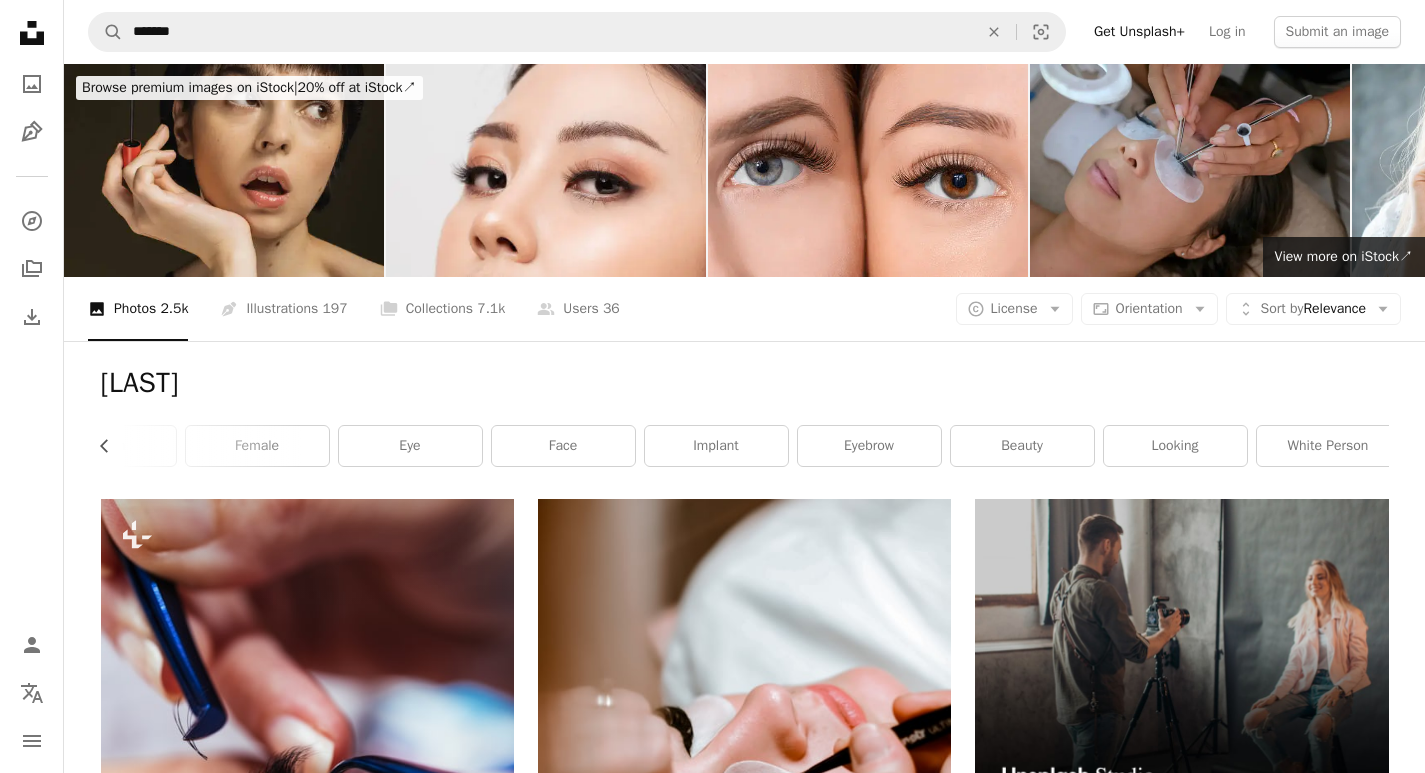 scroll, scrollTop: 0, scrollLeft: 540, axis: horizontal 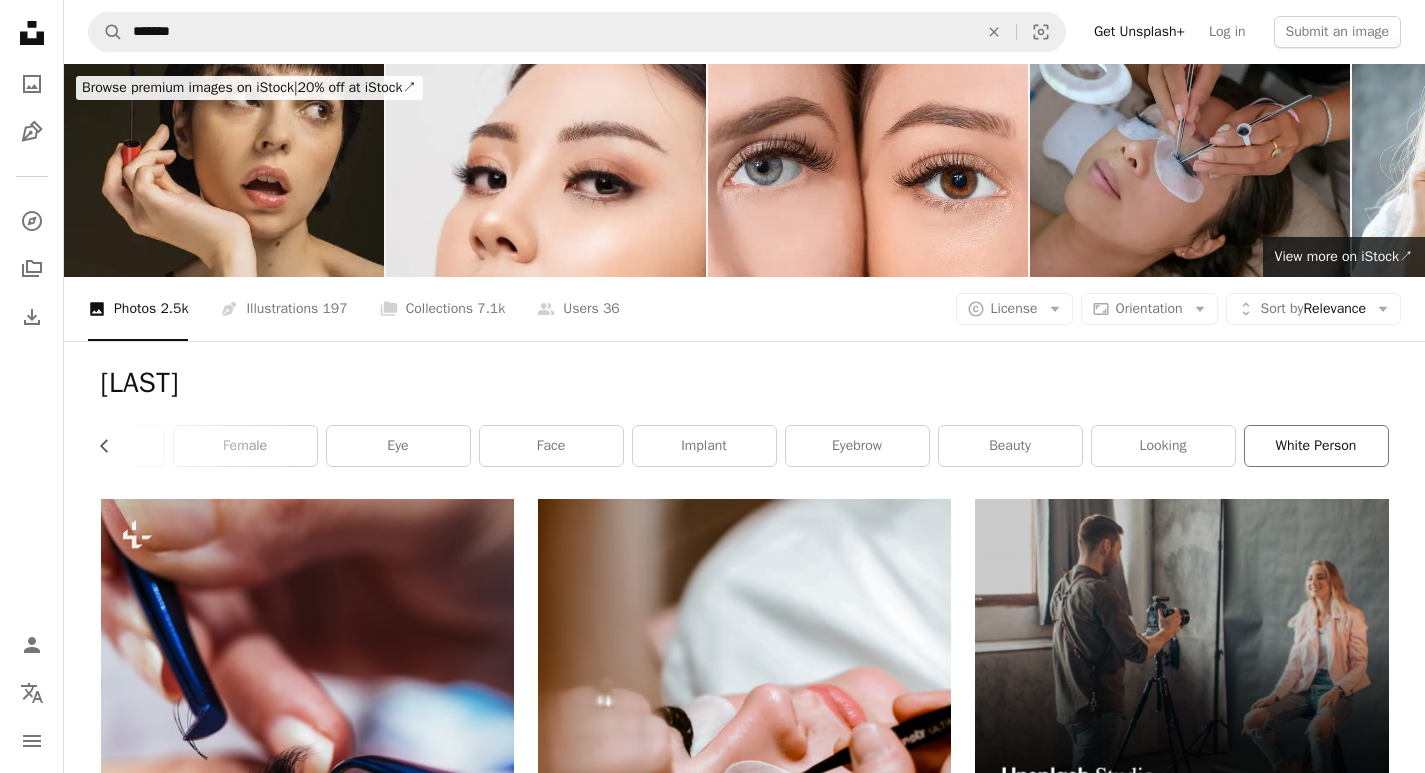 click on "white person" at bounding box center (1316, 446) 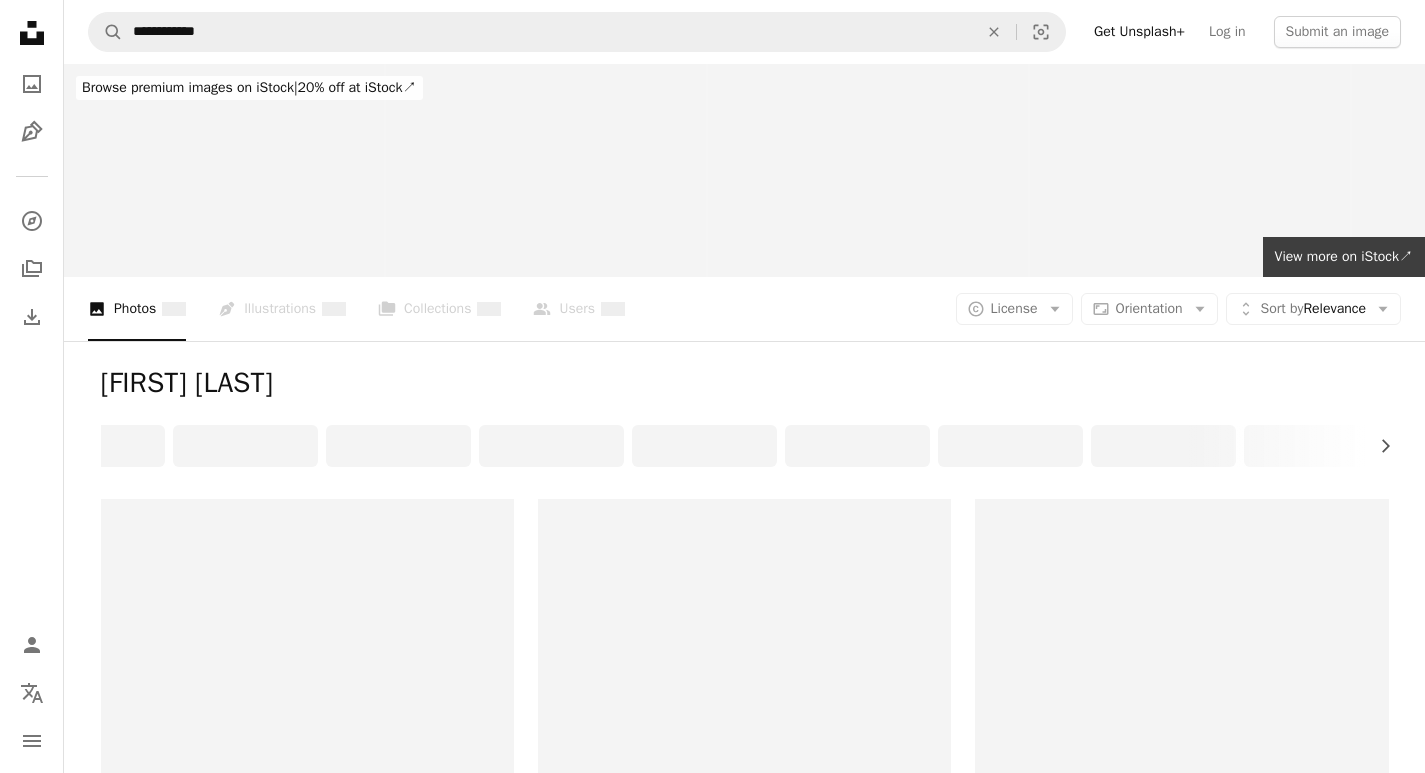 scroll, scrollTop: 0, scrollLeft: 0, axis: both 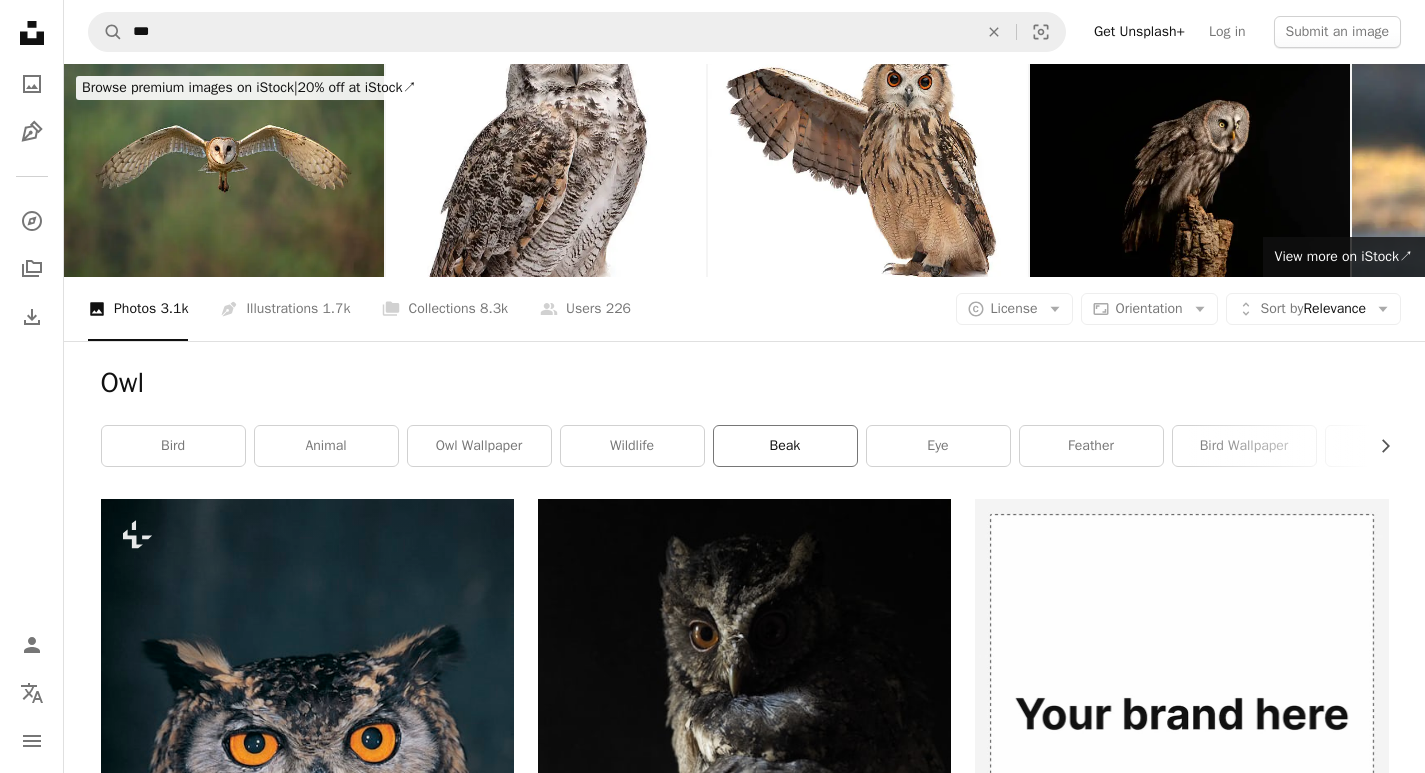click on "beak" at bounding box center (785, 446) 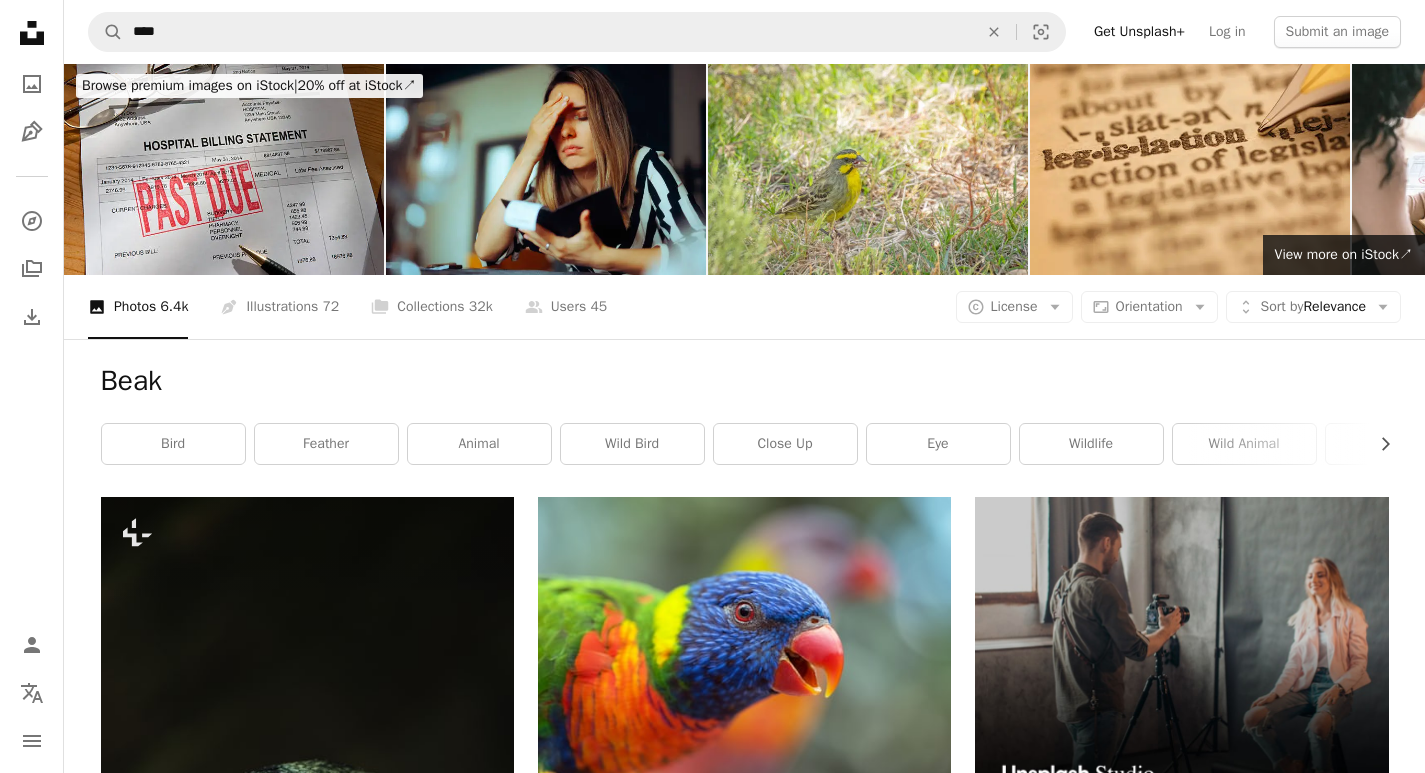 scroll, scrollTop: 0, scrollLeft: 0, axis: both 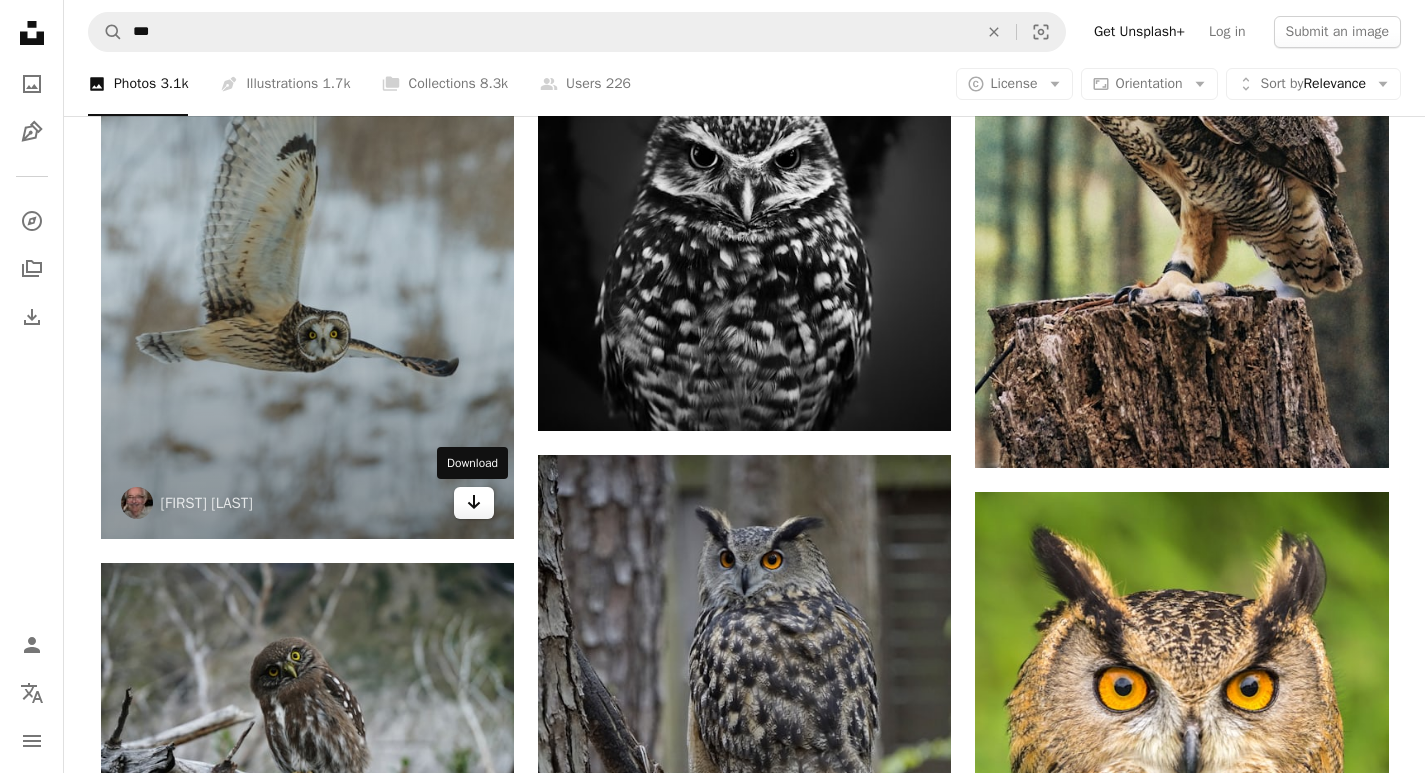 click 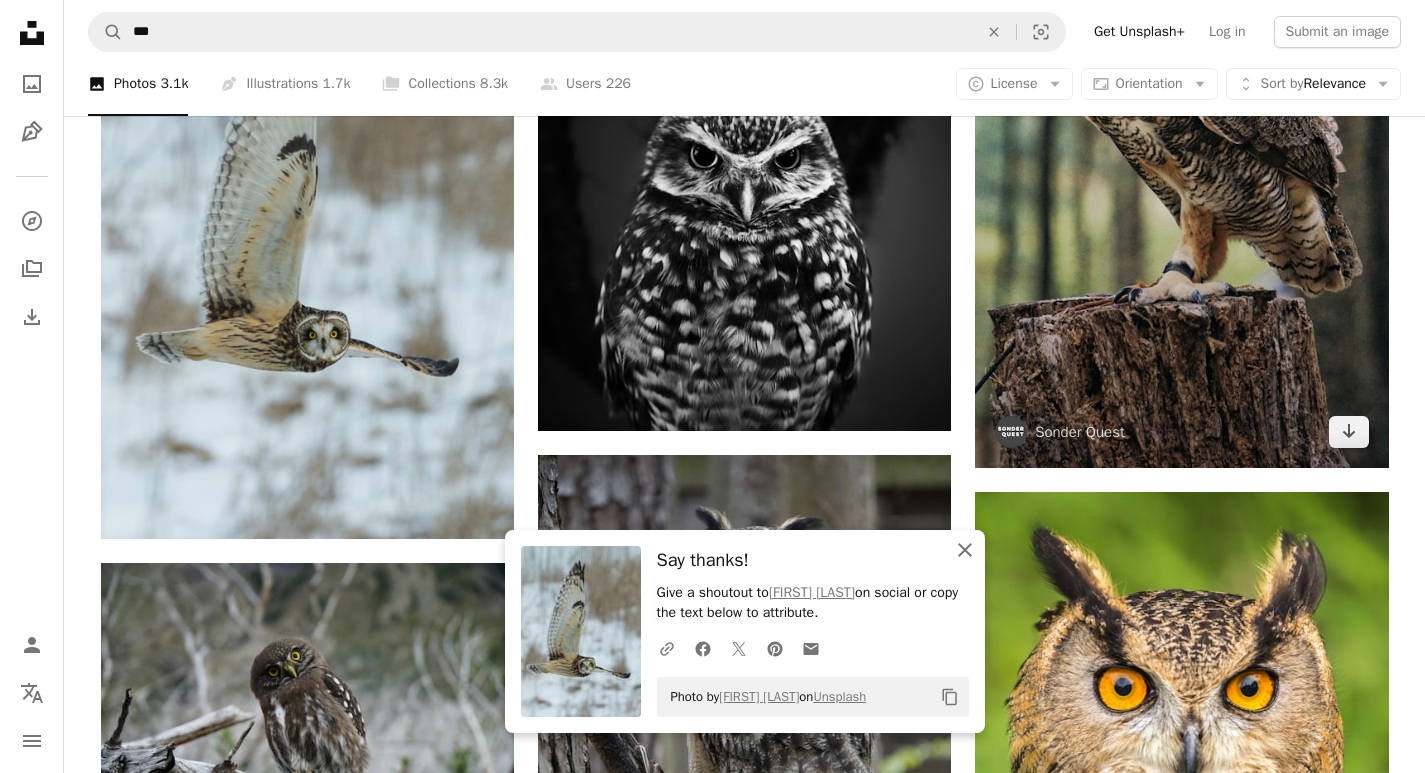 drag, startPoint x: 968, startPoint y: 551, endPoint x: 1019, endPoint y: 465, distance: 99.985 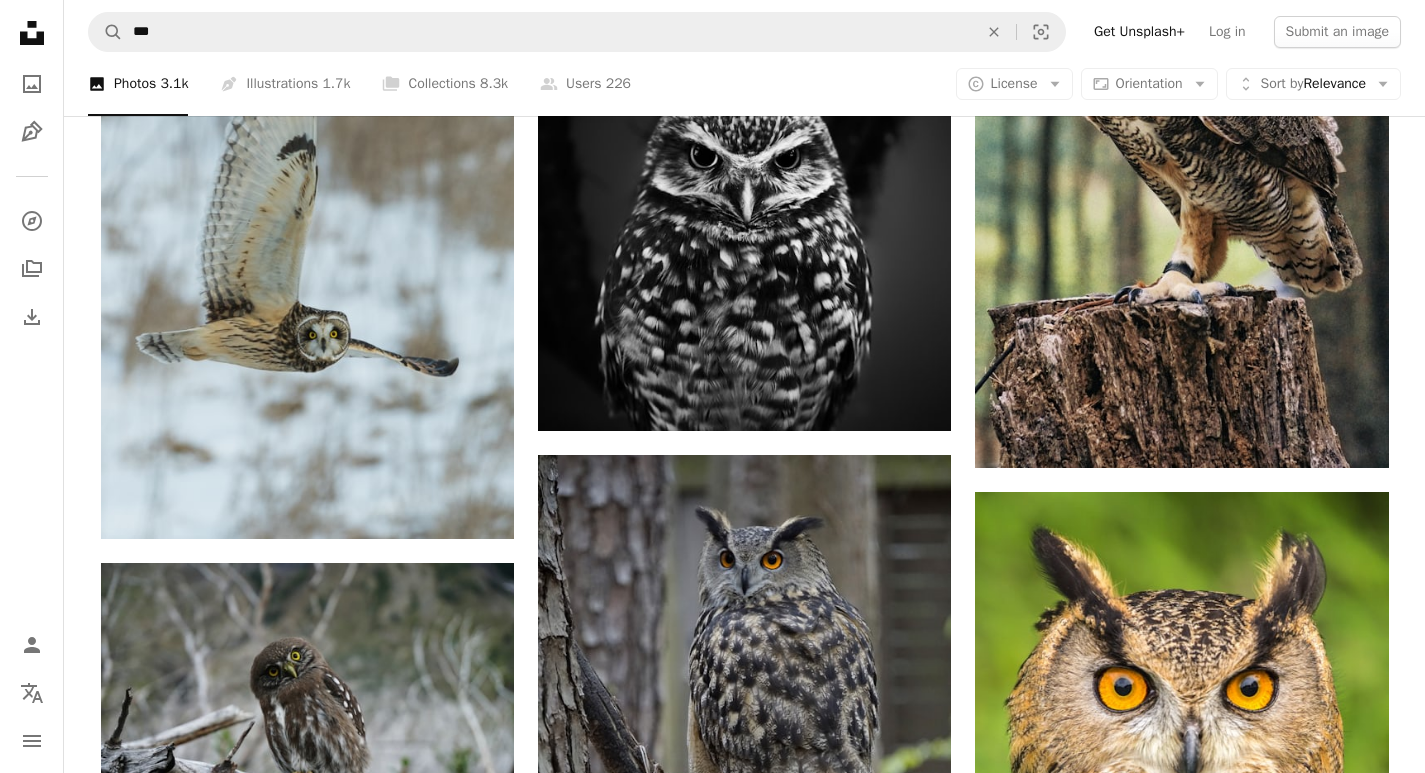click on "[FIRST] [LAST]" at bounding box center (745, 5864) 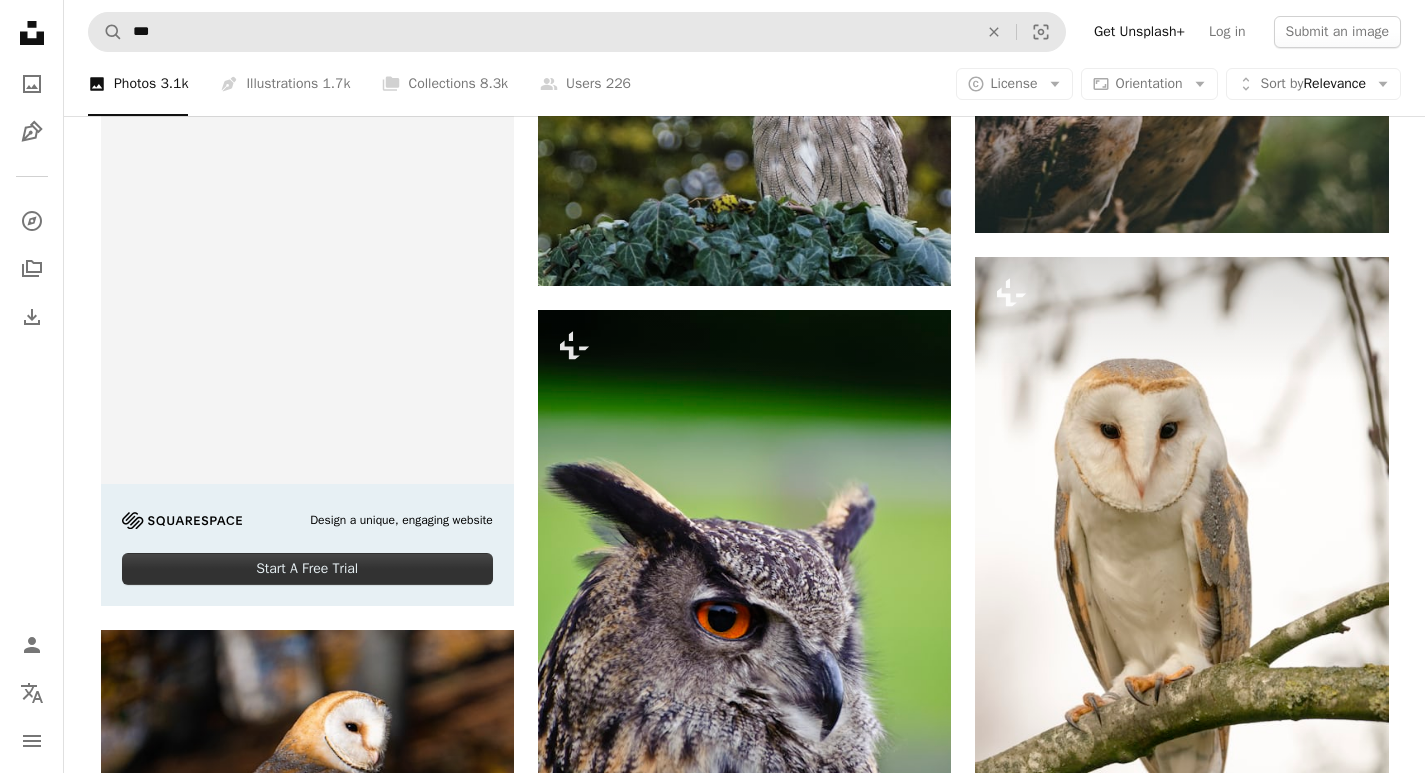 scroll, scrollTop: 4800, scrollLeft: 0, axis: vertical 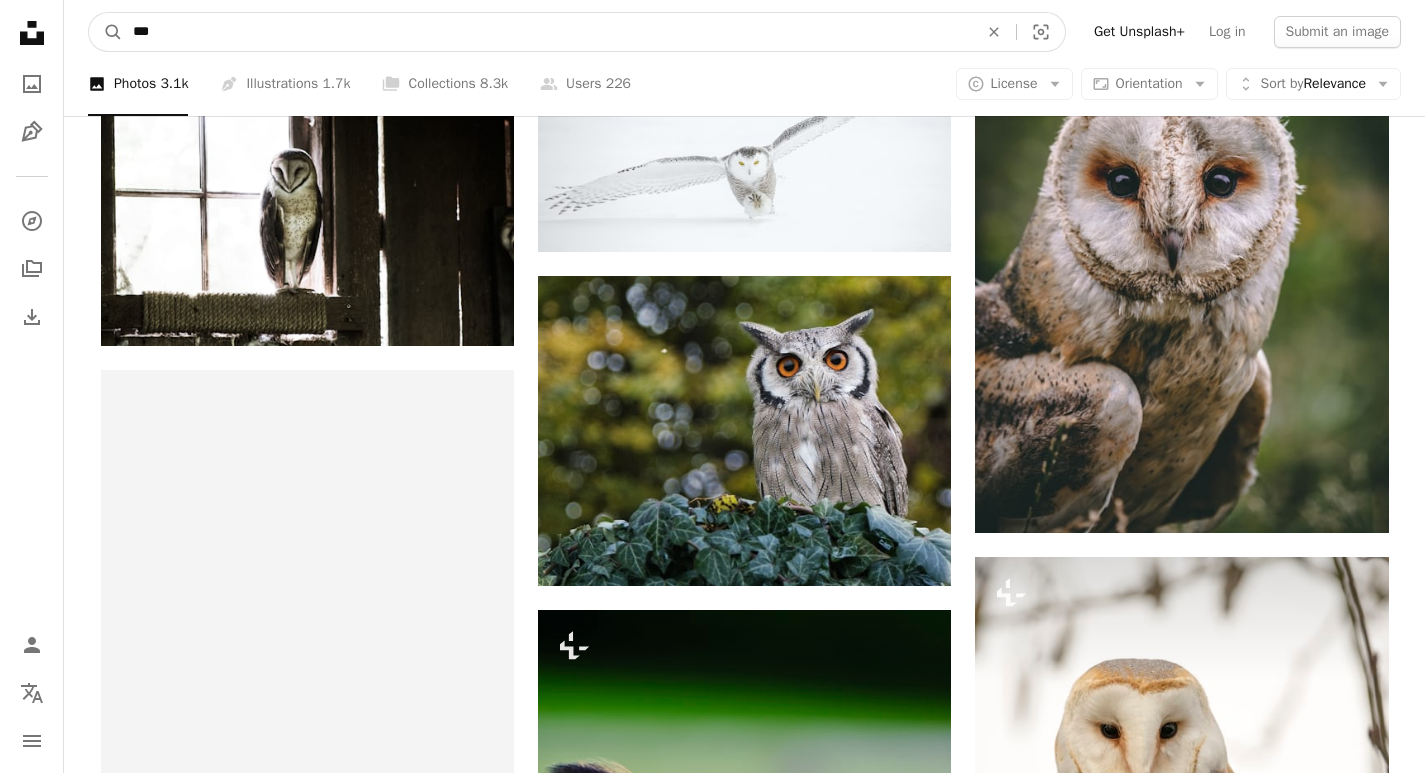 click on "***" at bounding box center (547, 32) 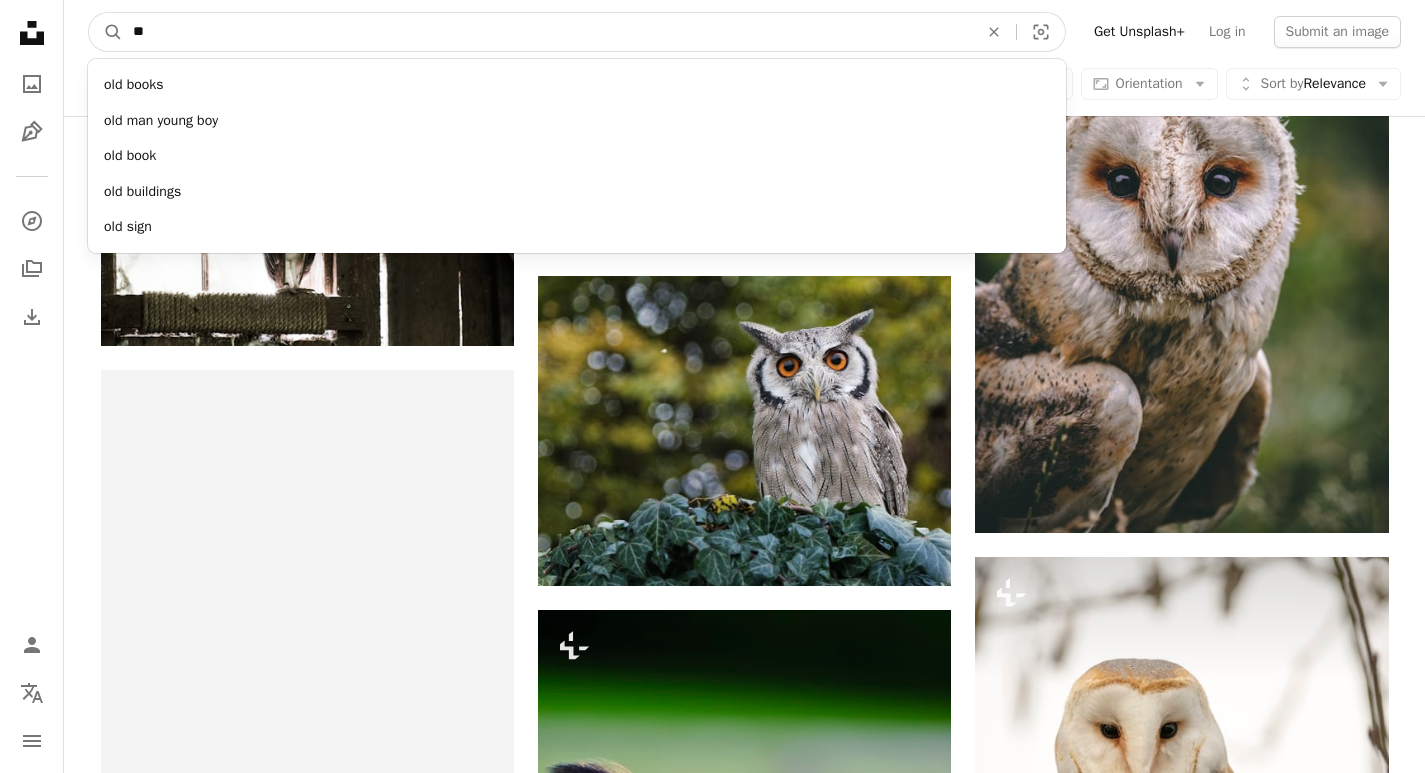 type on "*" 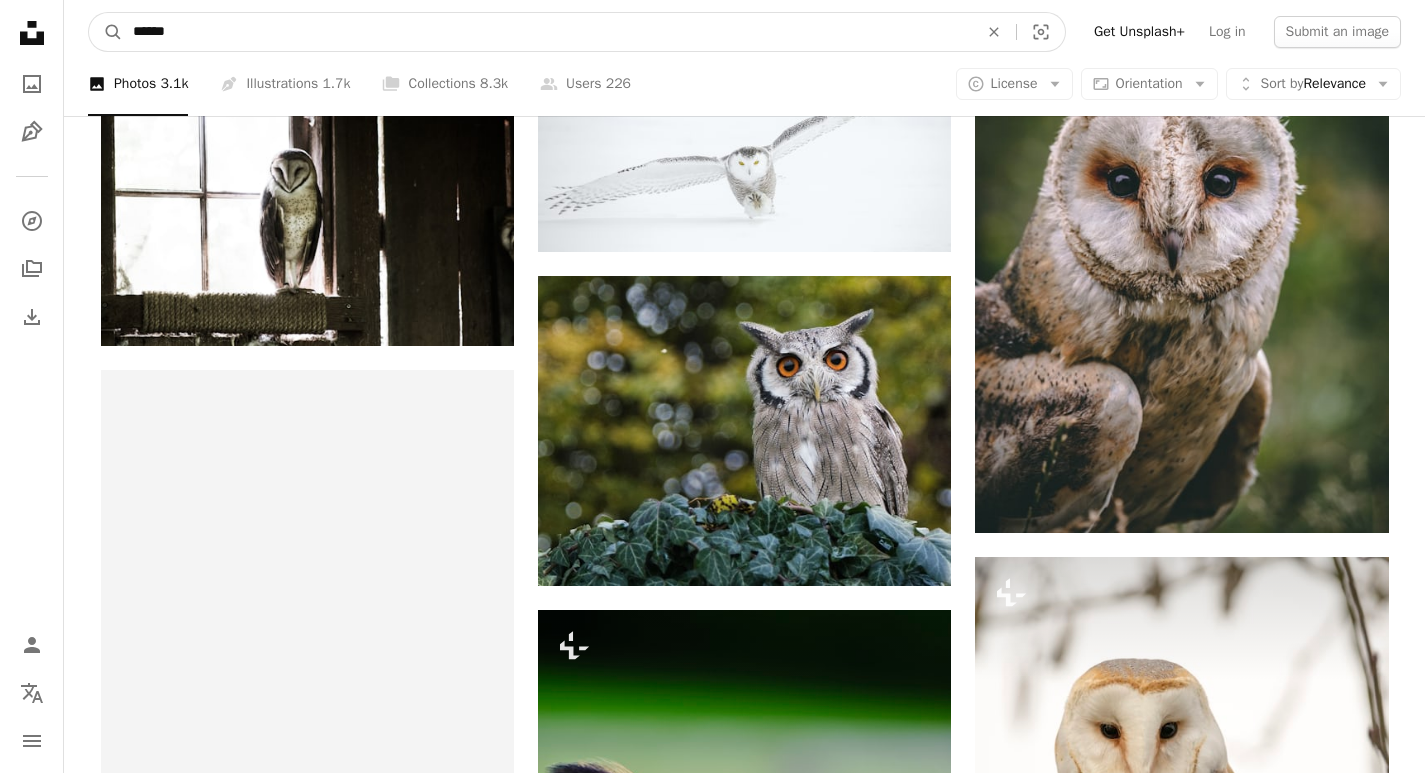 type on "******" 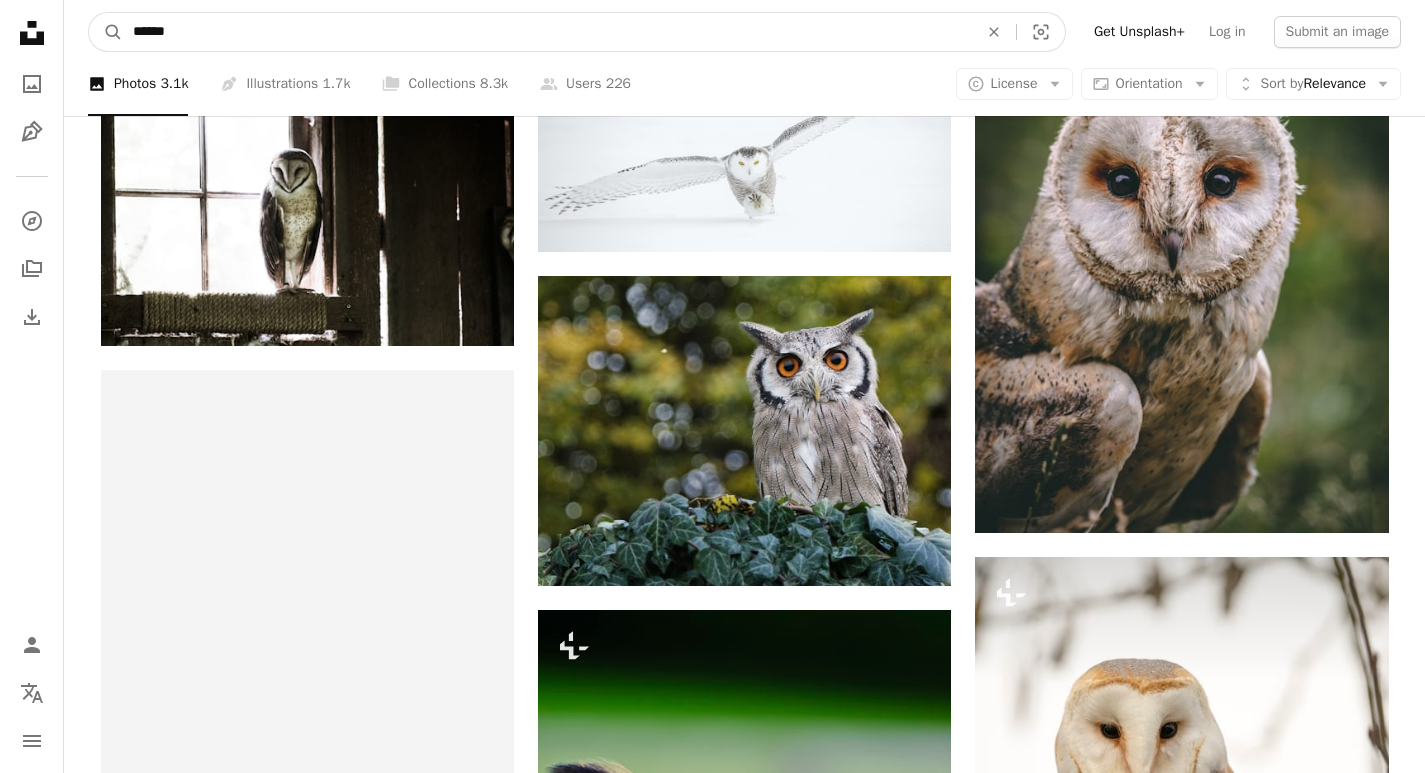 click on "A magnifying glass" at bounding box center [106, 32] 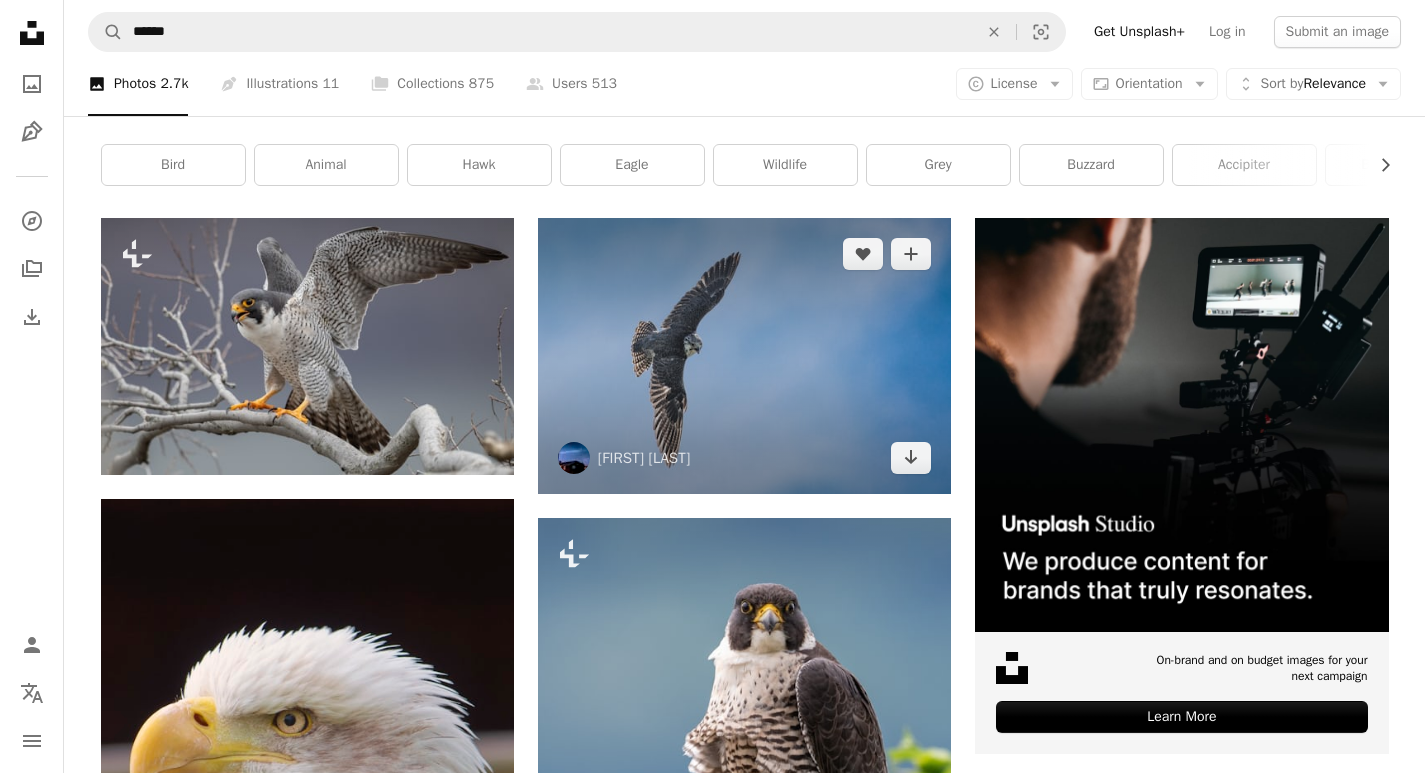 scroll, scrollTop: 300, scrollLeft: 0, axis: vertical 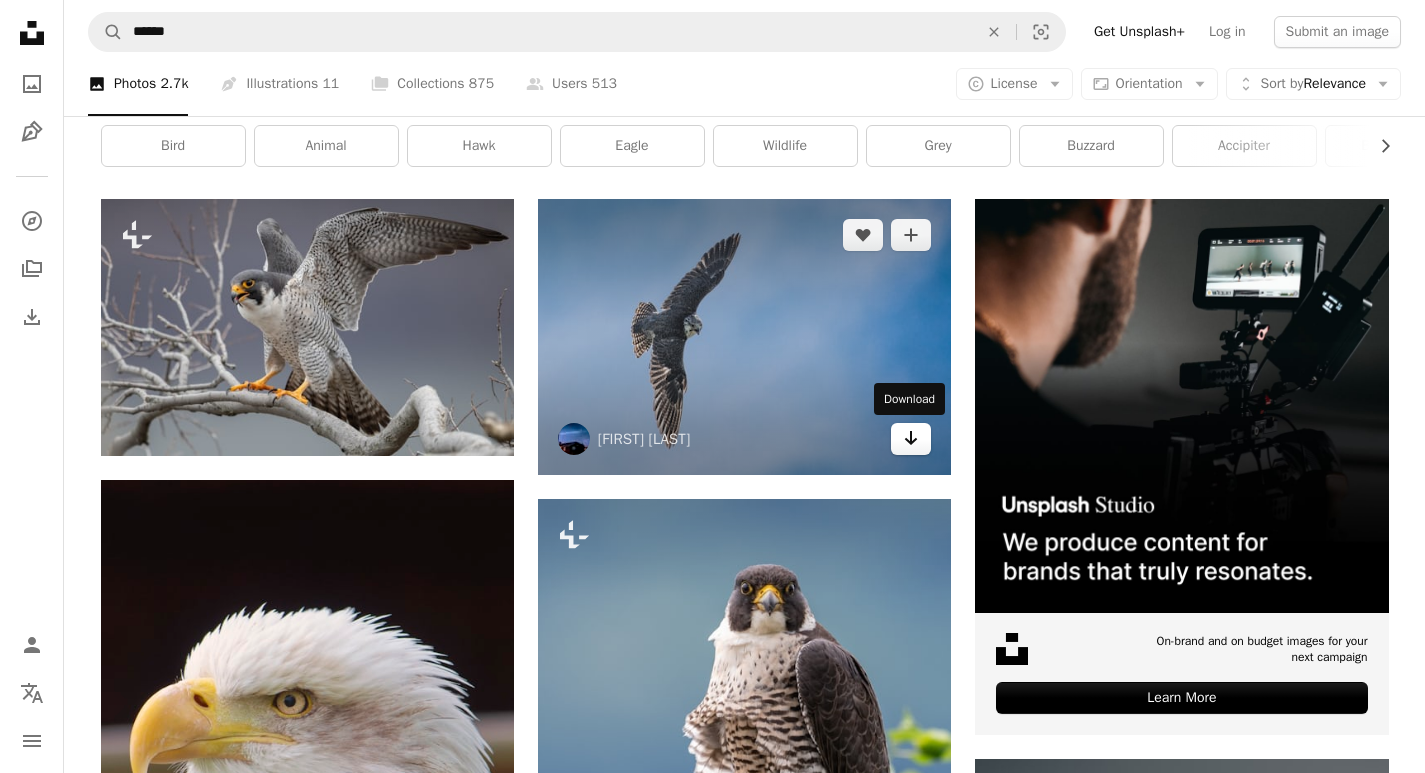 click on "Arrow pointing down" 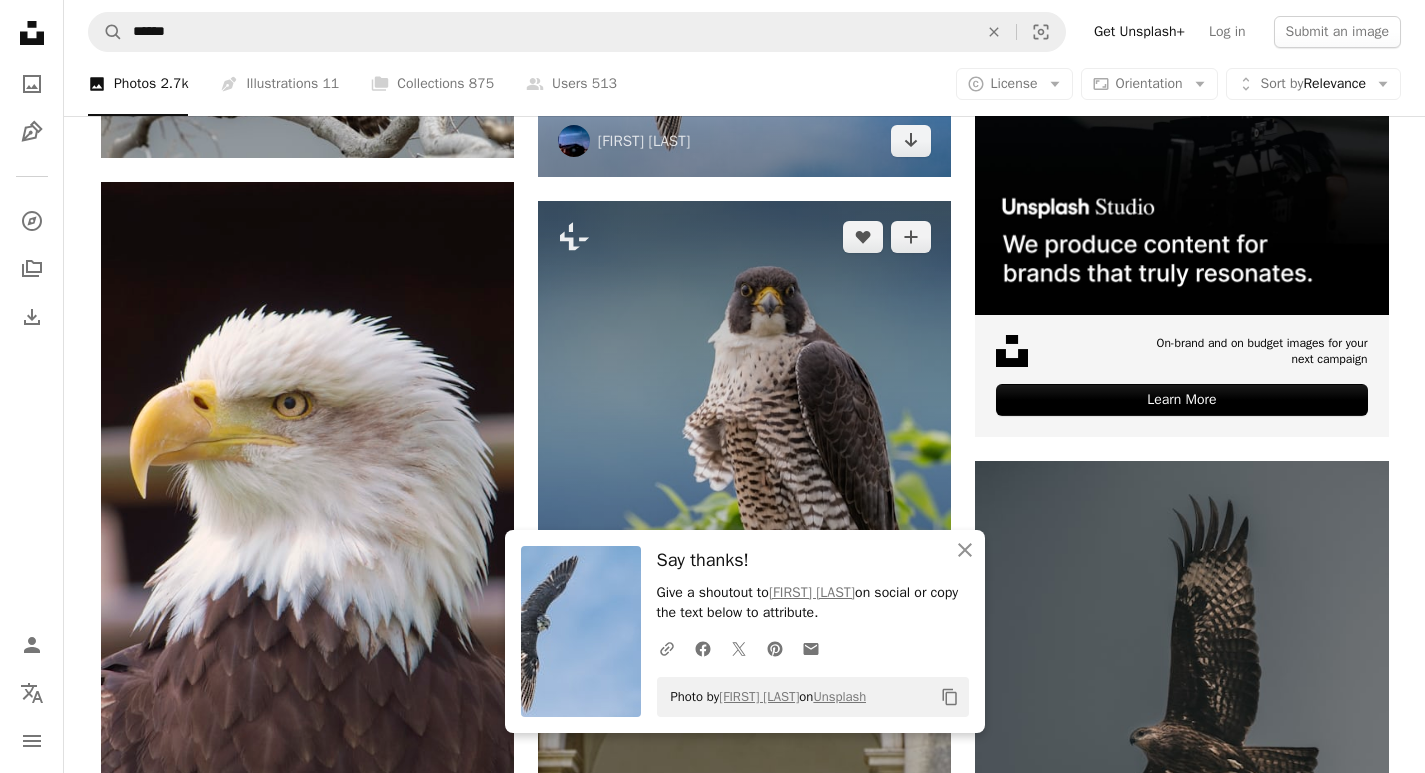 scroll, scrollTop: 600, scrollLeft: 0, axis: vertical 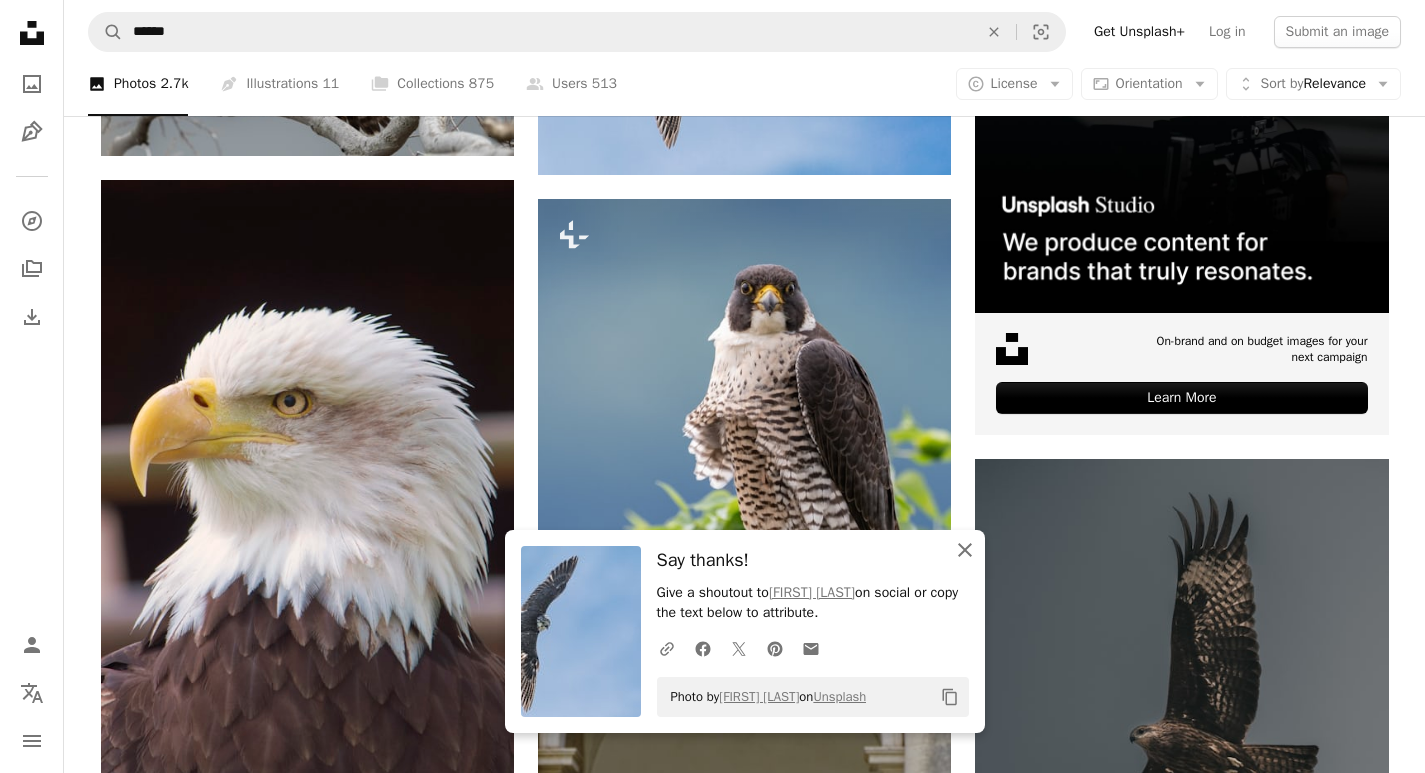 click on "An X shape" 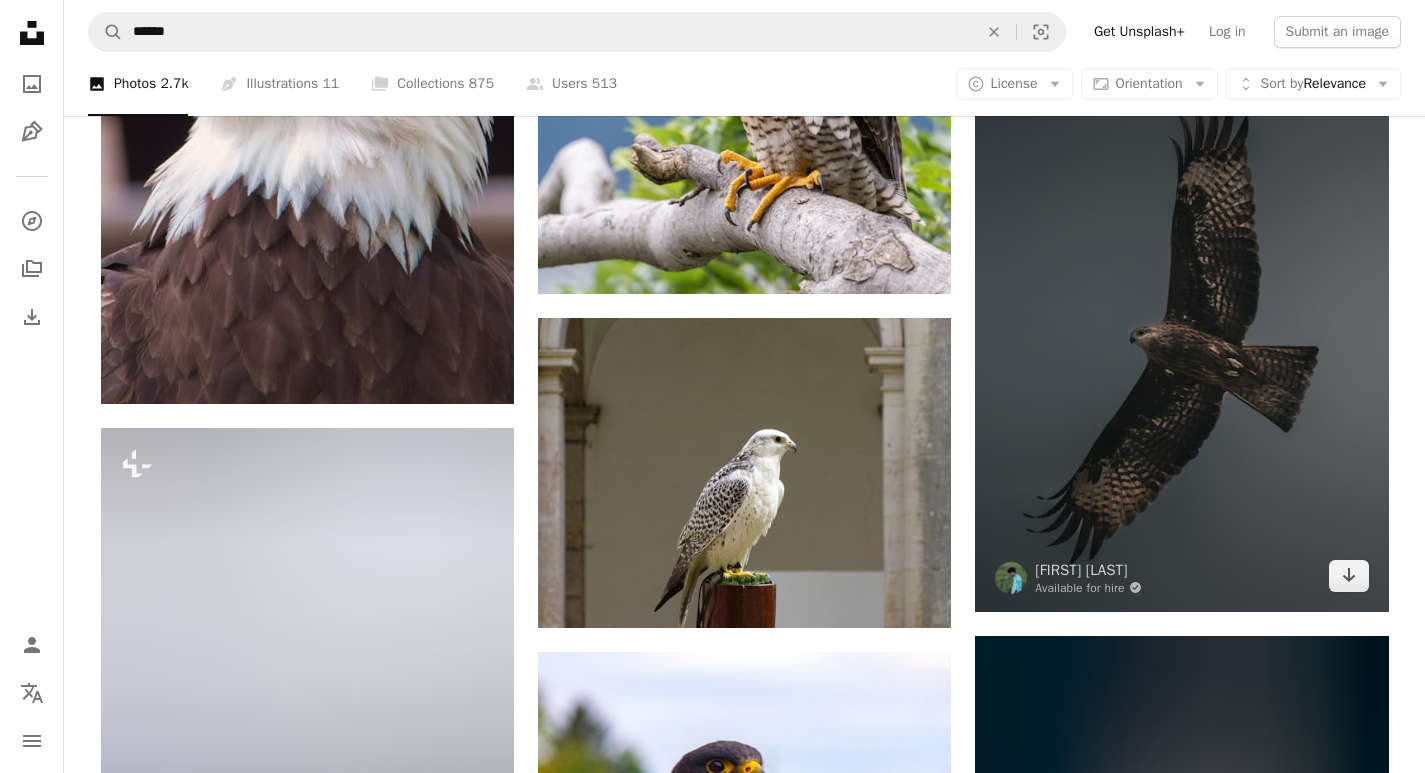 scroll, scrollTop: 1000, scrollLeft: 0, axis: vertical 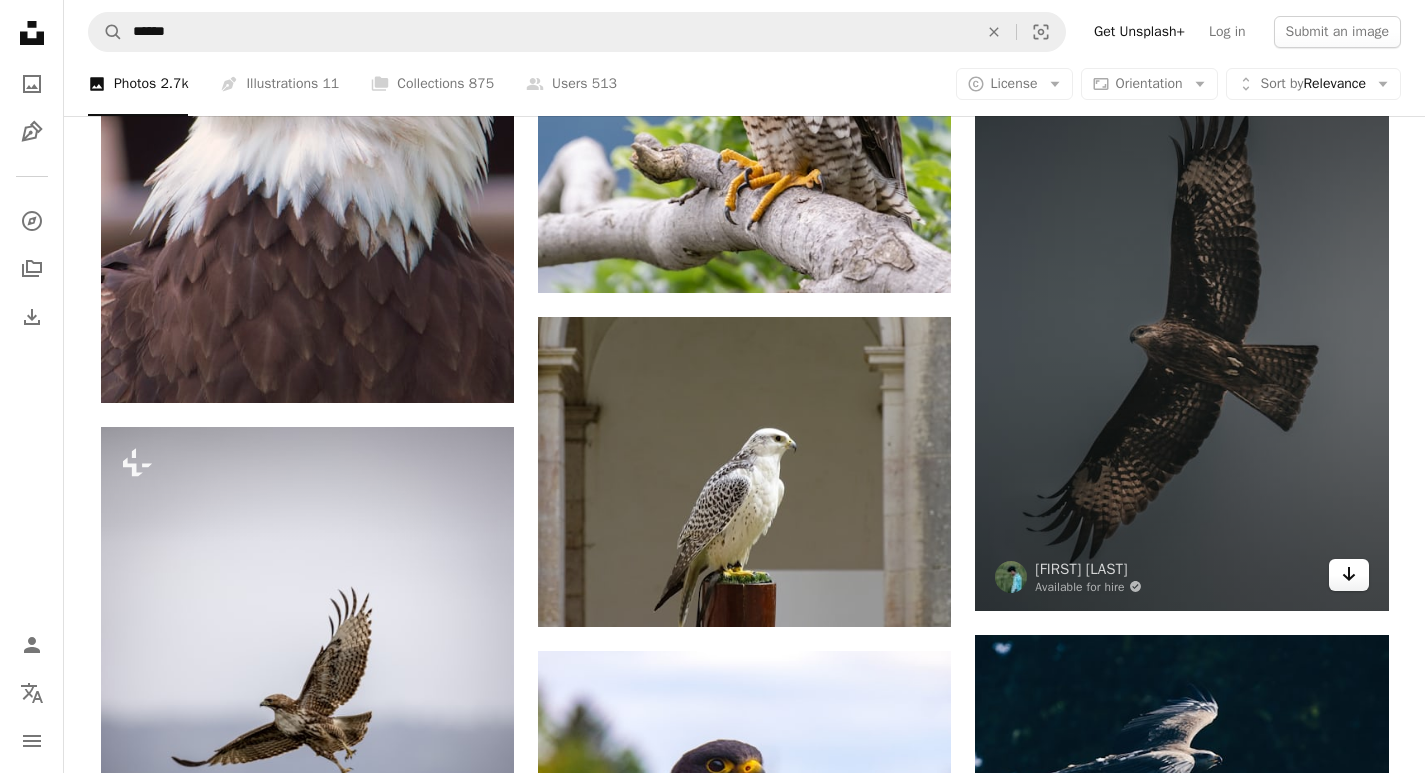 click on "Arrow pointing down" at bounding box center [1349, 575] 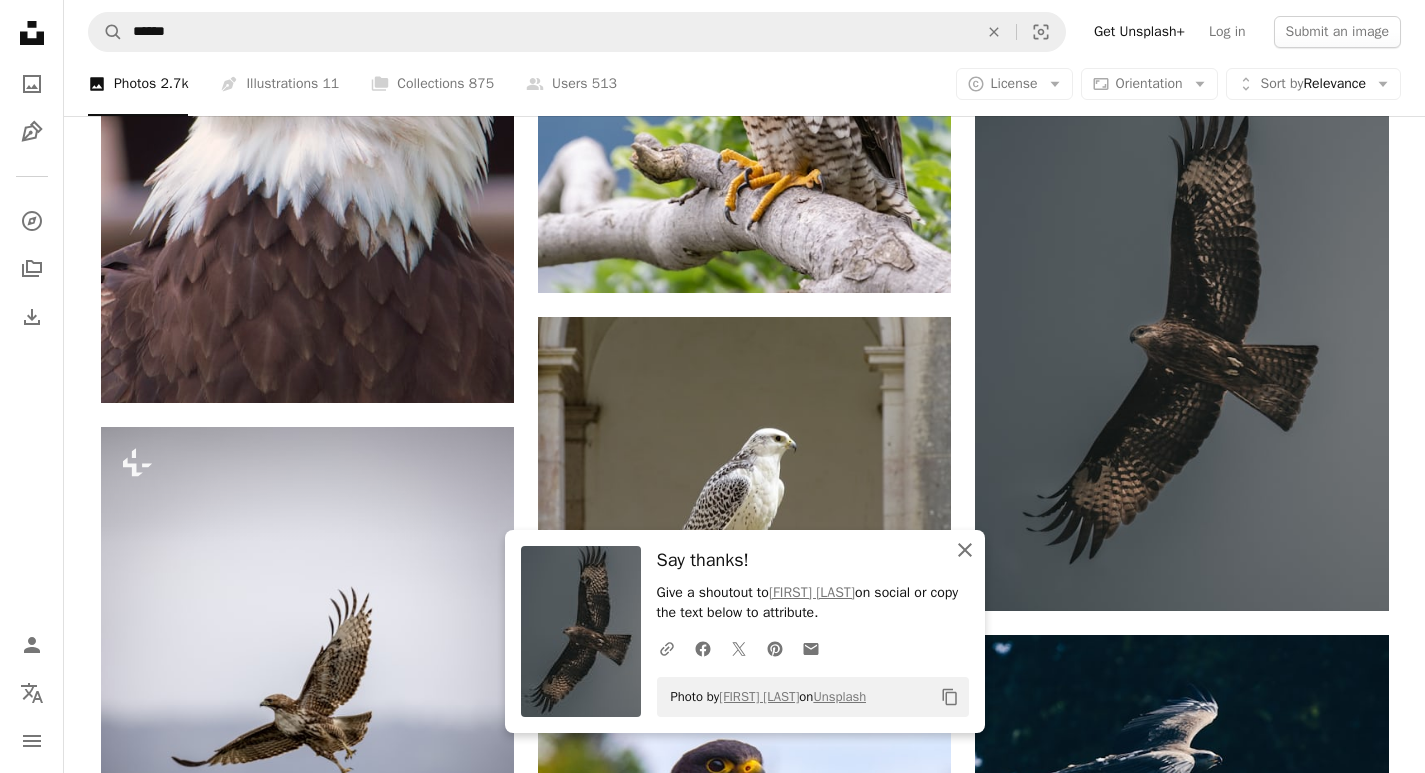 click on "An X shape" 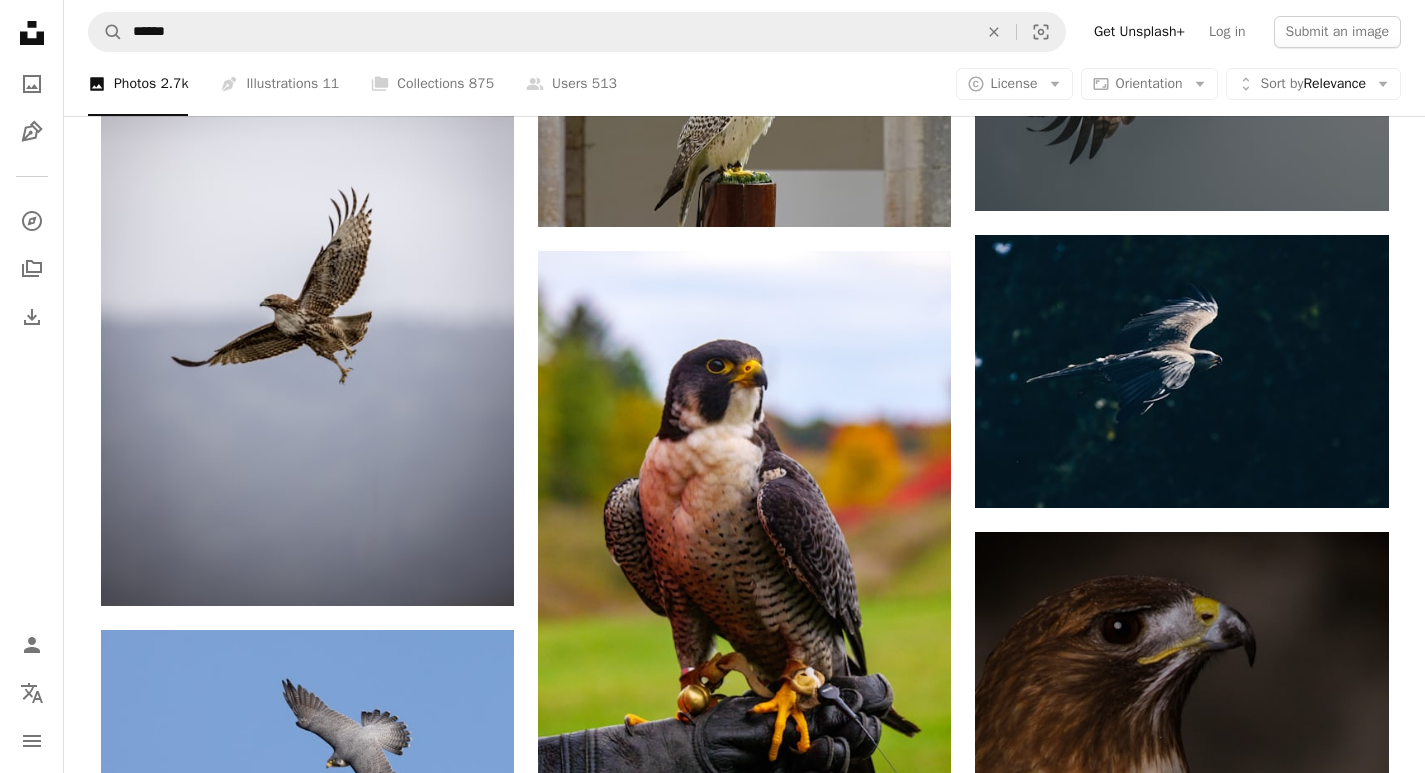 scroll, scrollTop: 1700, scrollLeft: 0, axis: vertical 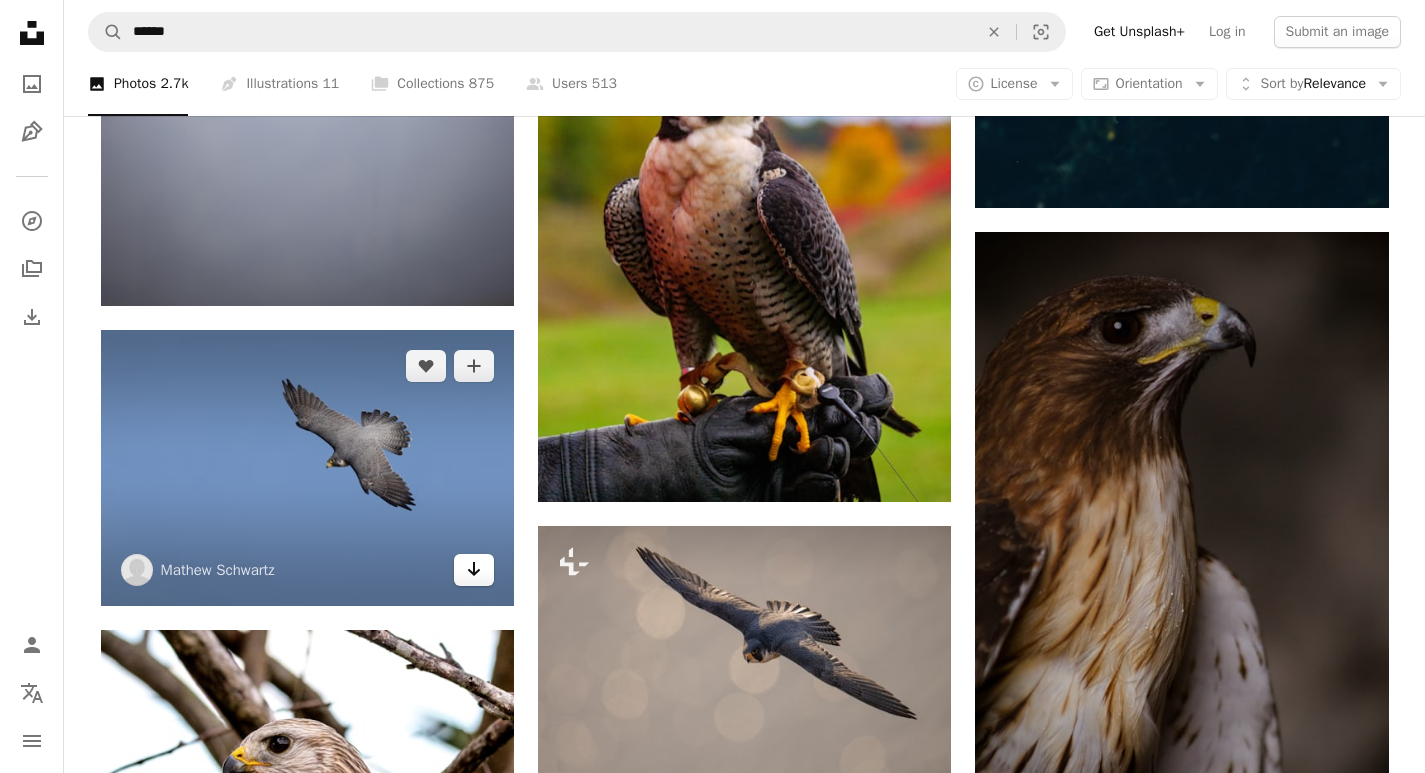 click on "Arrow pointing down" 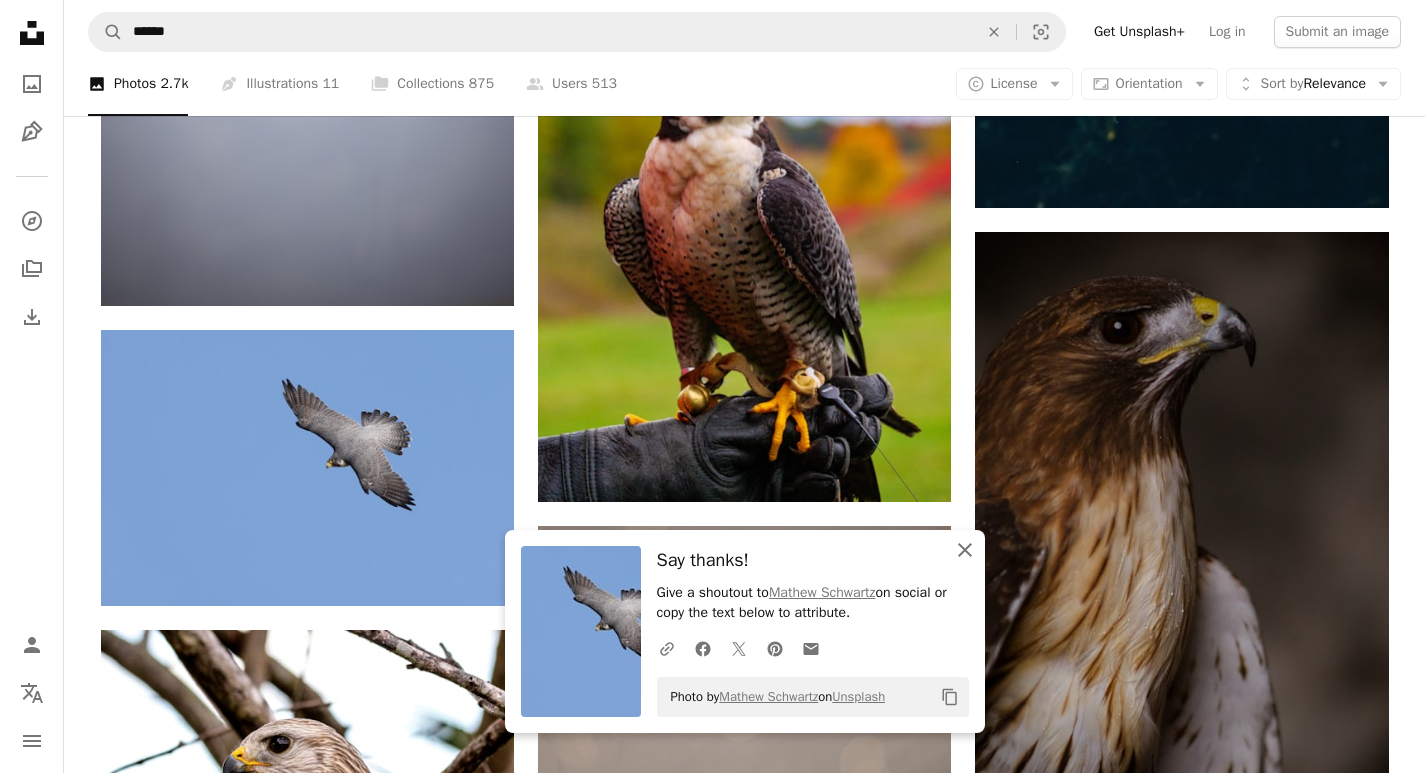 click on "An X shape" 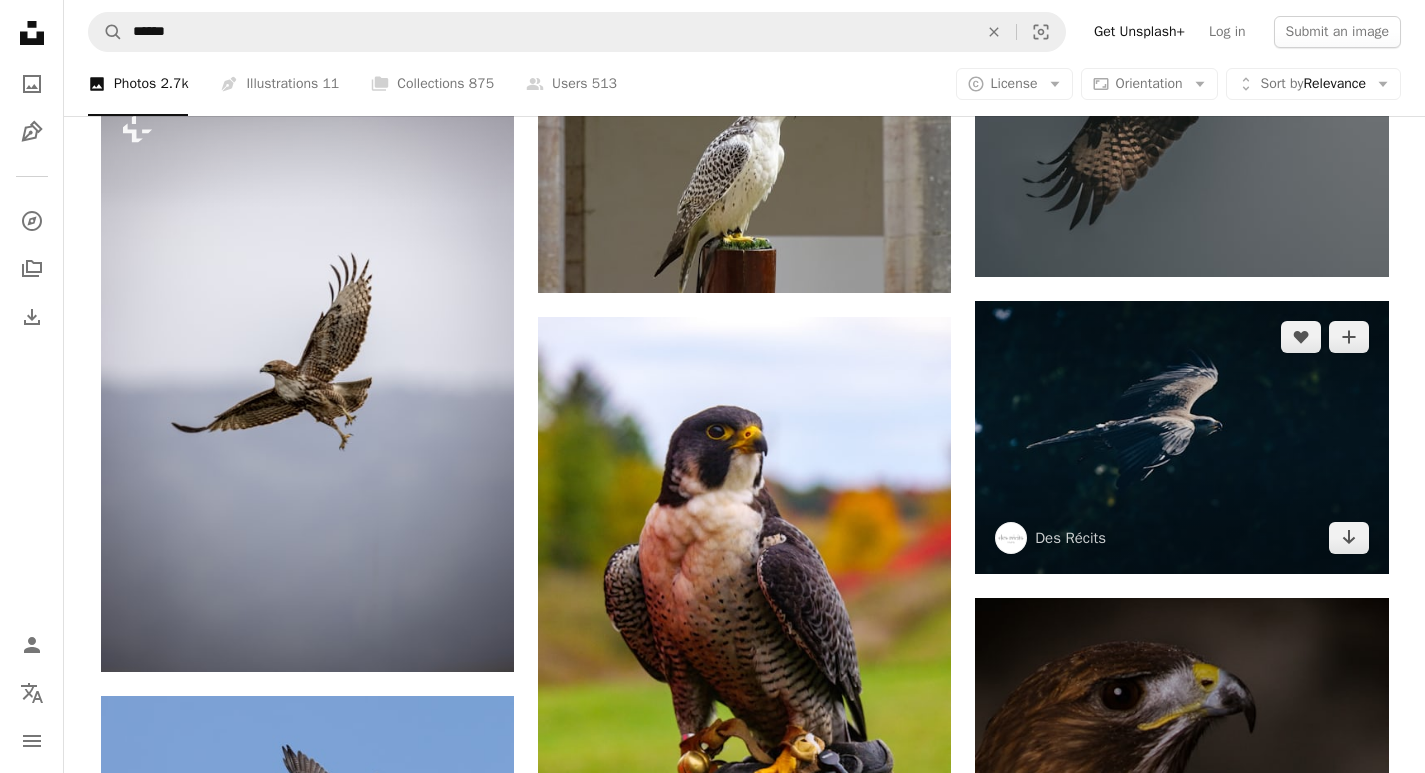 scroll, scrollTop: 1200, scrollLeft: 0, axis: vertical 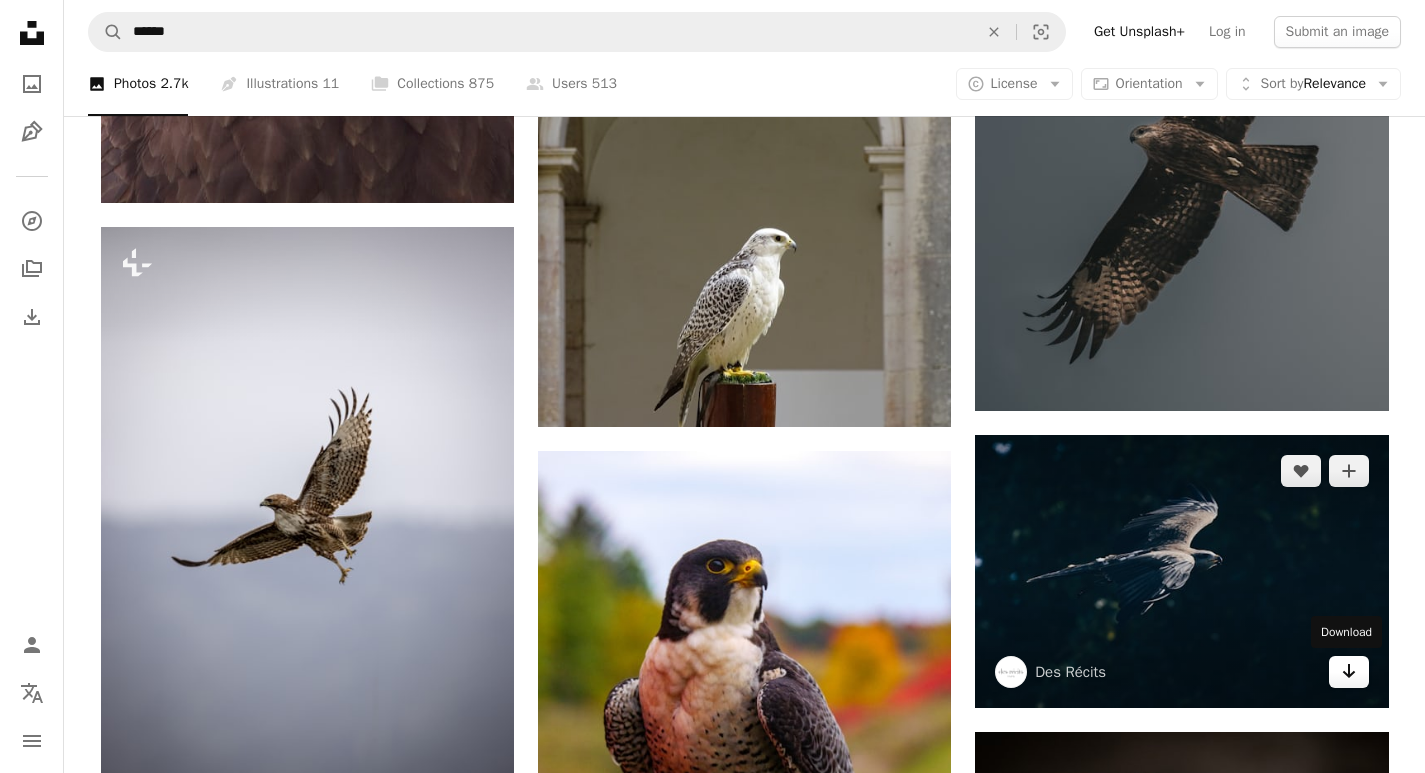 click on "Arrow pointing down" 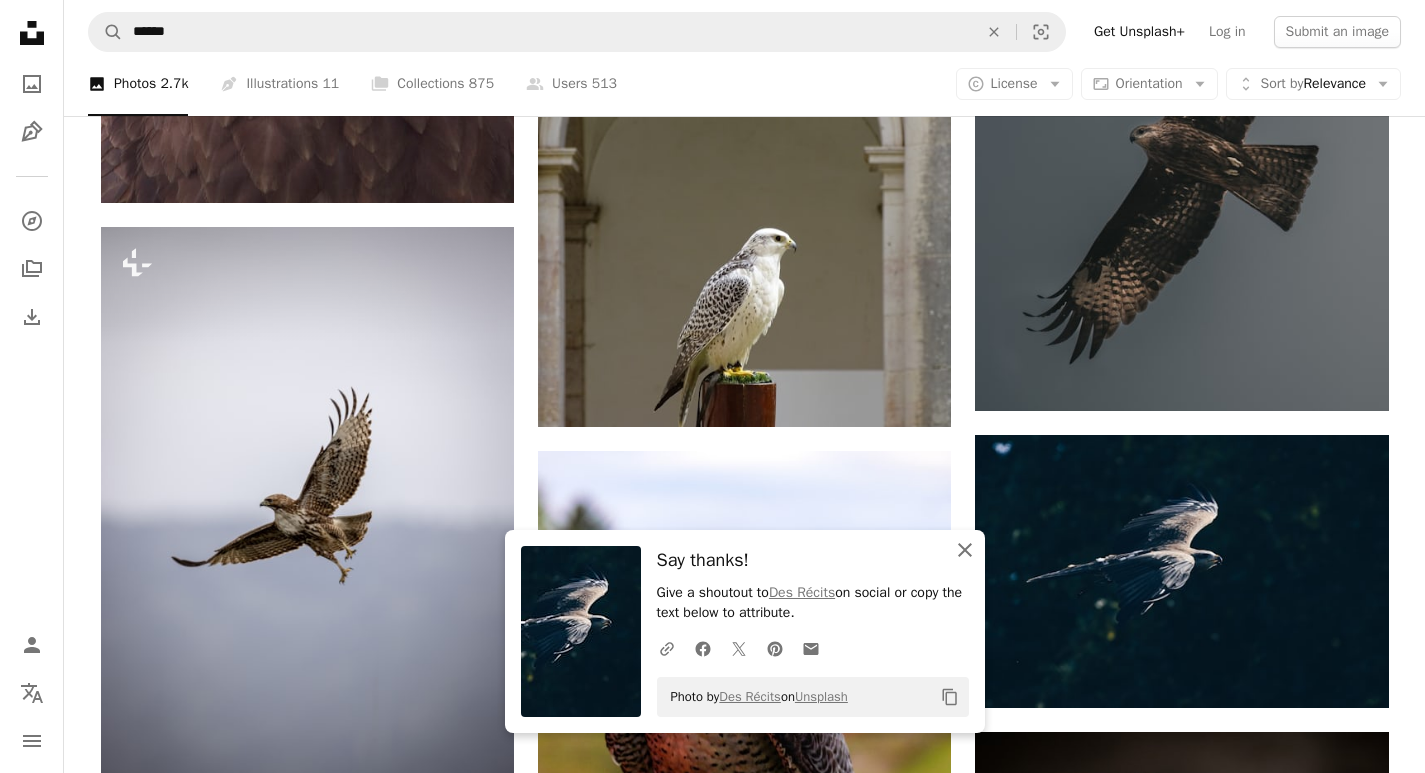 click on "An X shape" 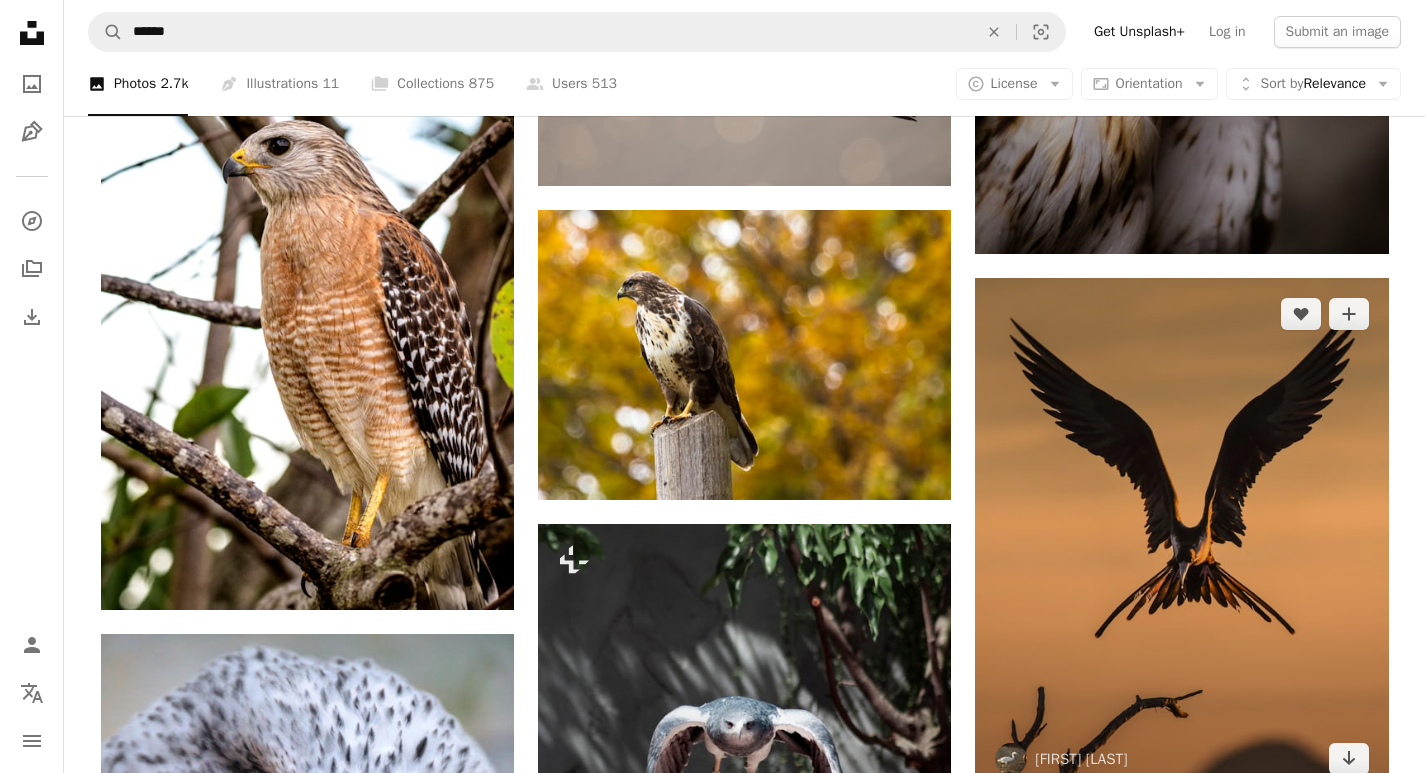 scroll, scrollTop: 2300, scrollLeft: 0, axis: vertical 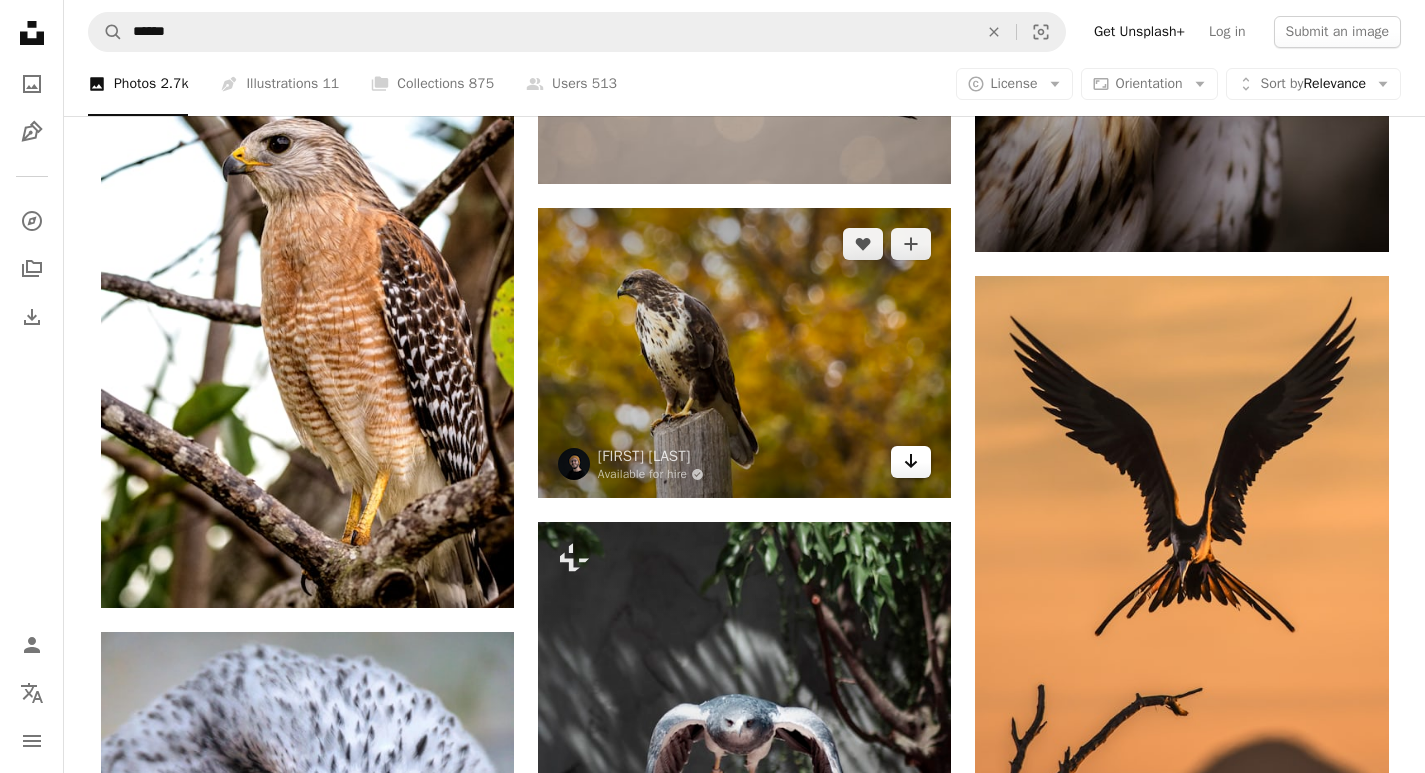 click on "Arrow pointing down" 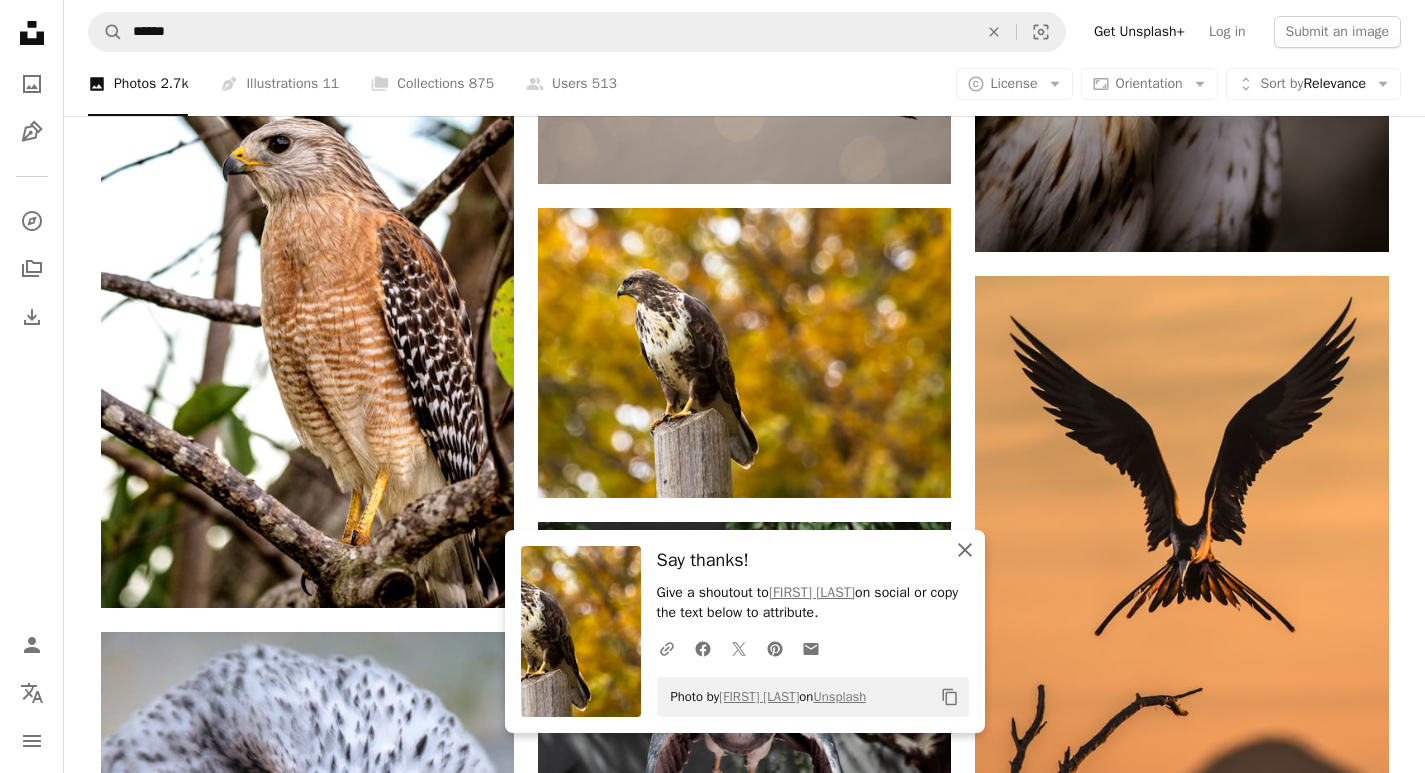 click 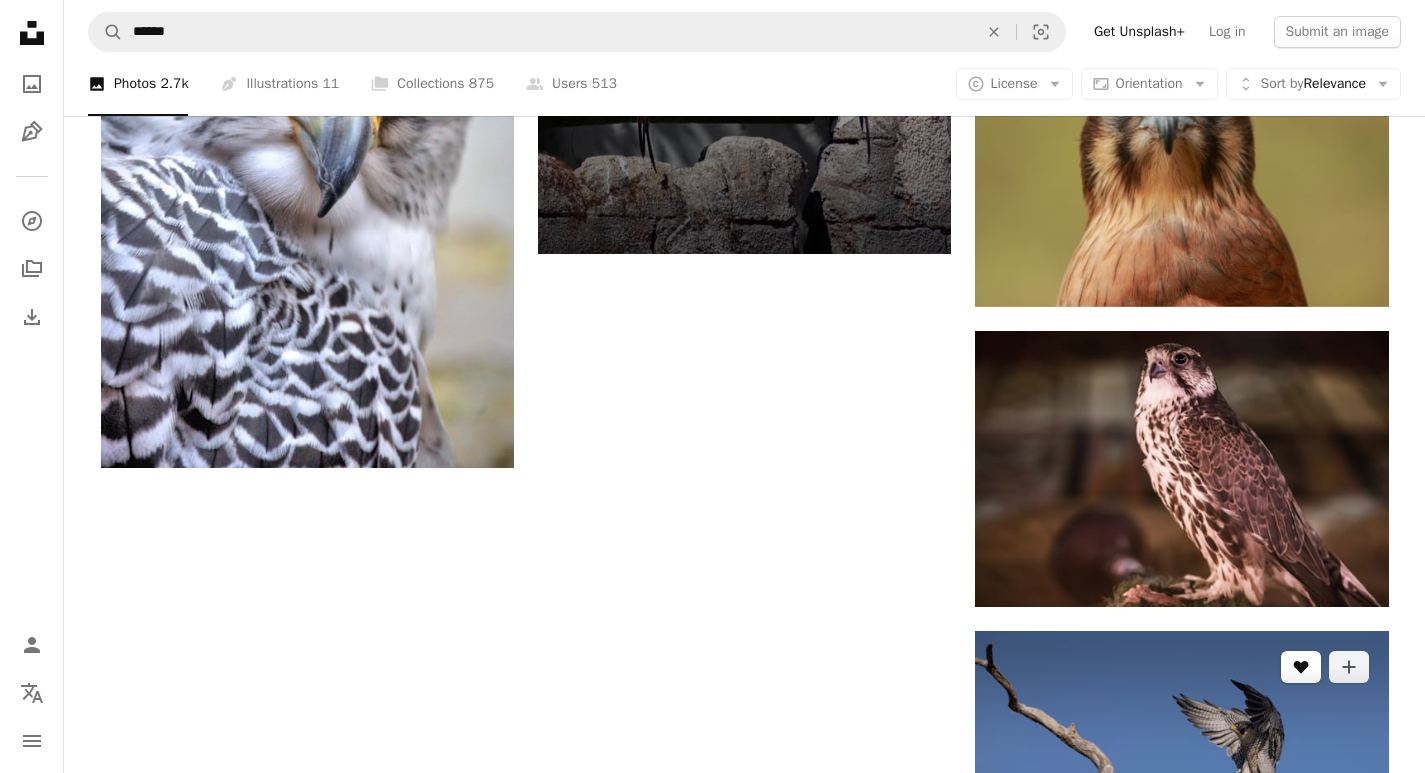 scroll, scrollTop: 3200, scrollLeft: 0, axis: vertical 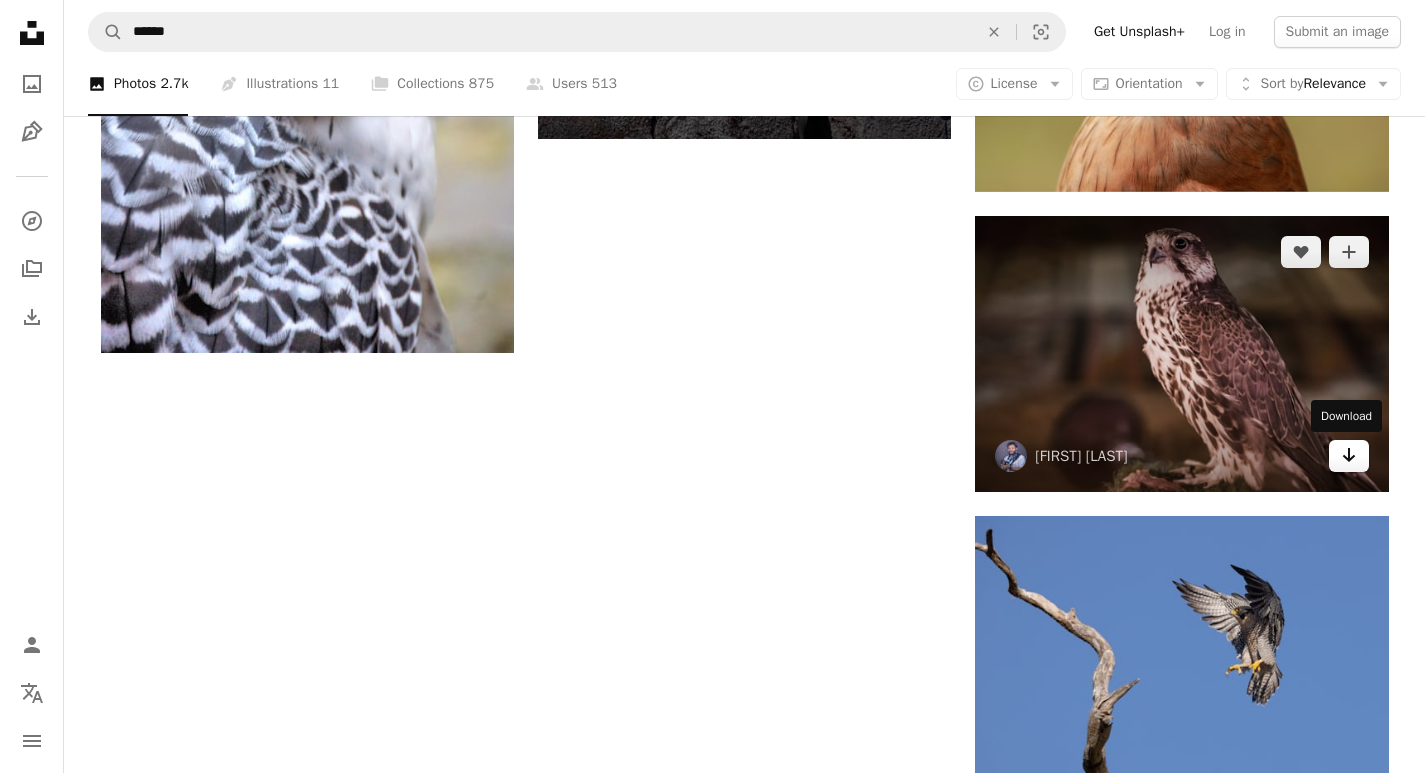 click on "Arrow pointing down" 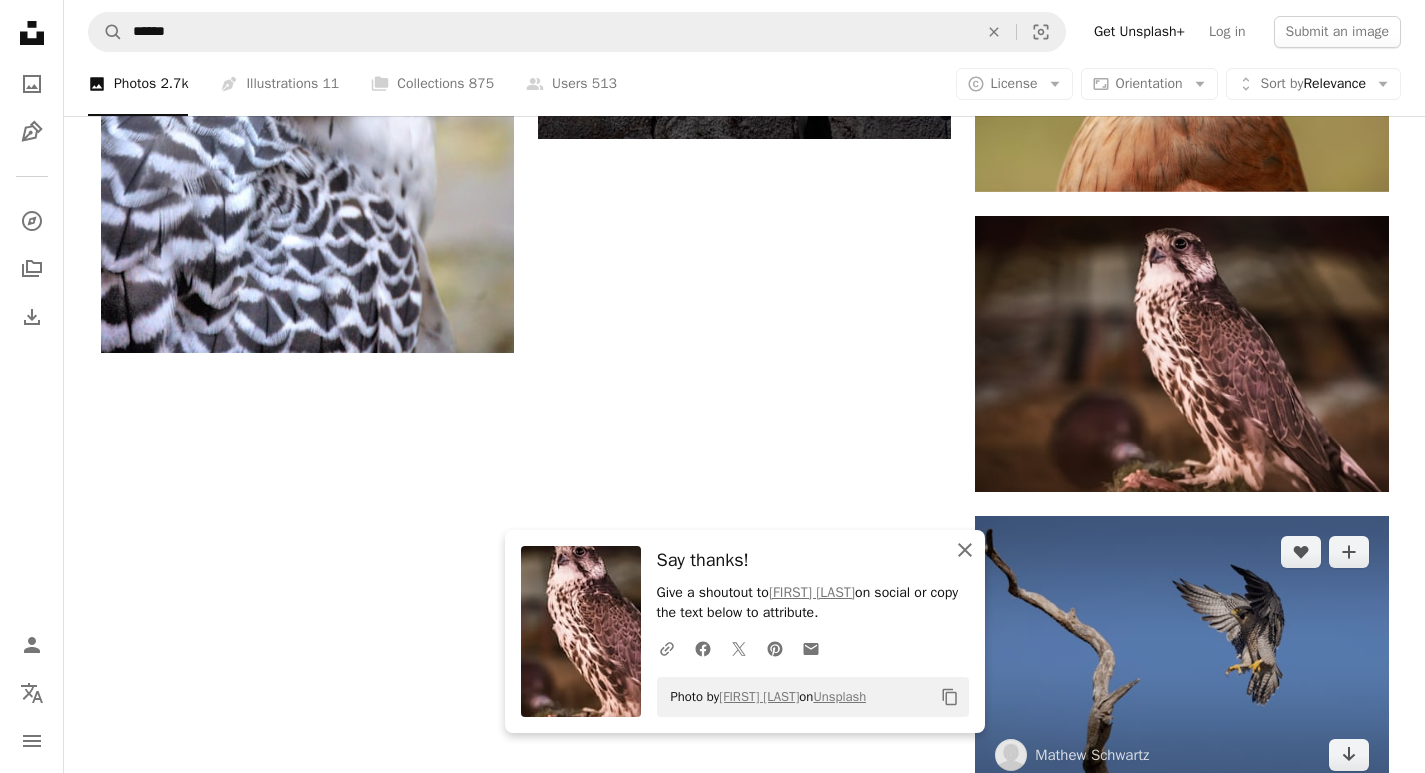 drag, startPoint x: 967, startPoint y: 552, endPoint x: 990, endPoint y: 550, distance: 23.086792 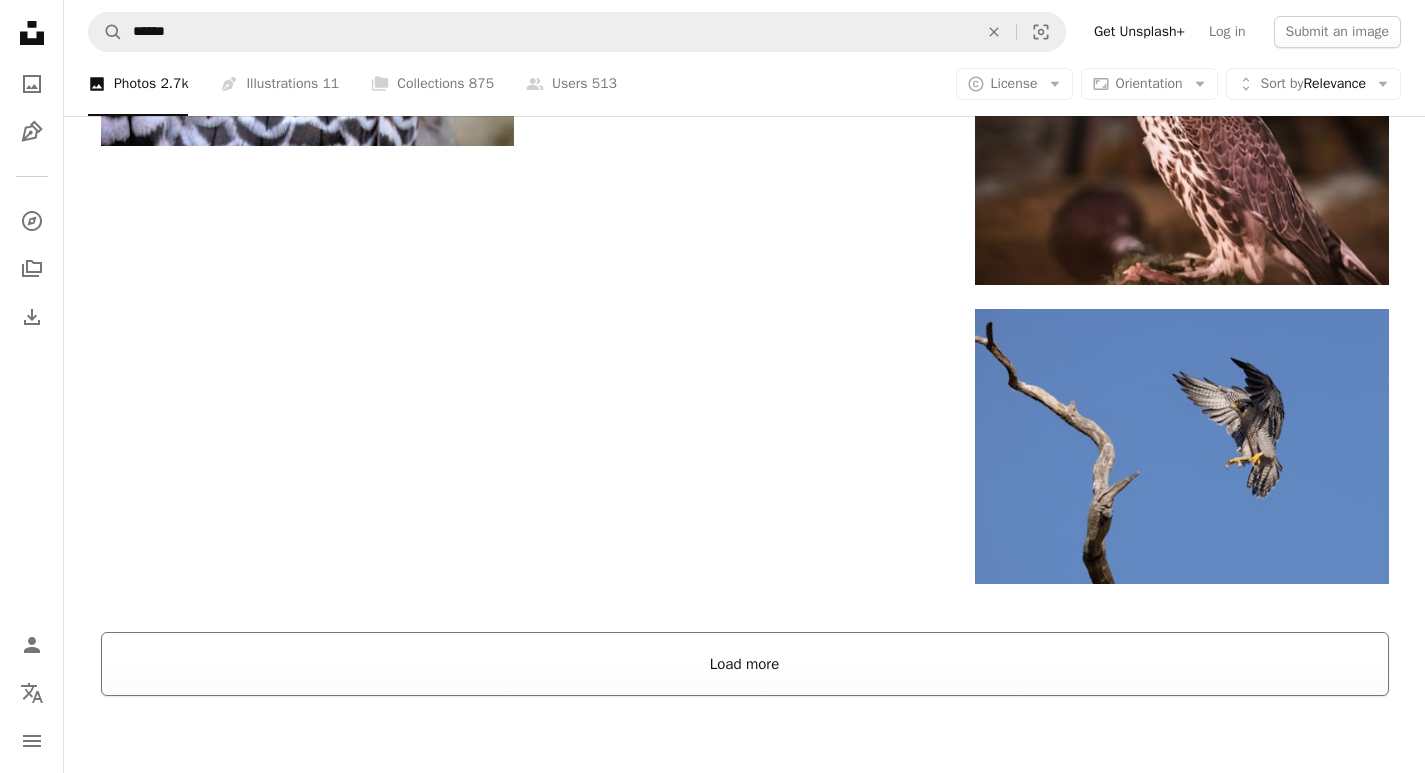 scroll, scrollTop: 3500, scrollLeft: 0, axis: vertical 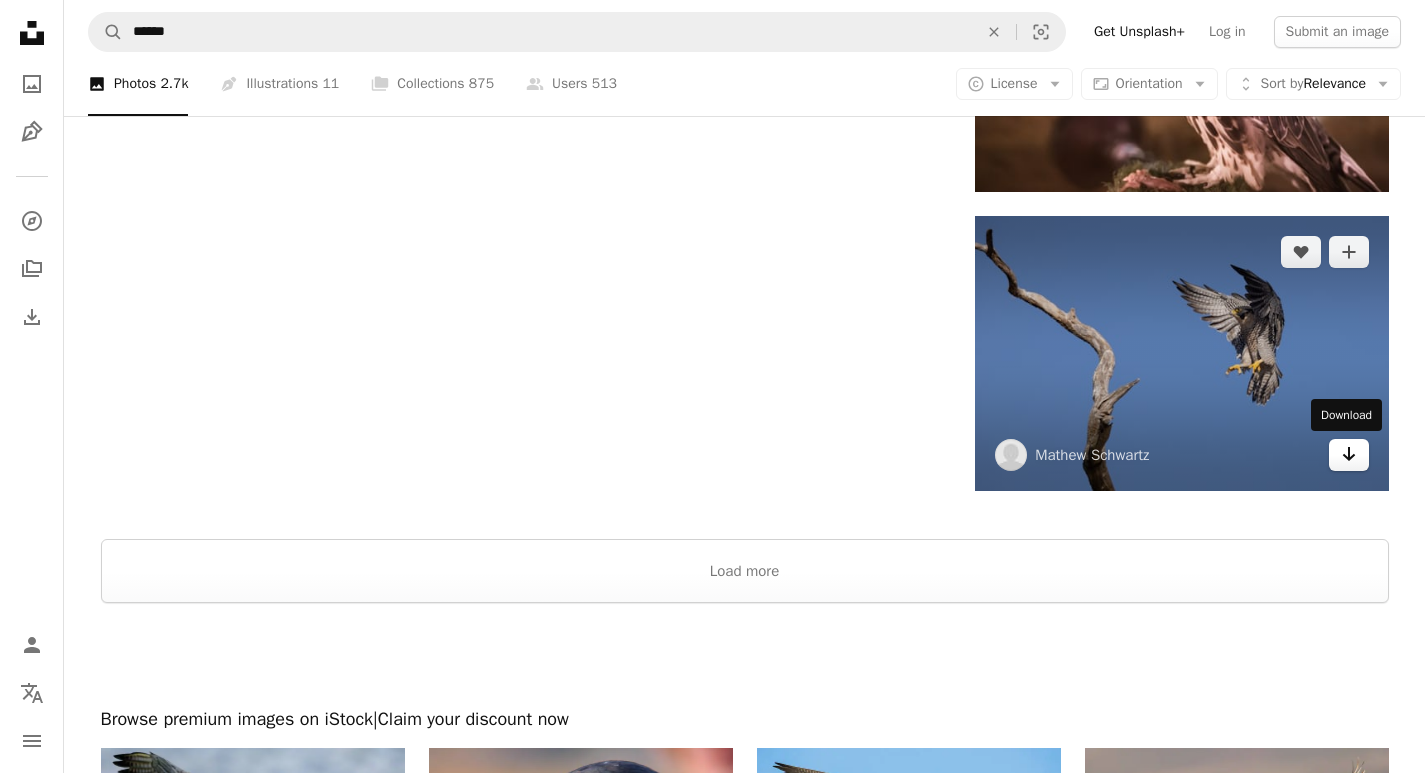 click on "Arrow pointing down" 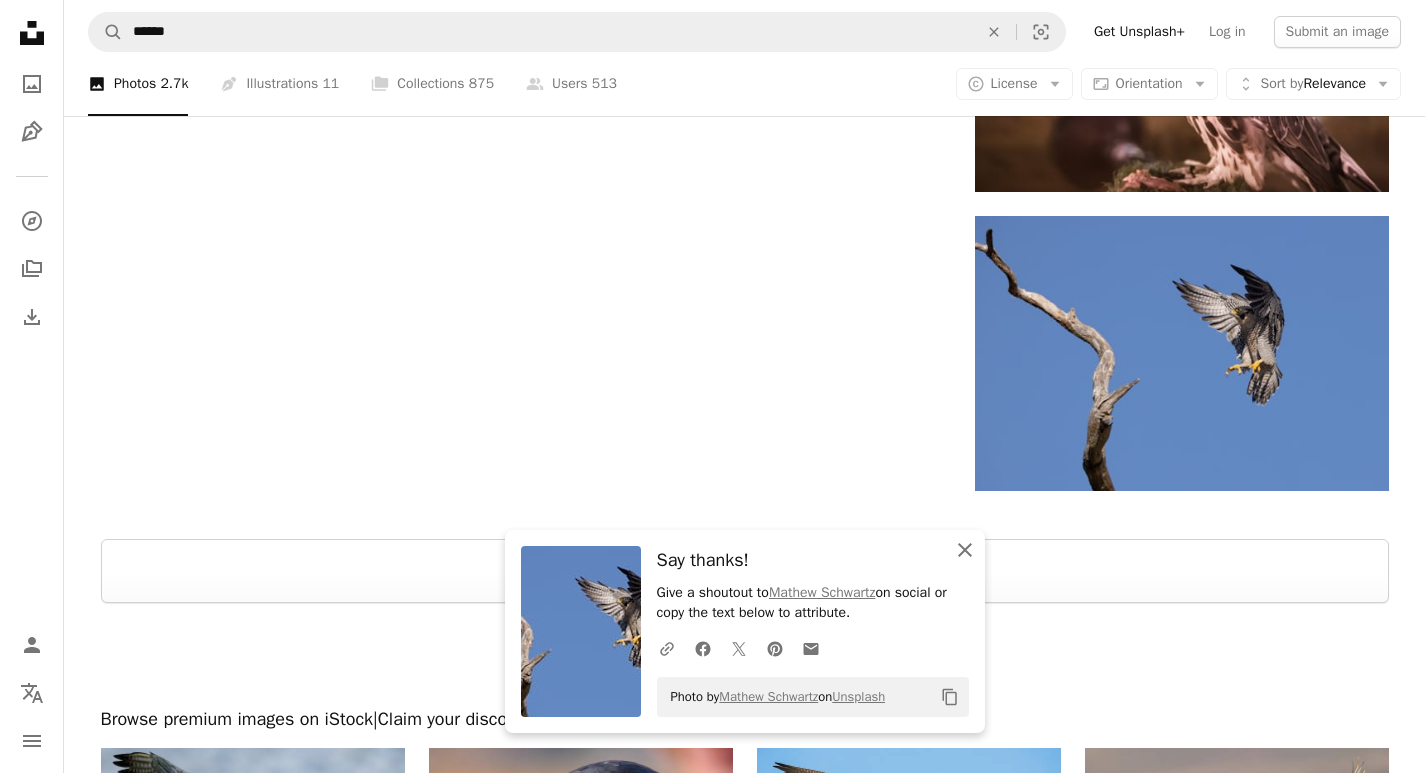 click on "An X shape" 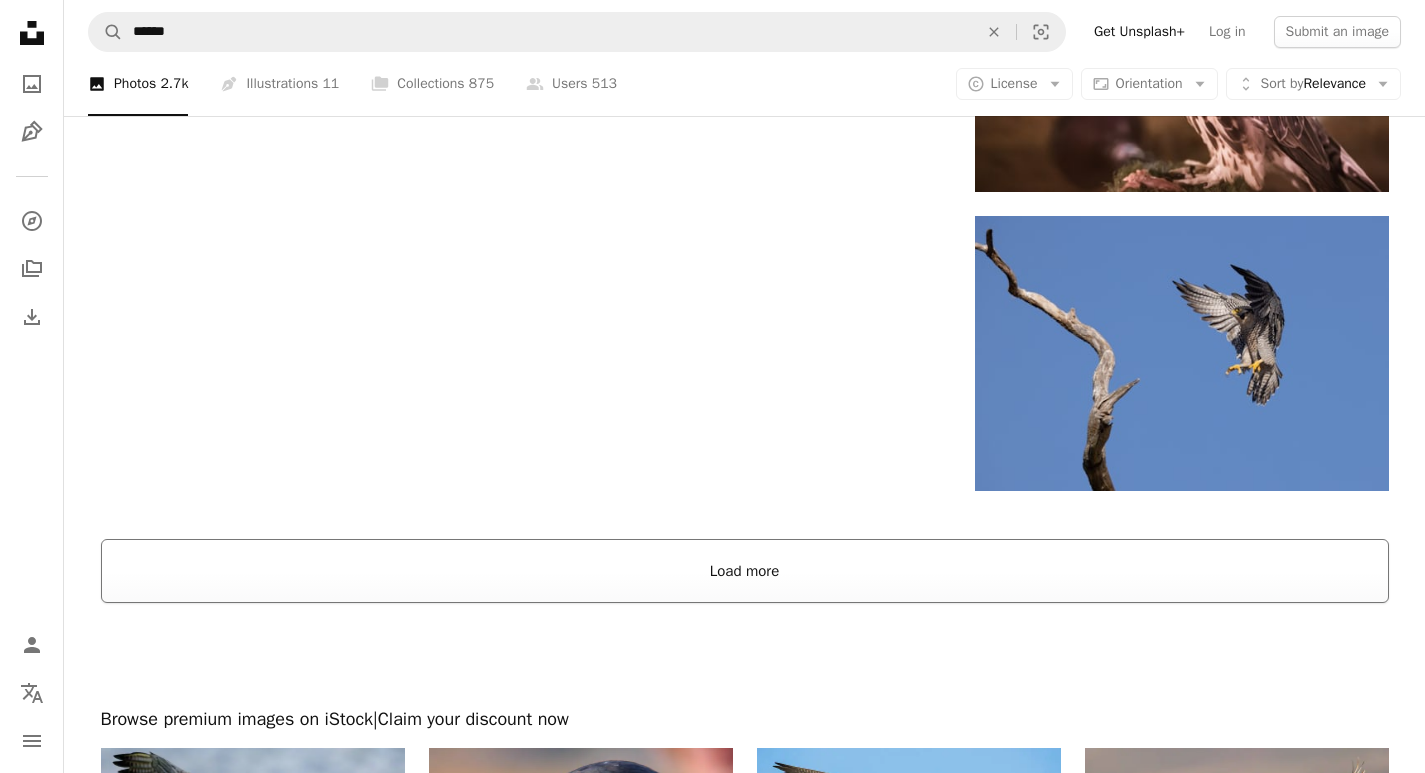 click on "Load more" at bounding box center [745, 571] 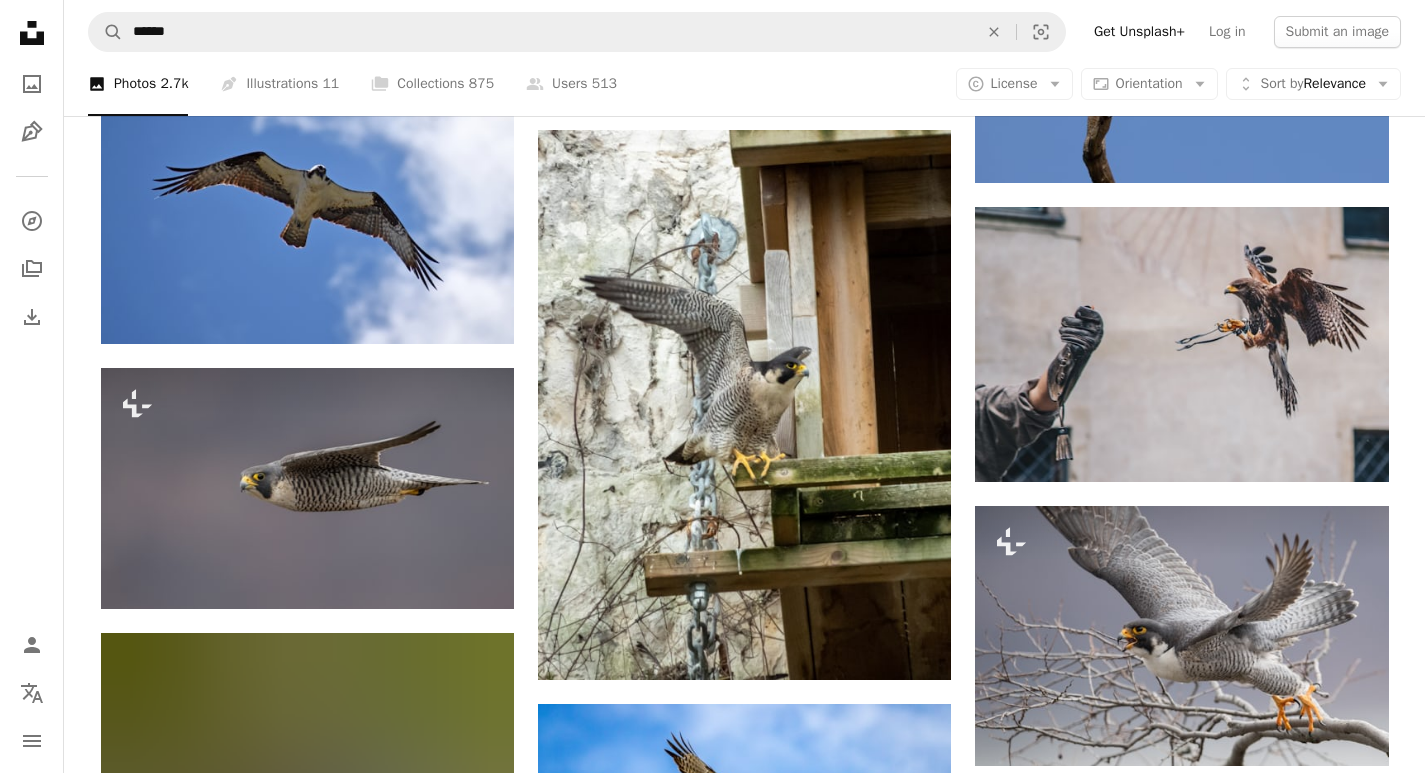 scroll, scrollTop: 3800, scrollLeft: 0, axis: vertical 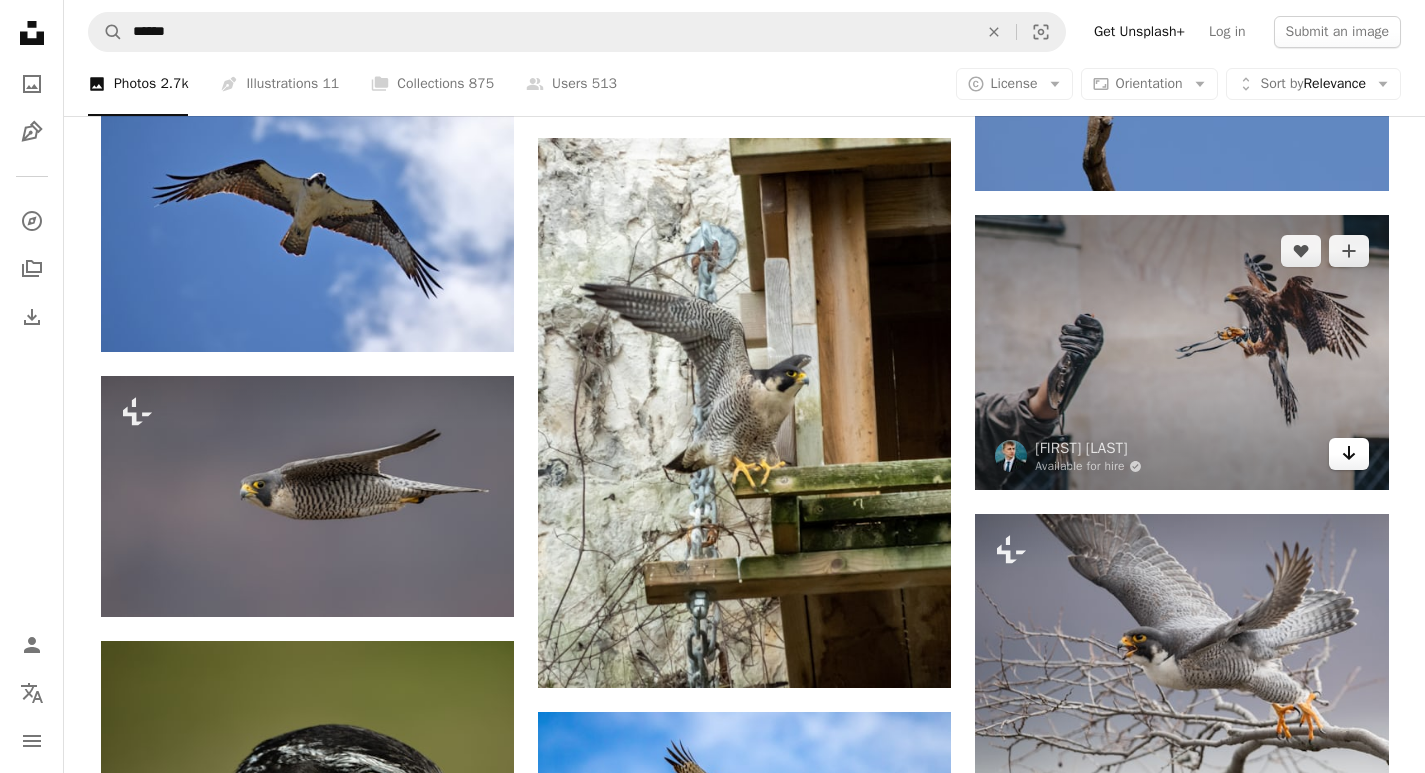 click on "Arrow pointing down" 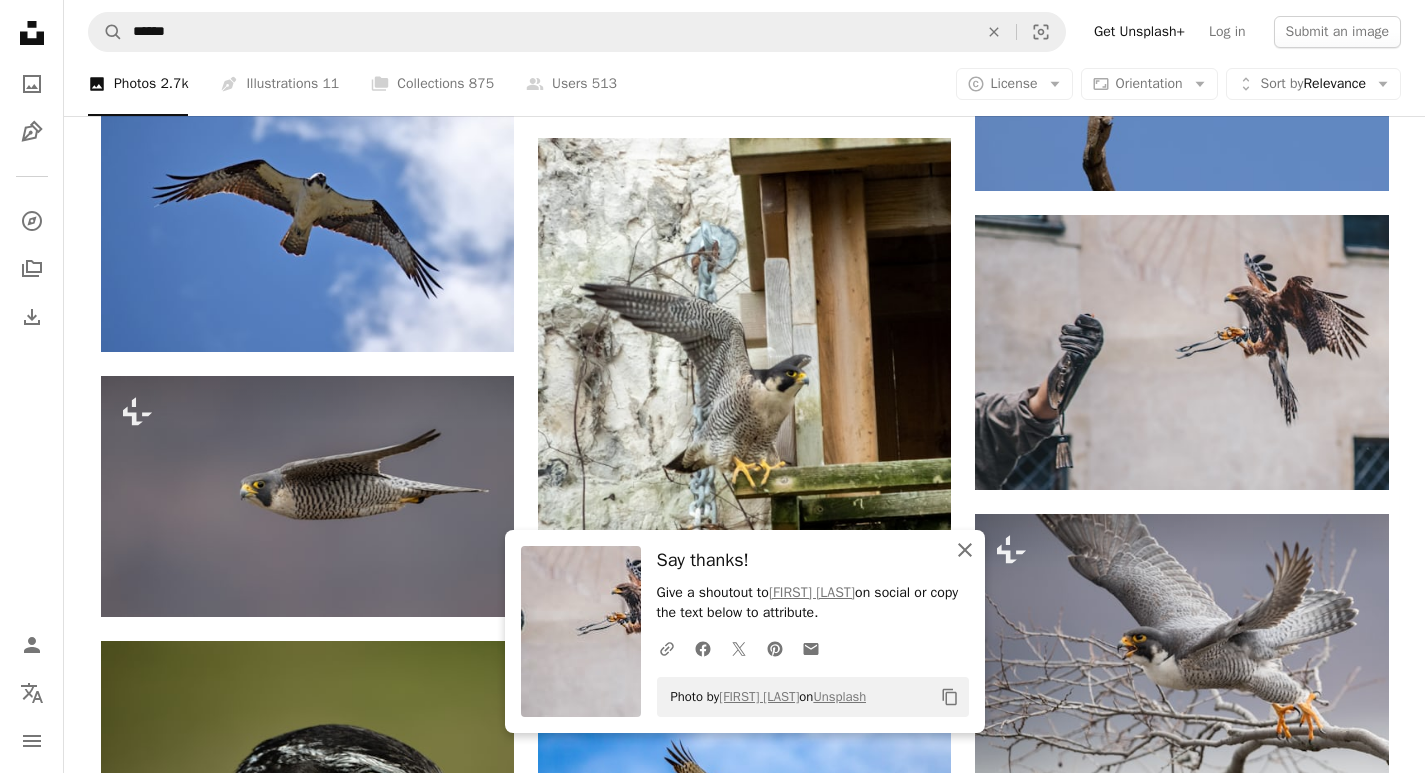 click on "An X shape" 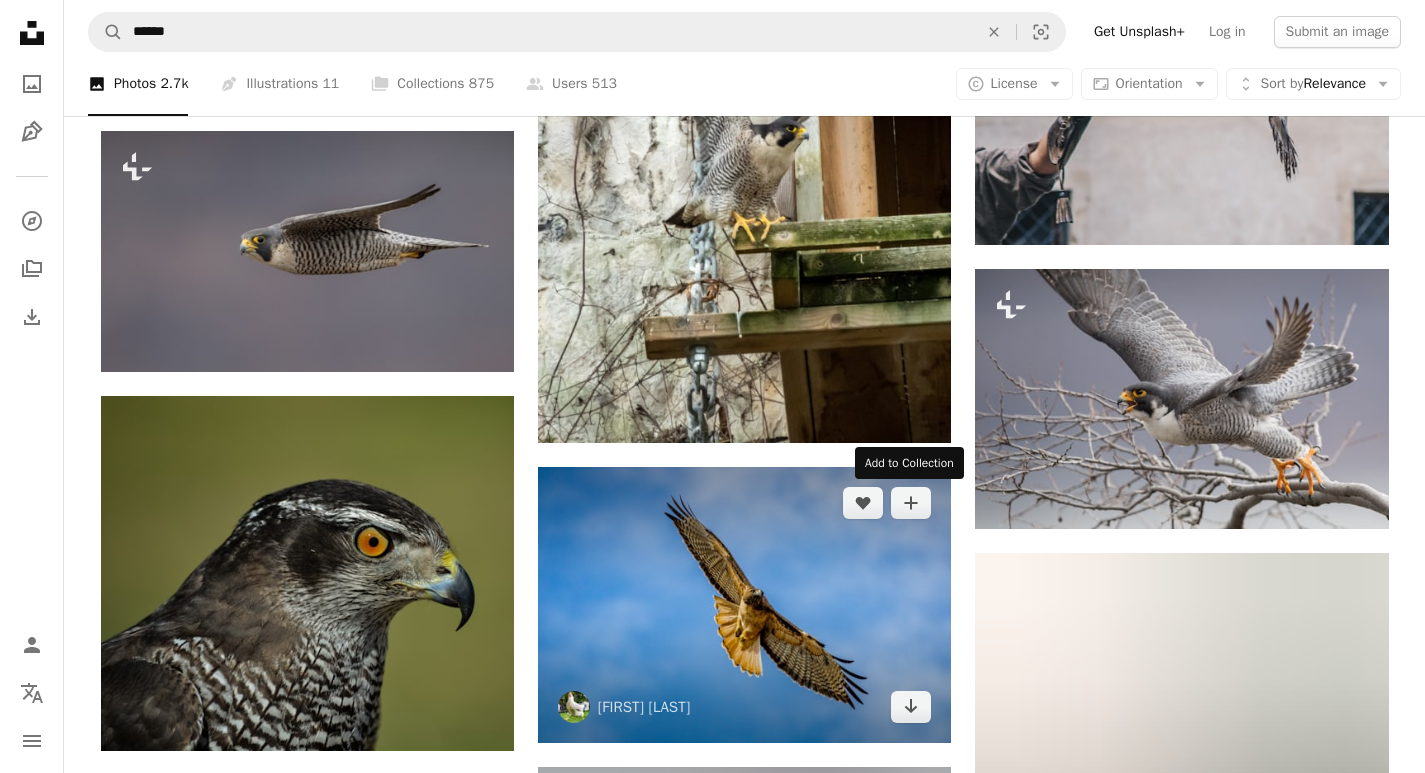 scroll, scrollTop: 4100, scrollLeft: 0, axis: vertical 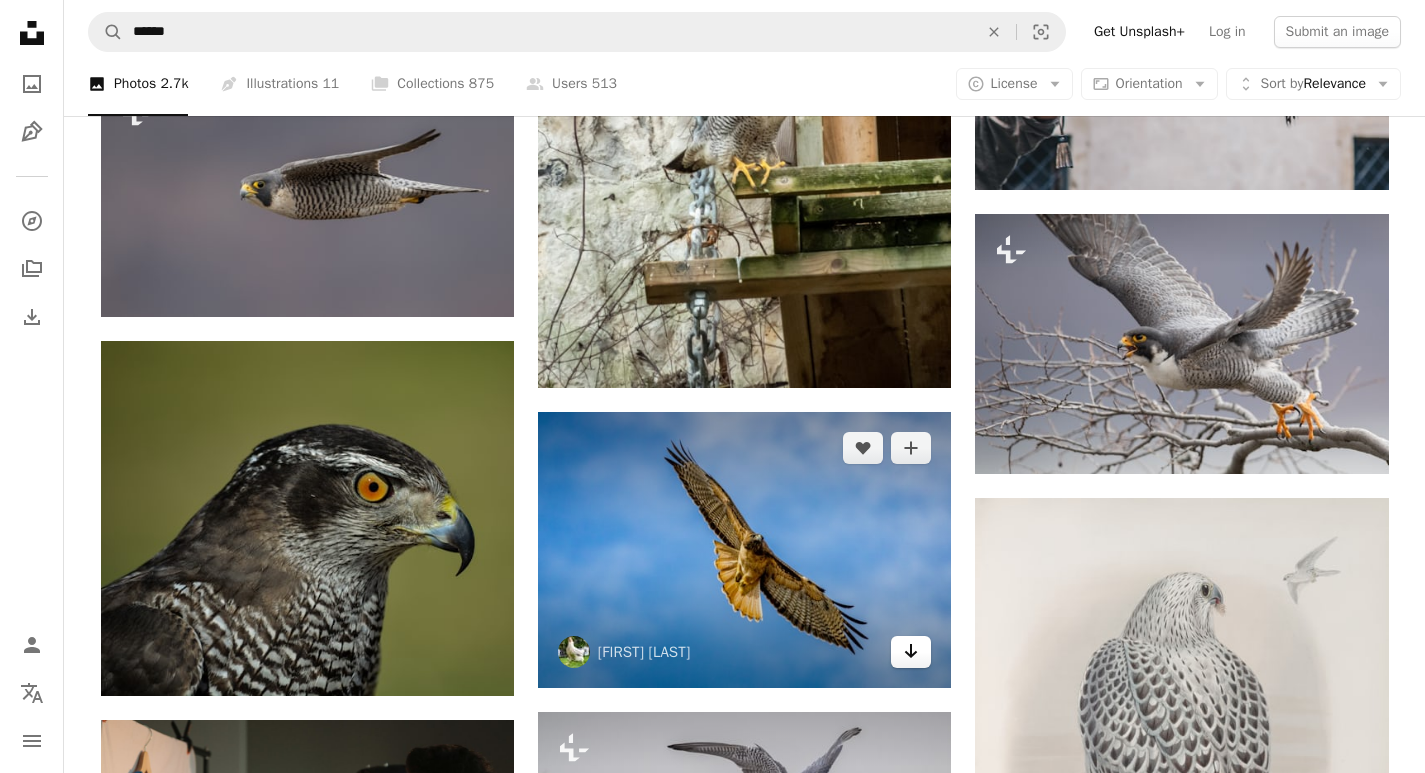 click on "Arrow pointing down" 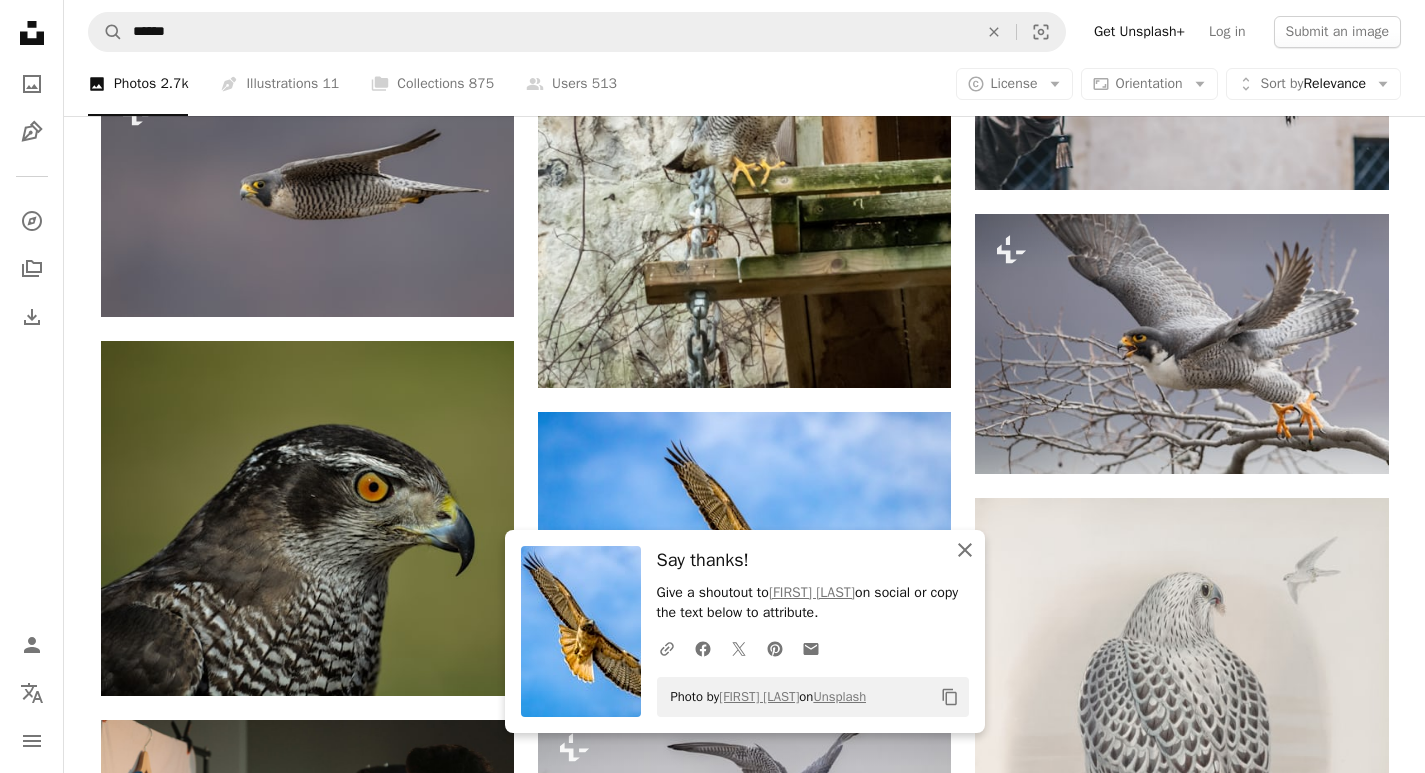 click on "An X shape" 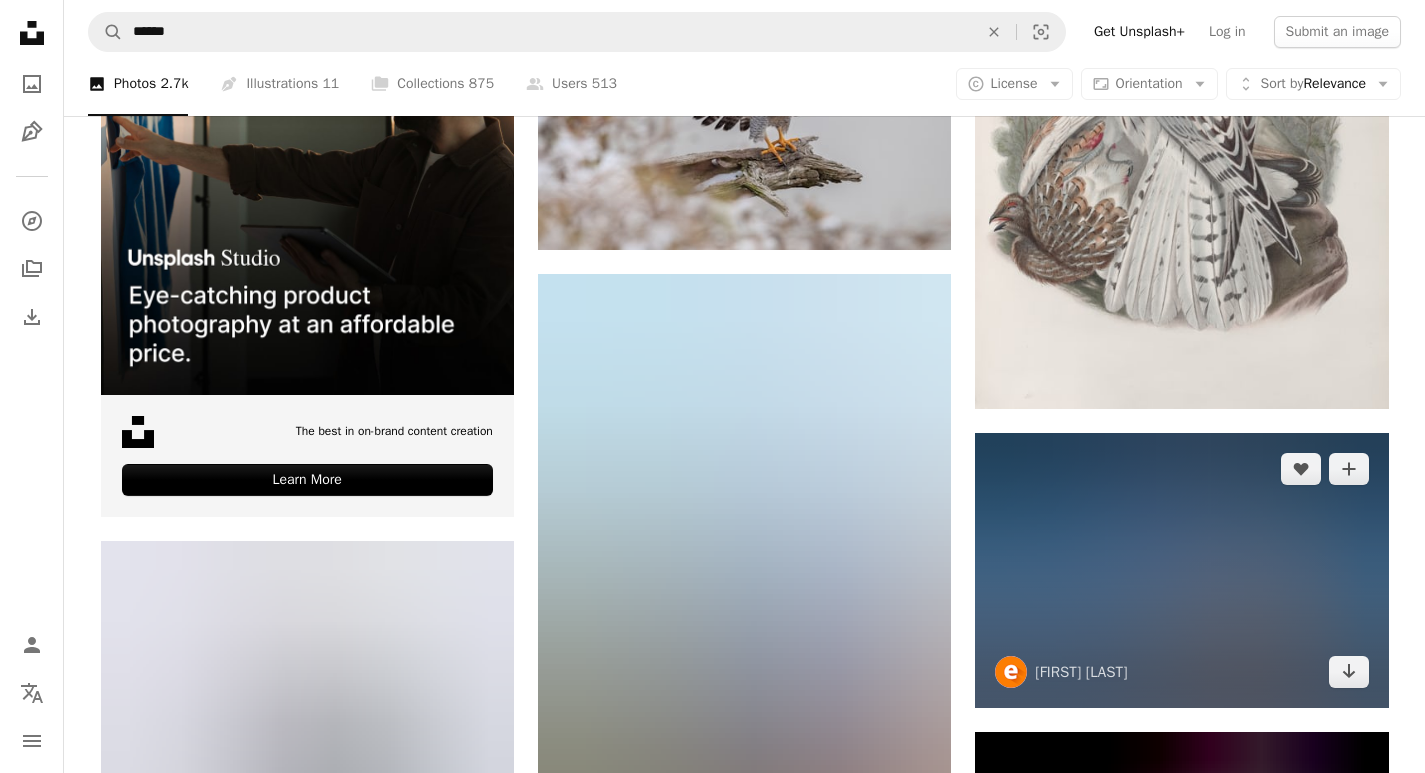 scroll, scrollTop: 5024, scrollLeft: 0, axis: vertical 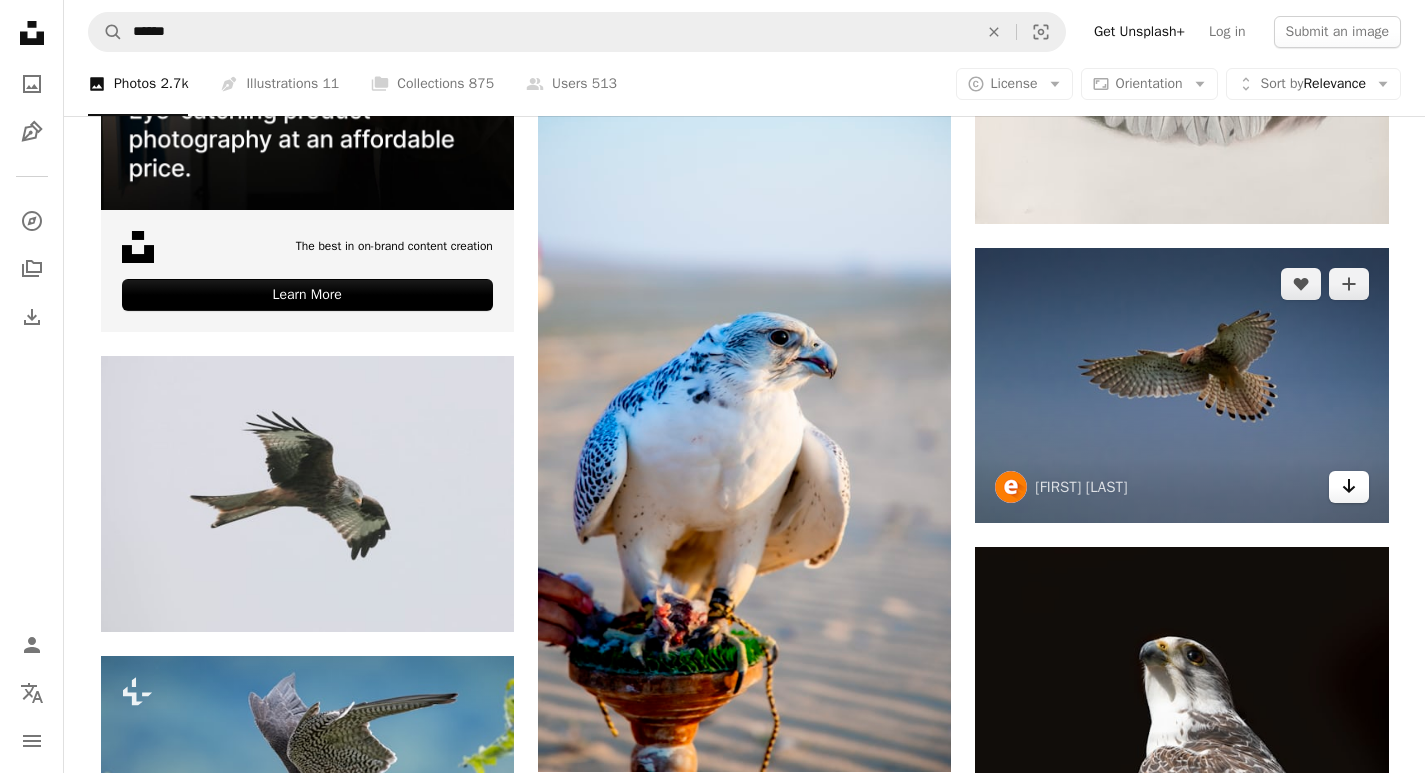 click 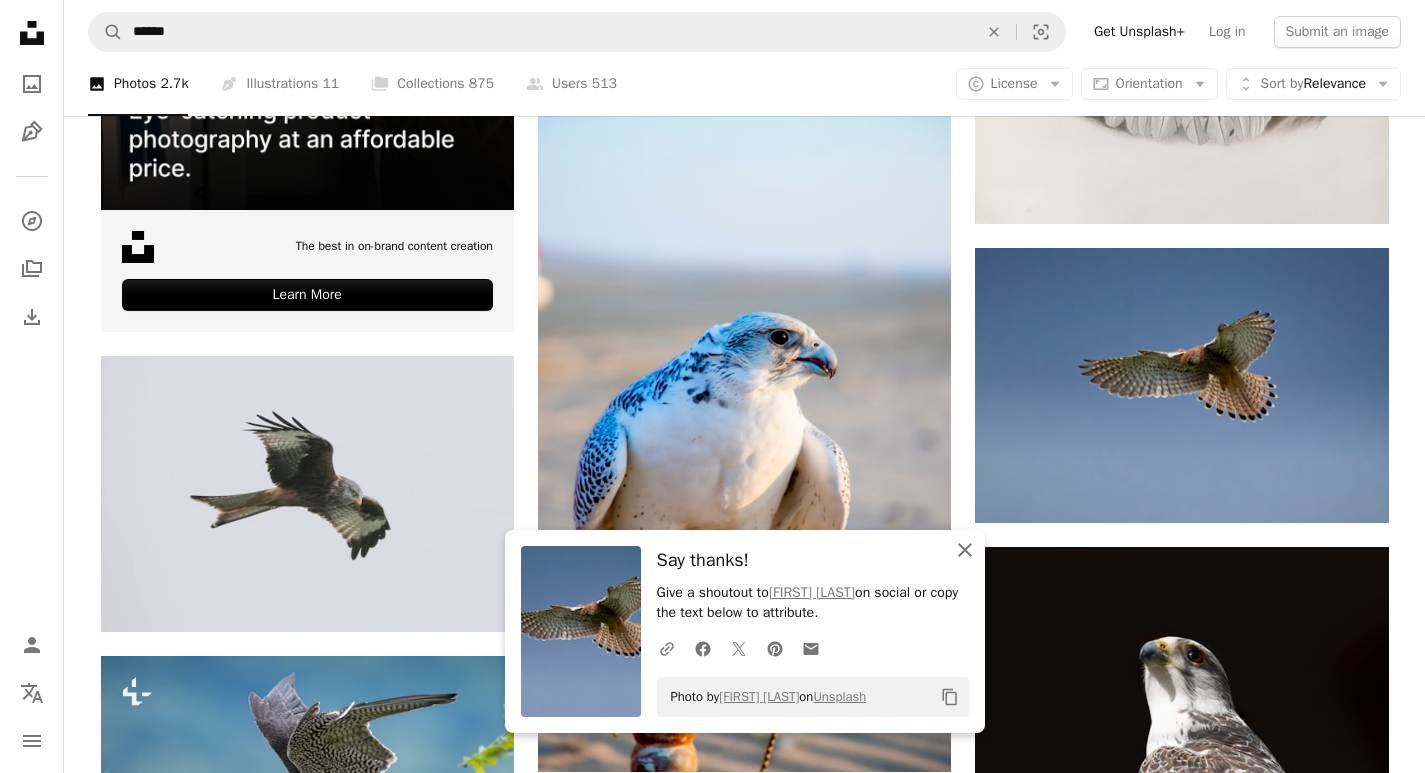 click on "An X shape Close" at bounding box center [965, 550] 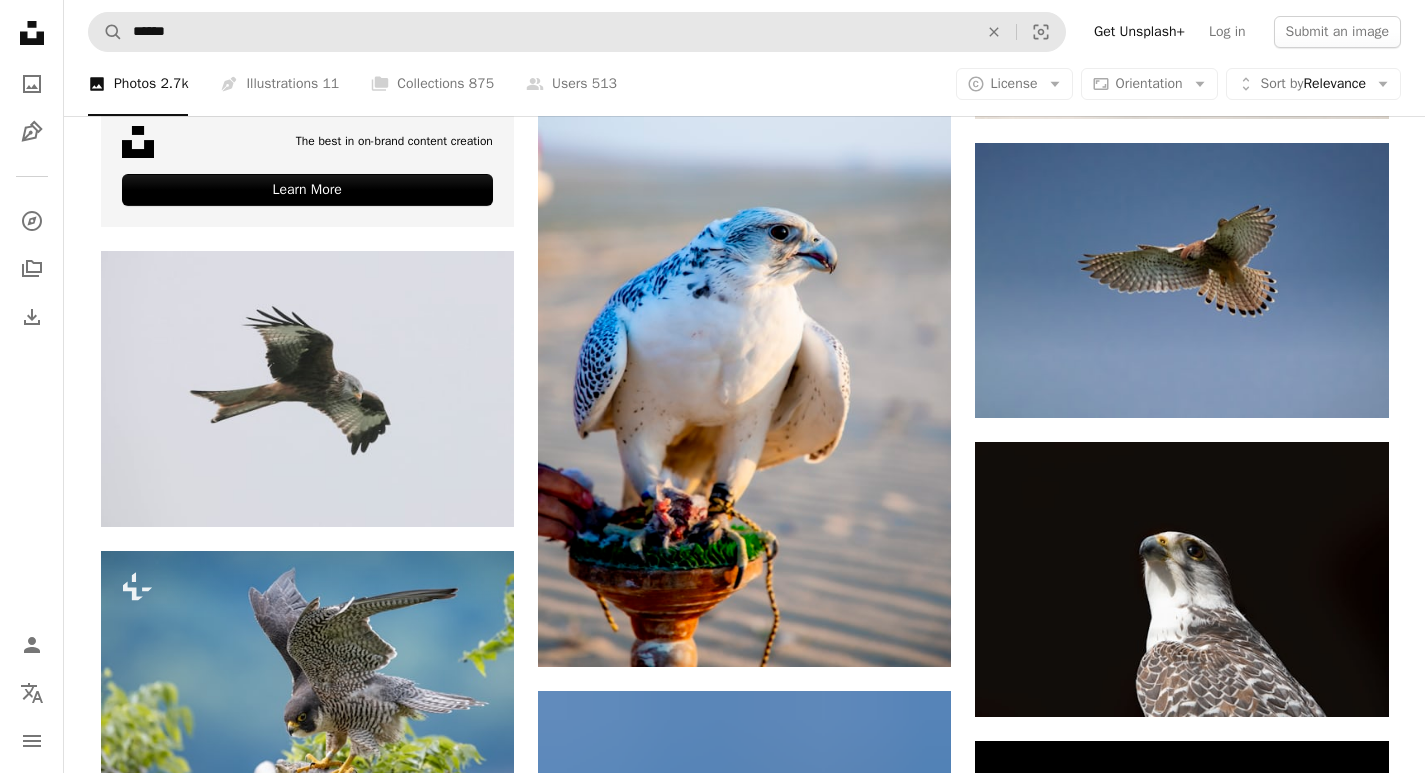 scroll, scrollTop: 5124, scrollLeft: 0, axis: vertical 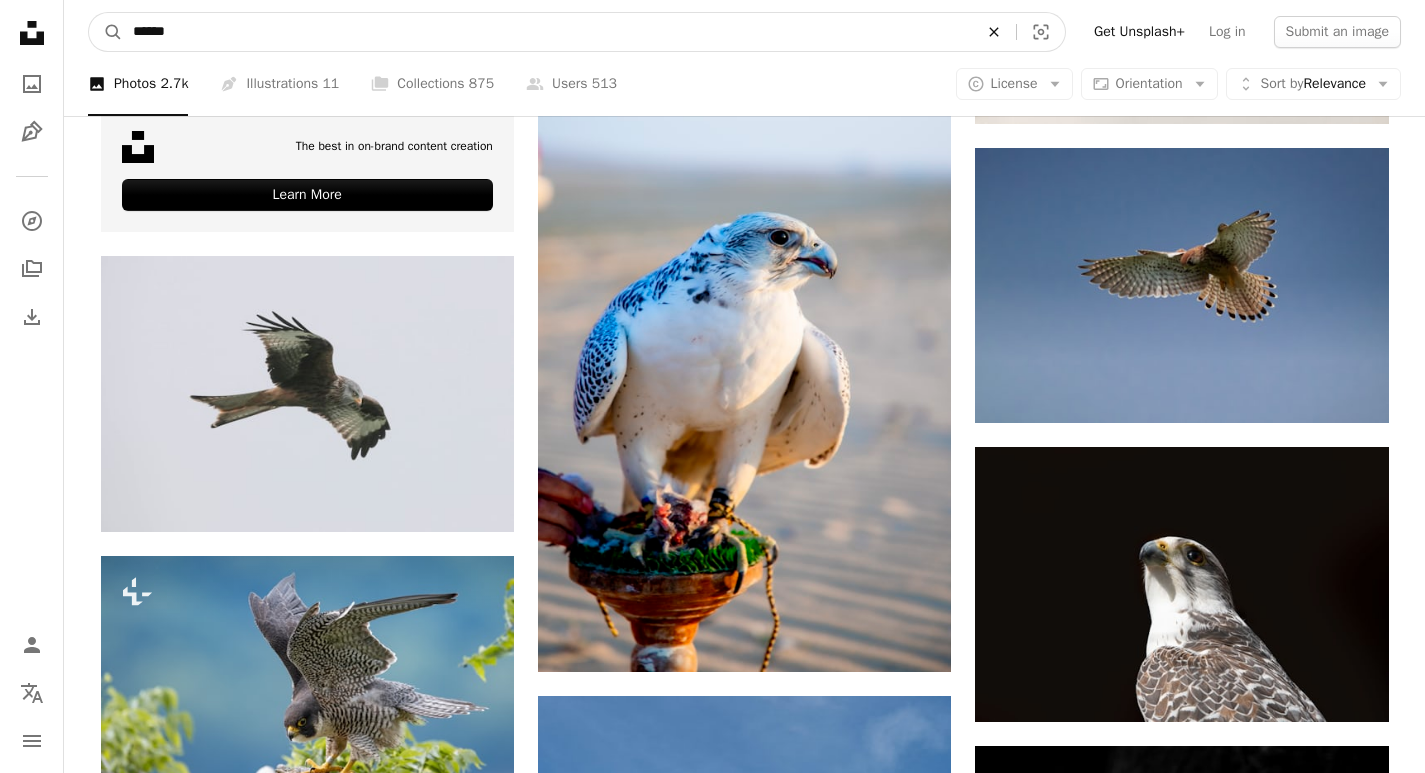 click on "An X shape" 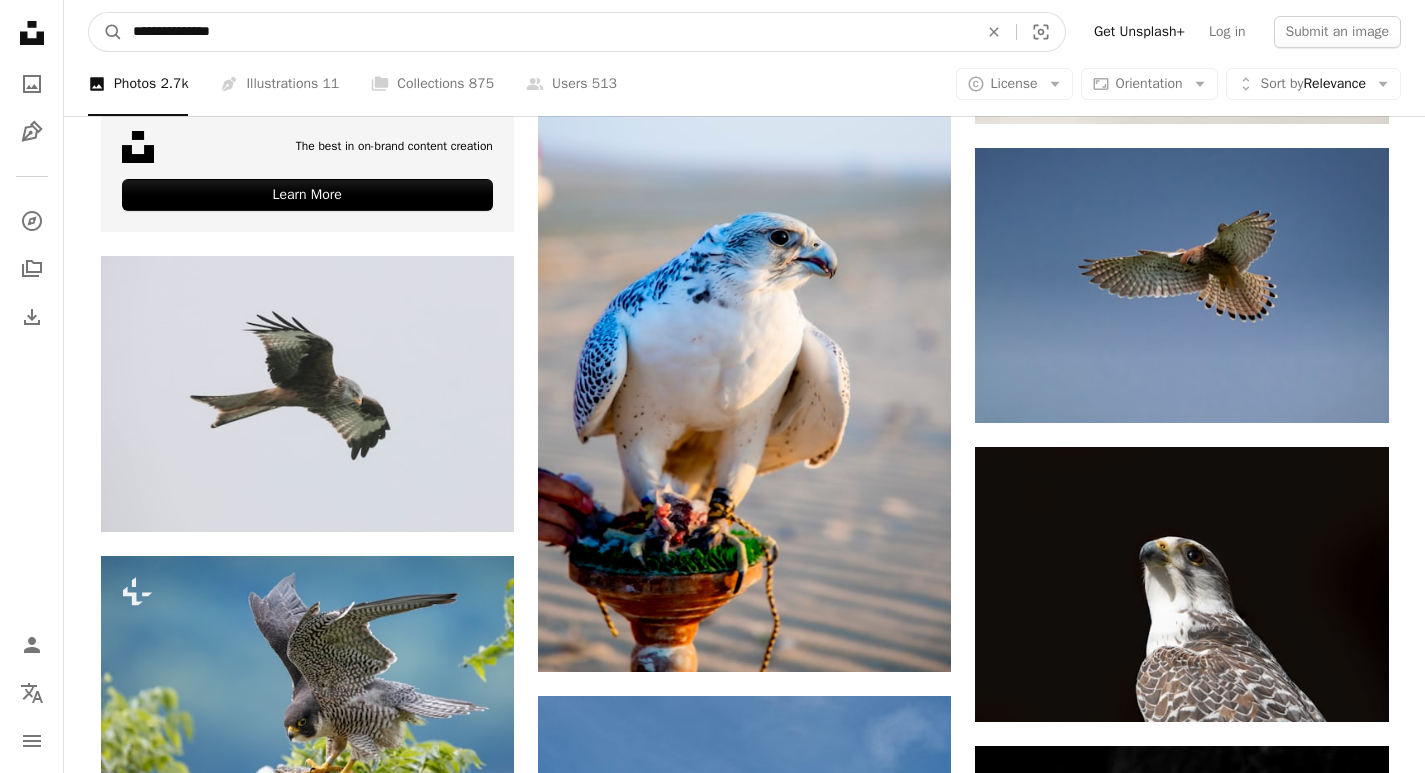 type on "**********" 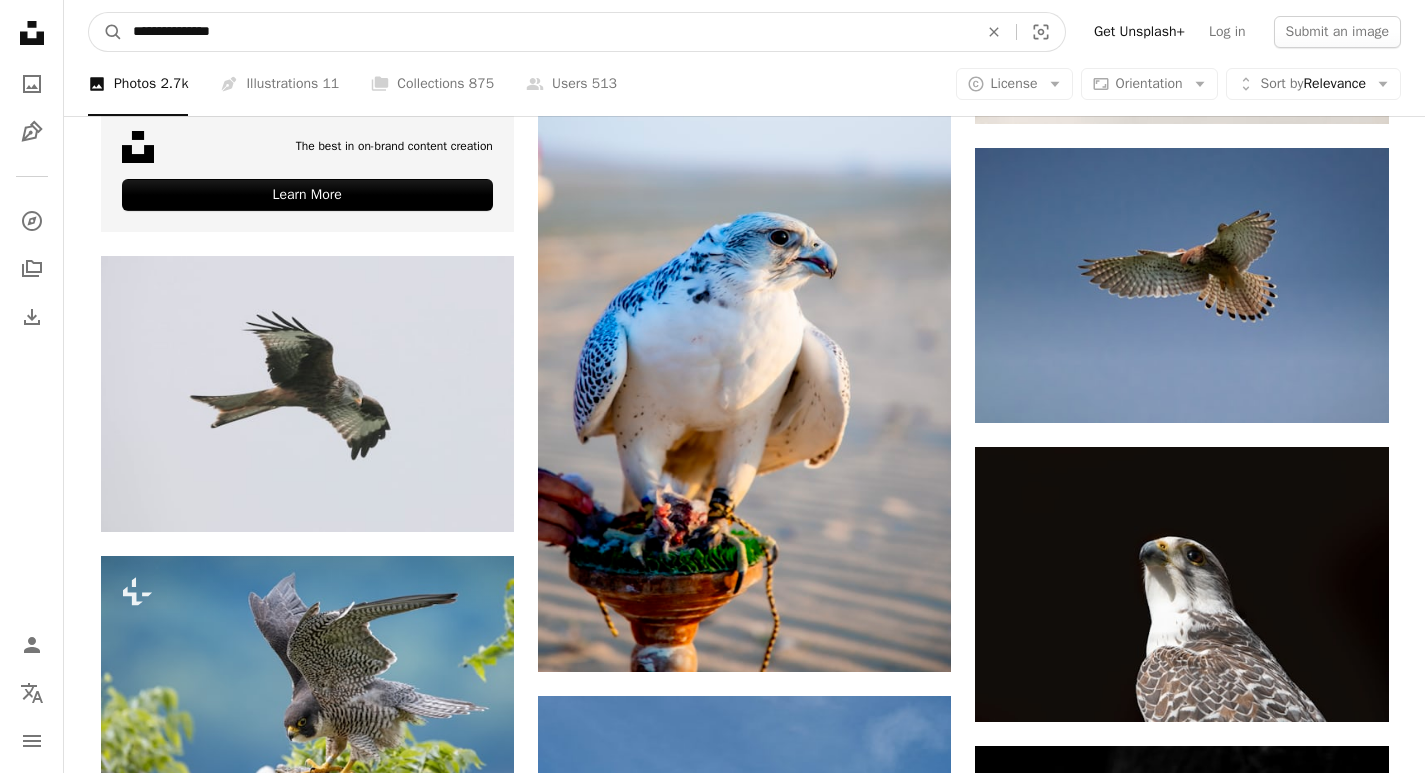 click on "A magnifying glass" at bounding box center [106, 32] 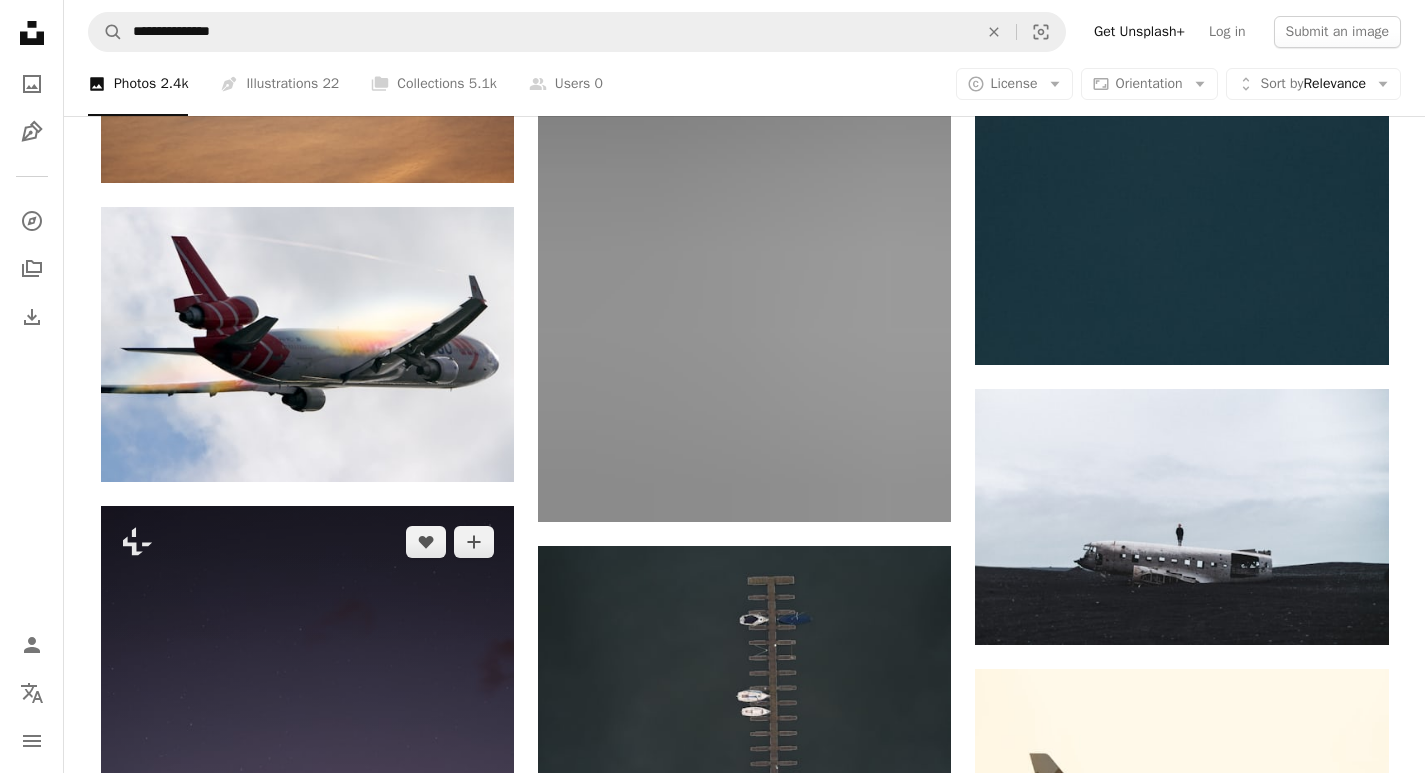 scroll, scrollTop: 1500, scrollLeft: 0, axis: vertical 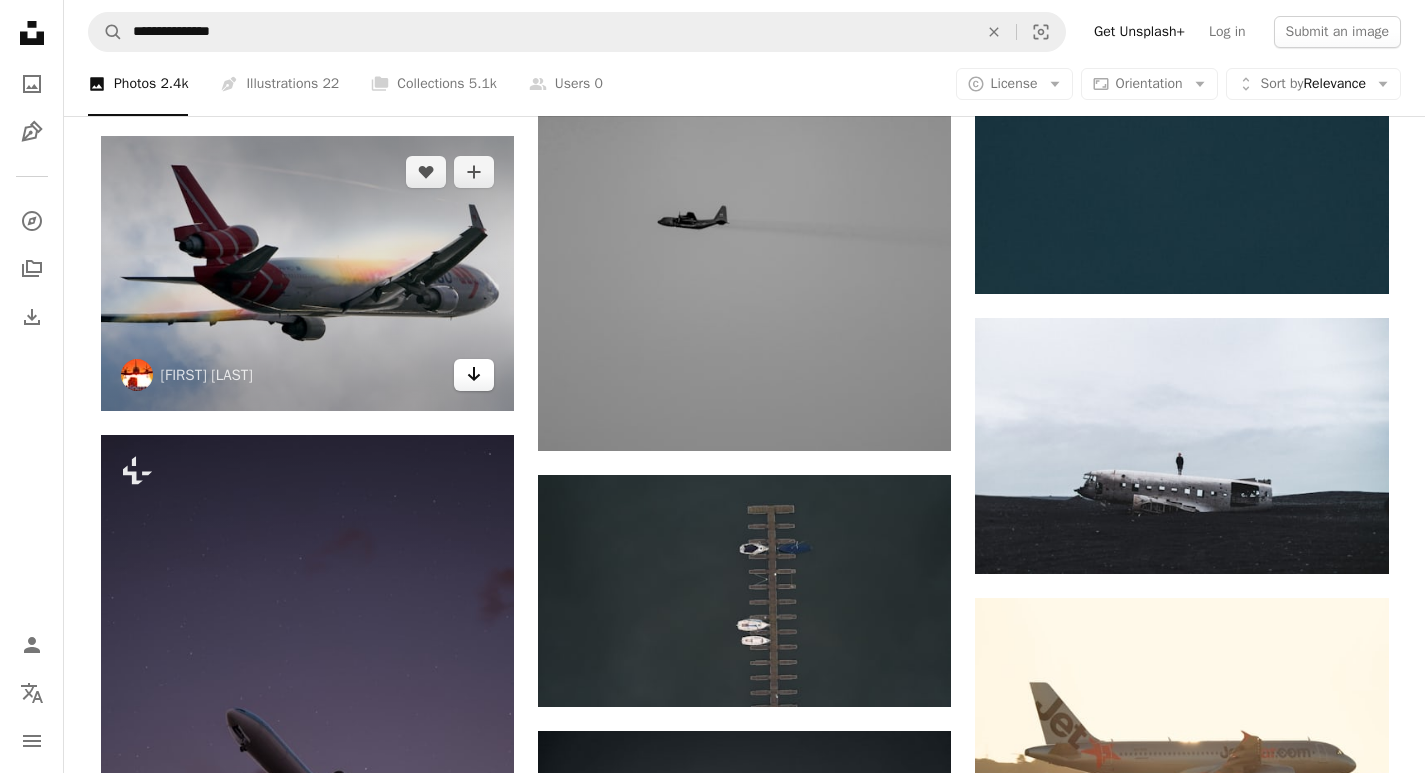 click on "Arrow pointing down" at bounding box center (474, 375) 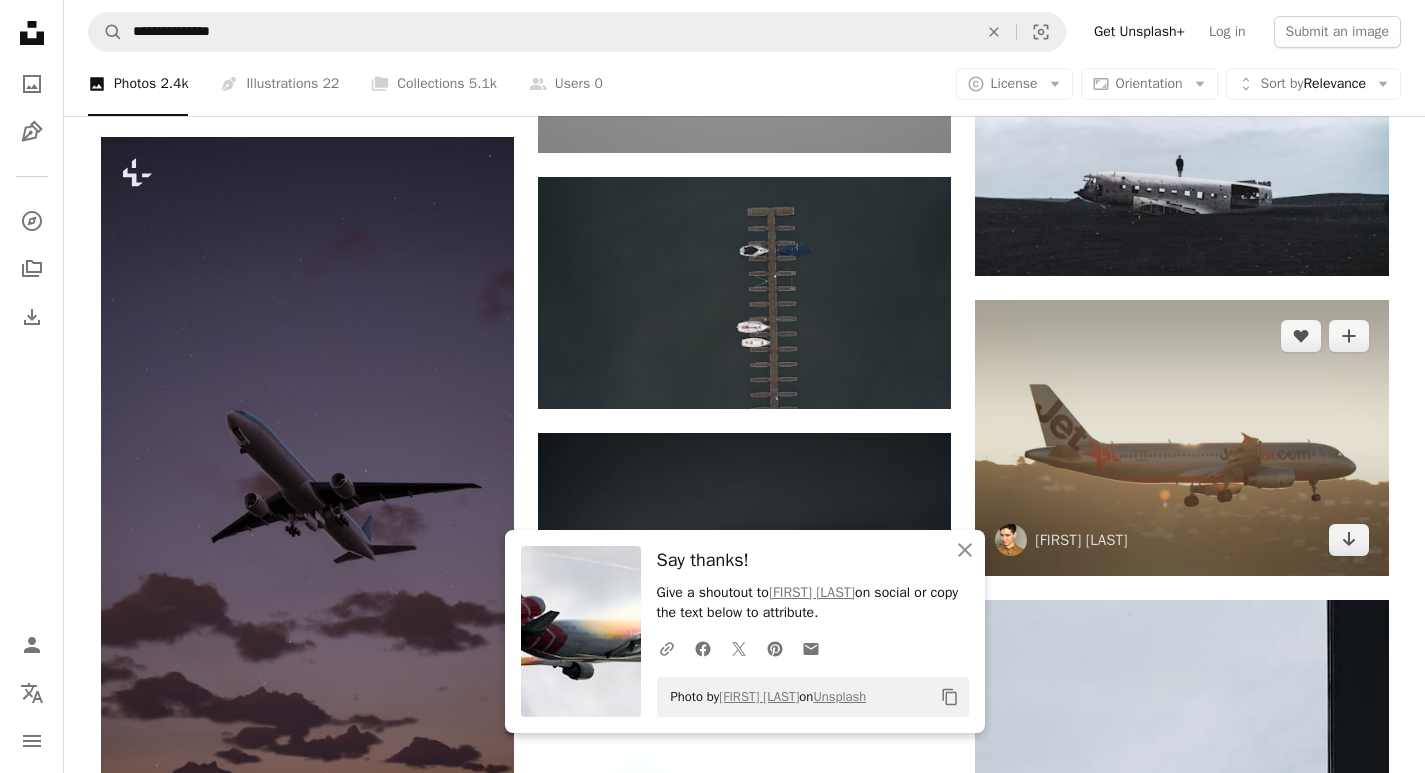 scroll, scrollTop: 1800, scrollLeft: 0, axis: vertical 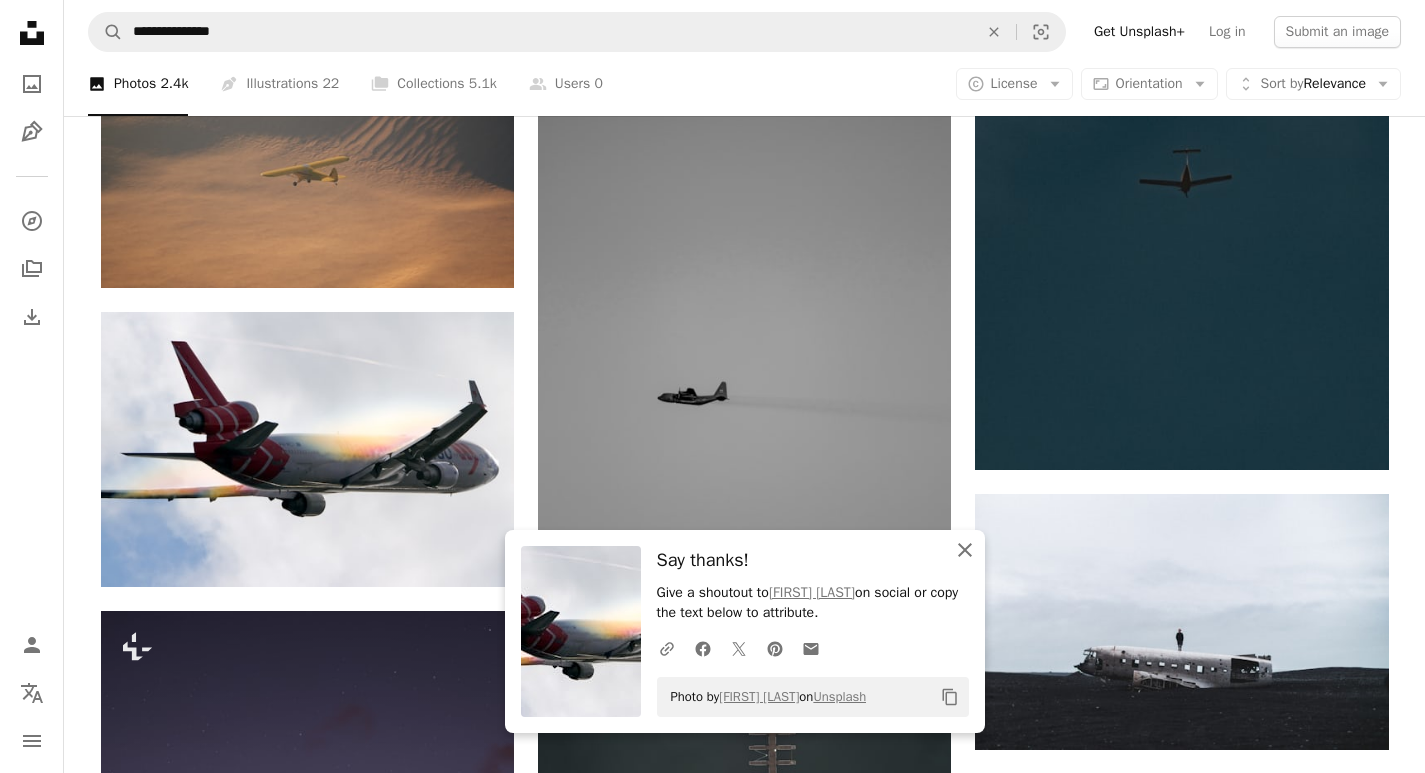 click on "An X shape" 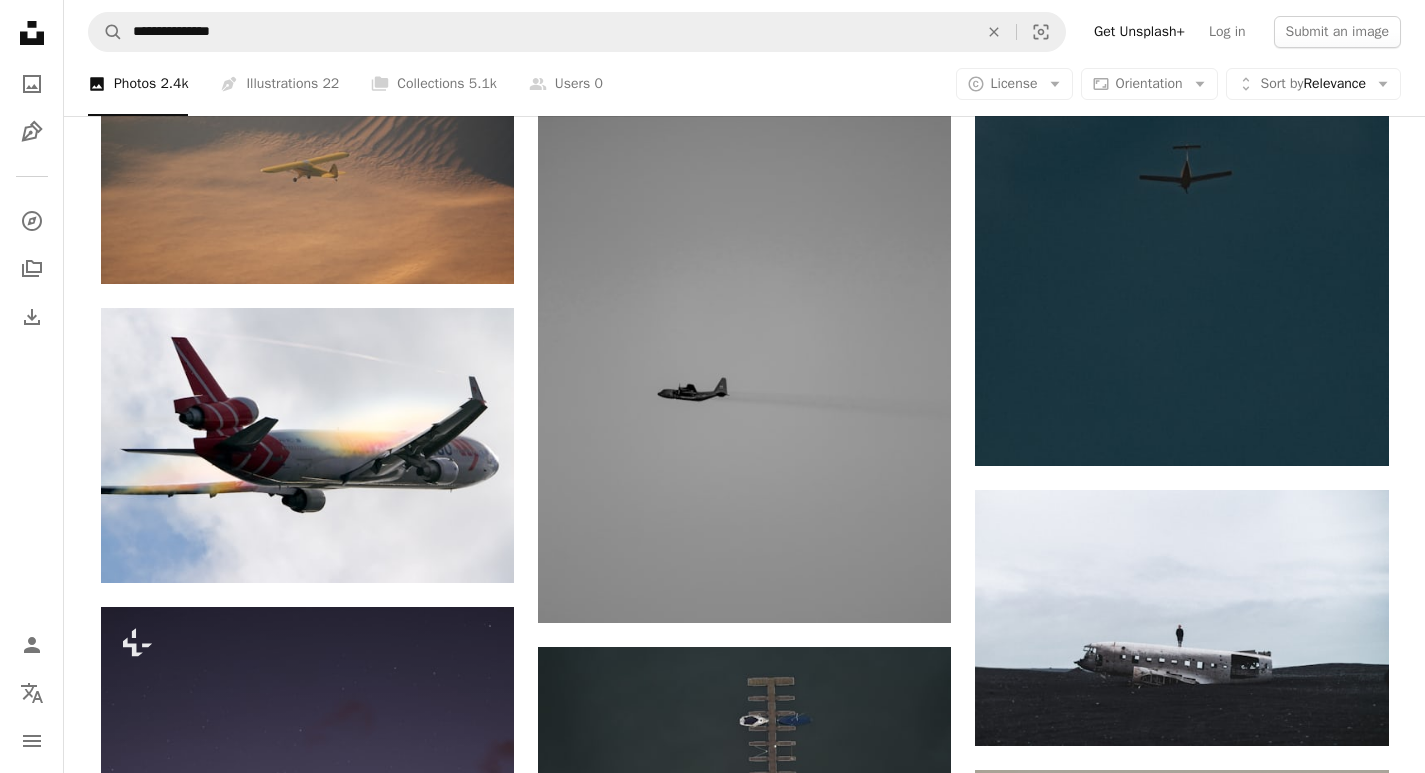 scroll, scrollTop: 1324, scrollLeft: 0, axis: vertical 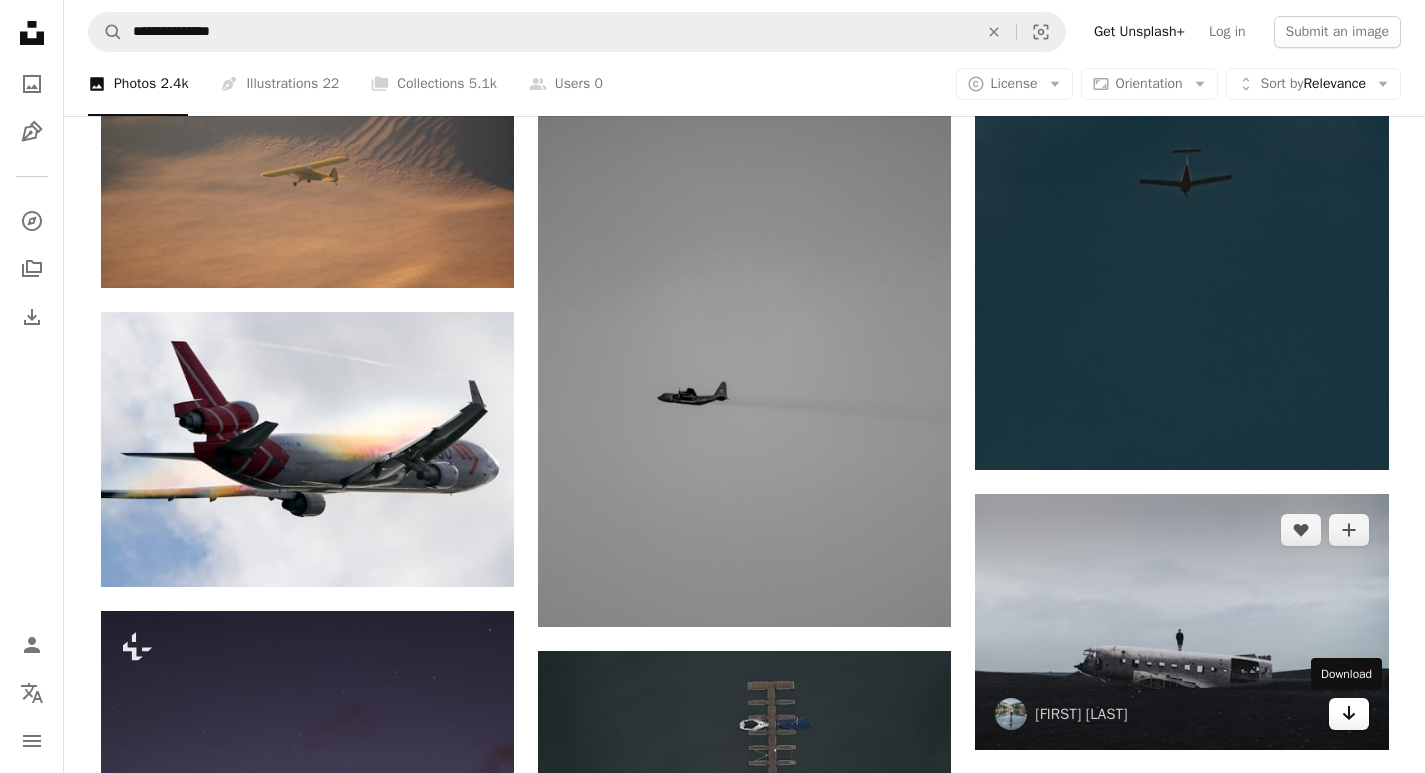 click 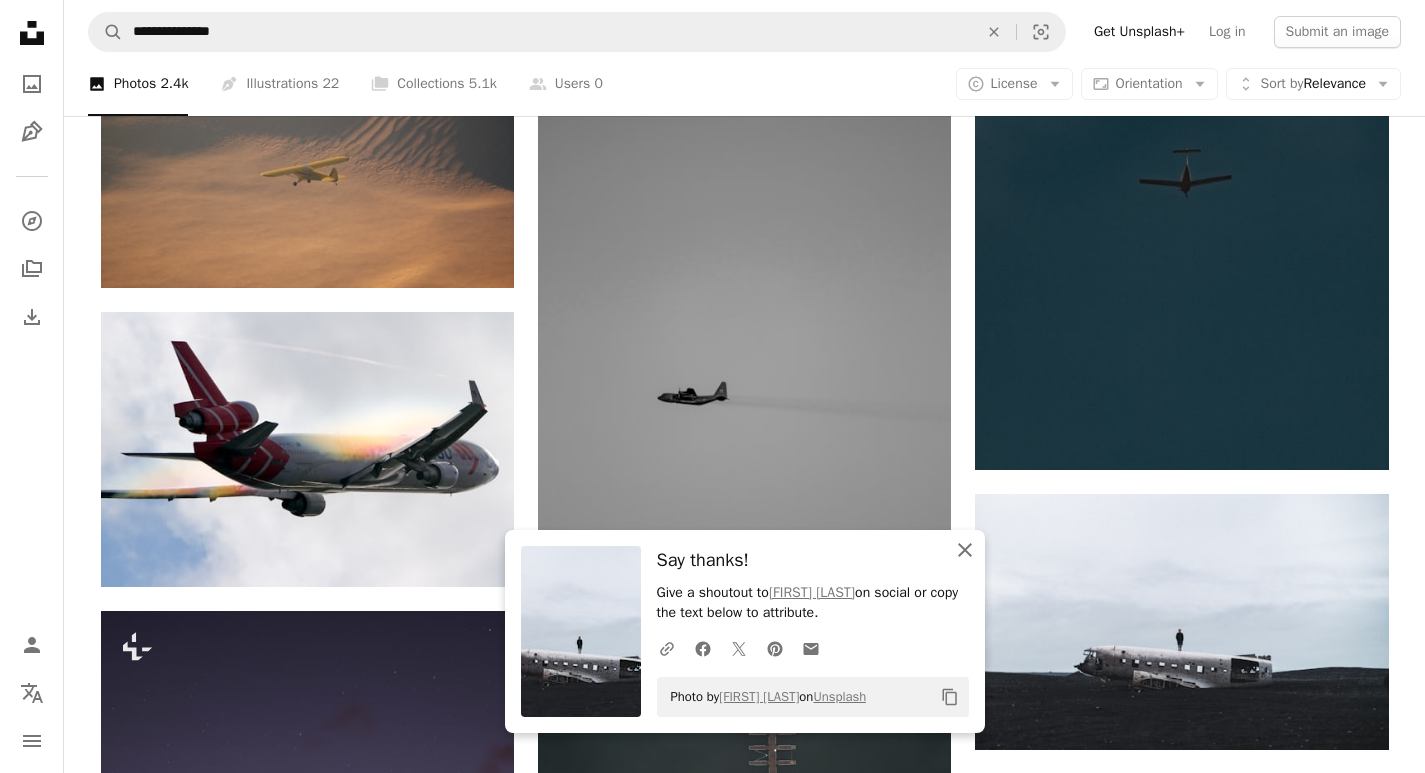 click 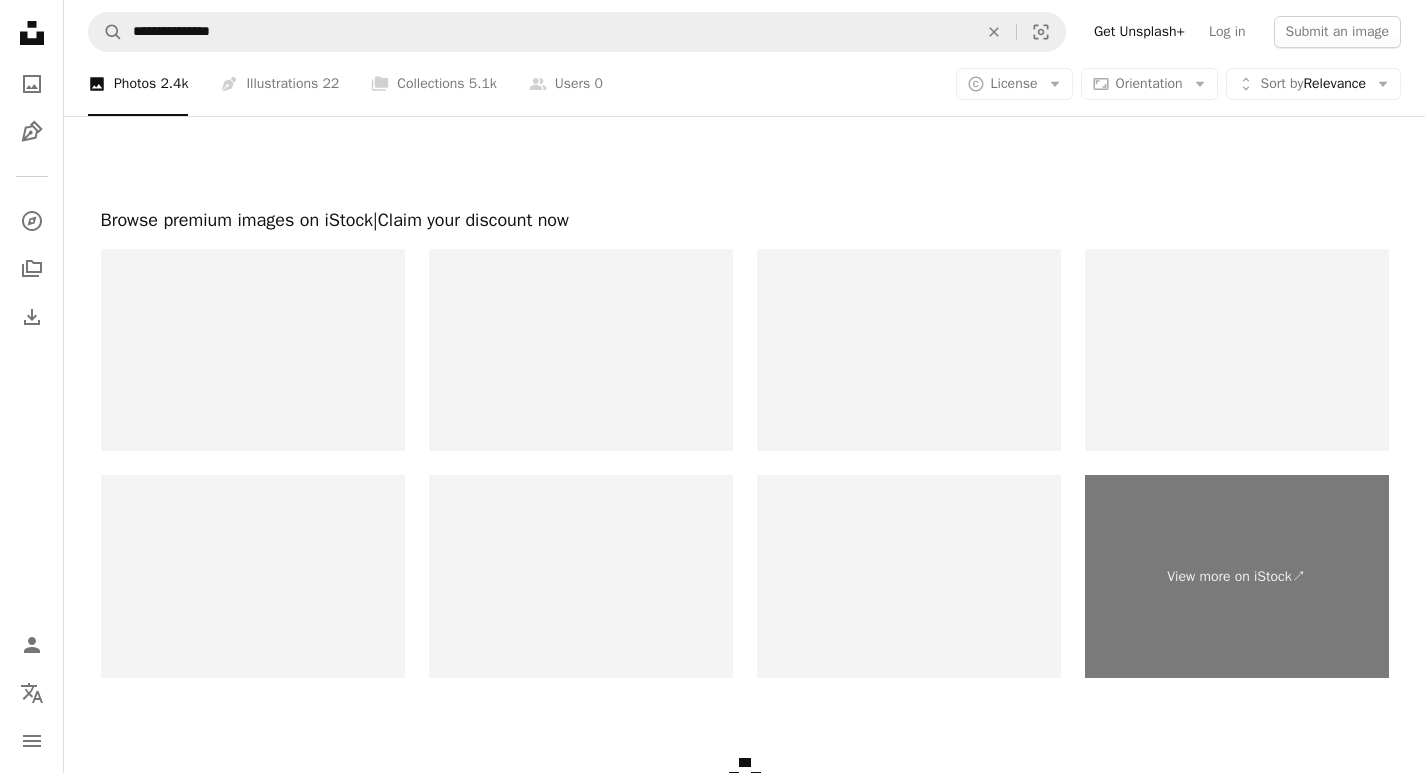 scroll, scrollTop: 3773, scrollLeft: 0, axis: vertical 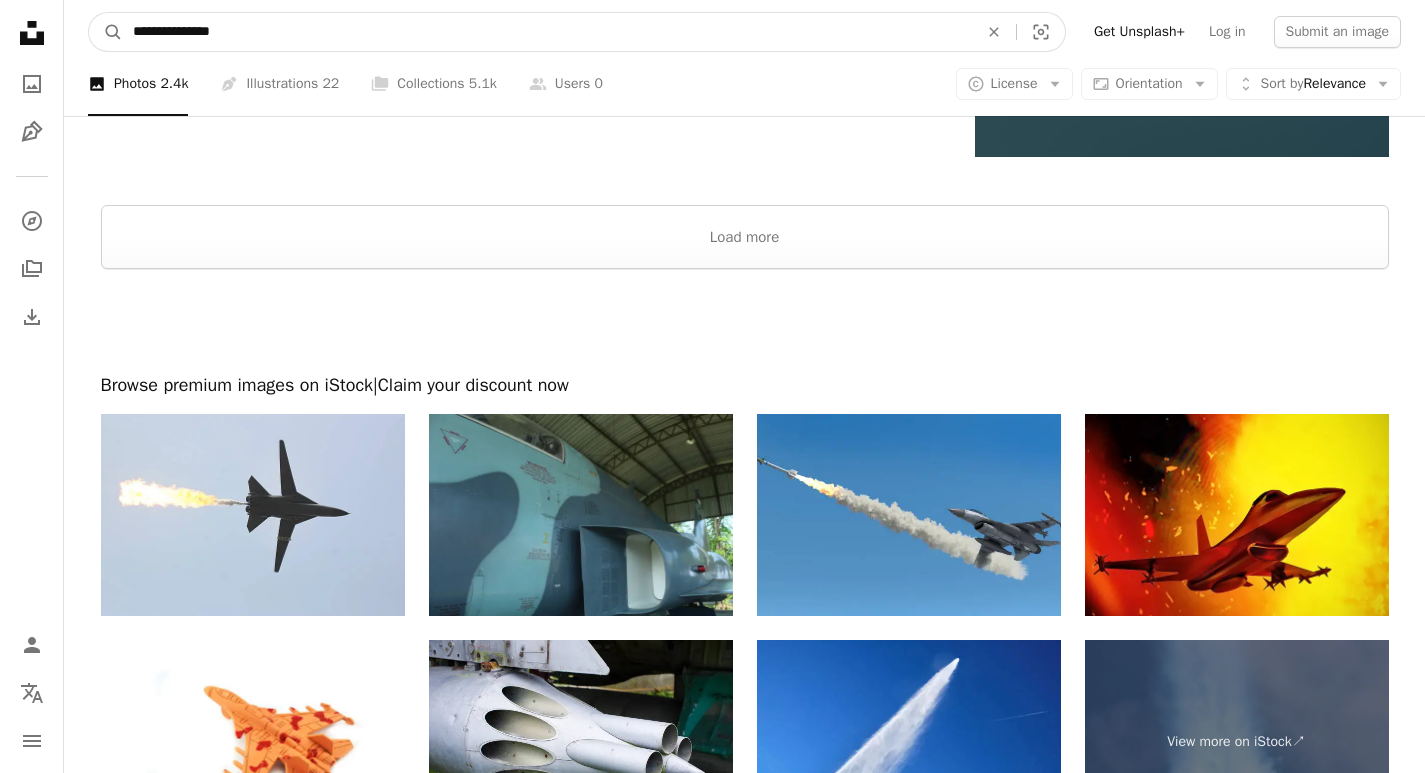 click on "**********" at bounding box center [547, 32] 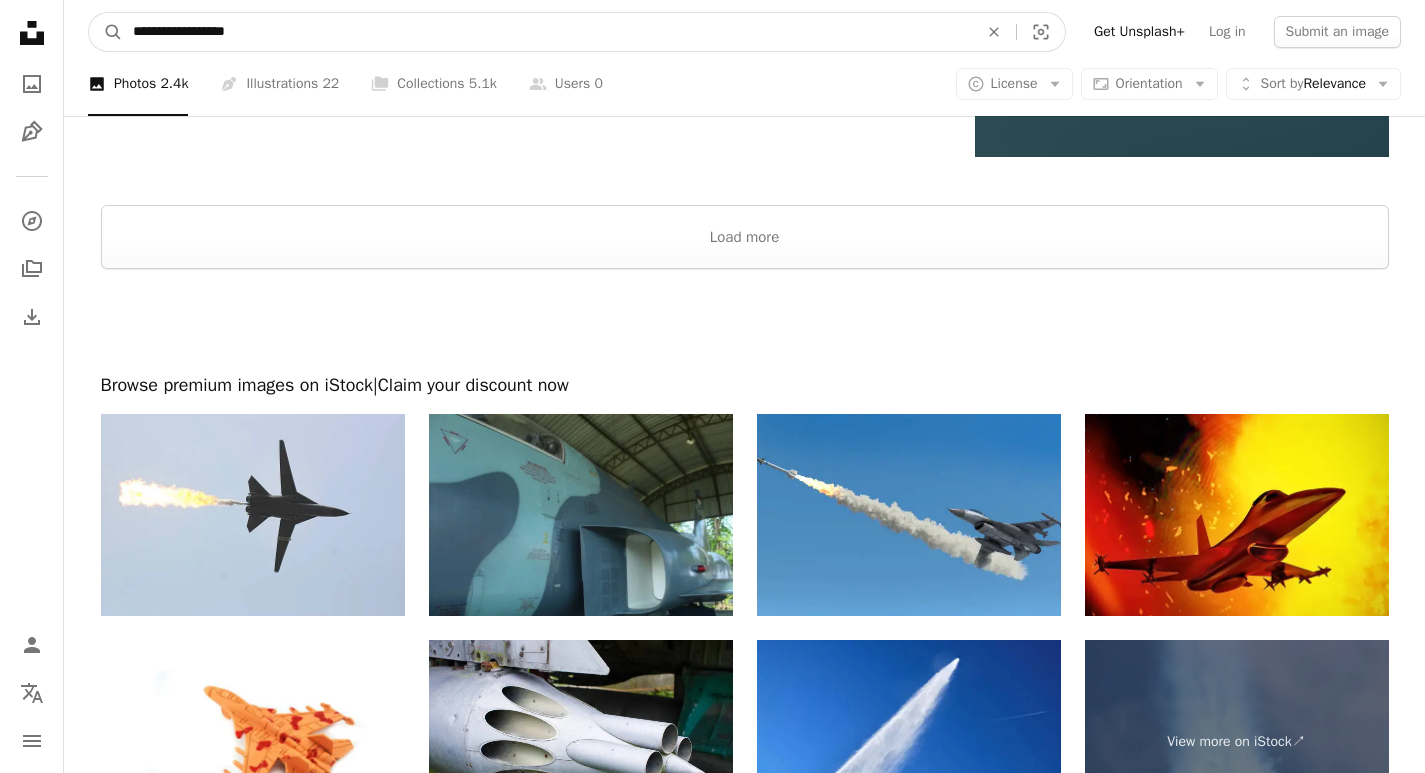 type on "**********" 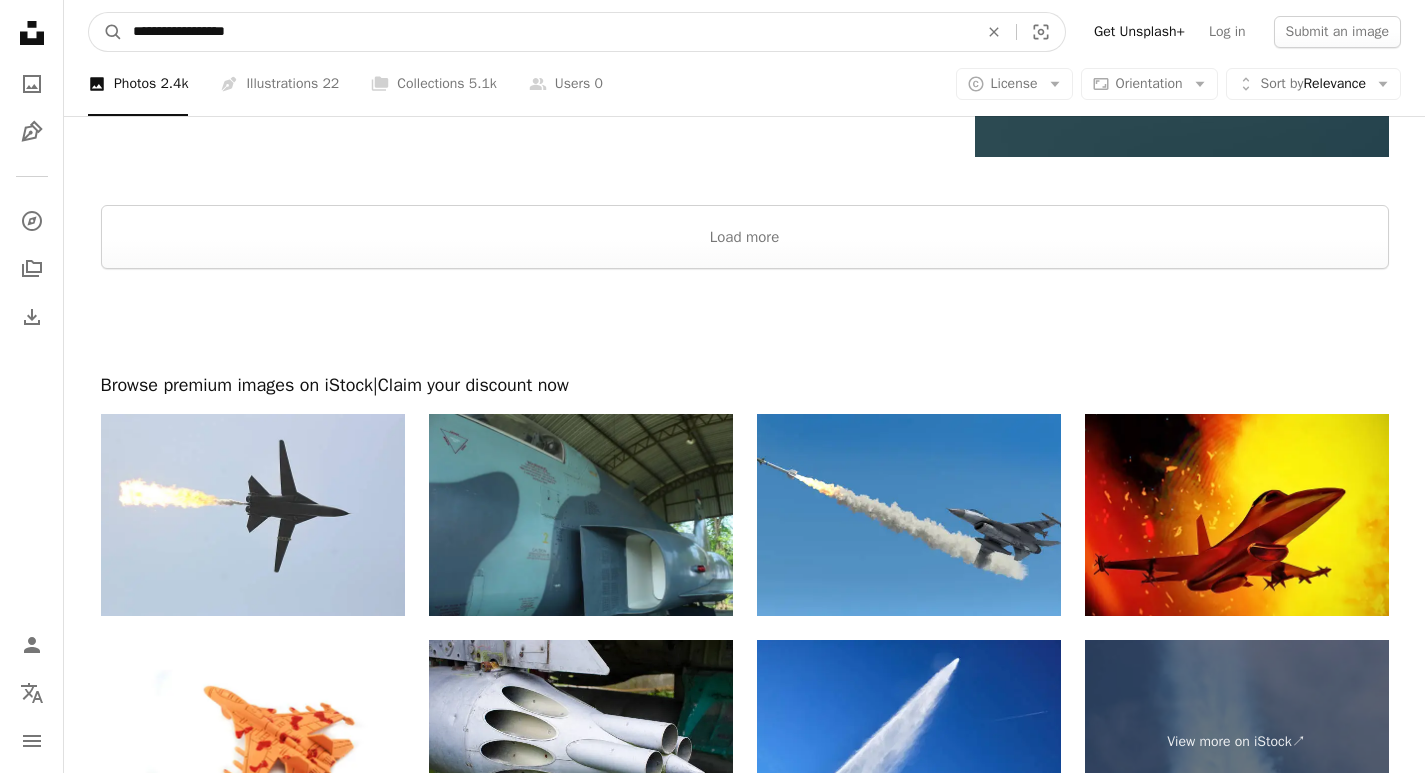 click on "A magnifying glass" at bounding box center [106, 32] 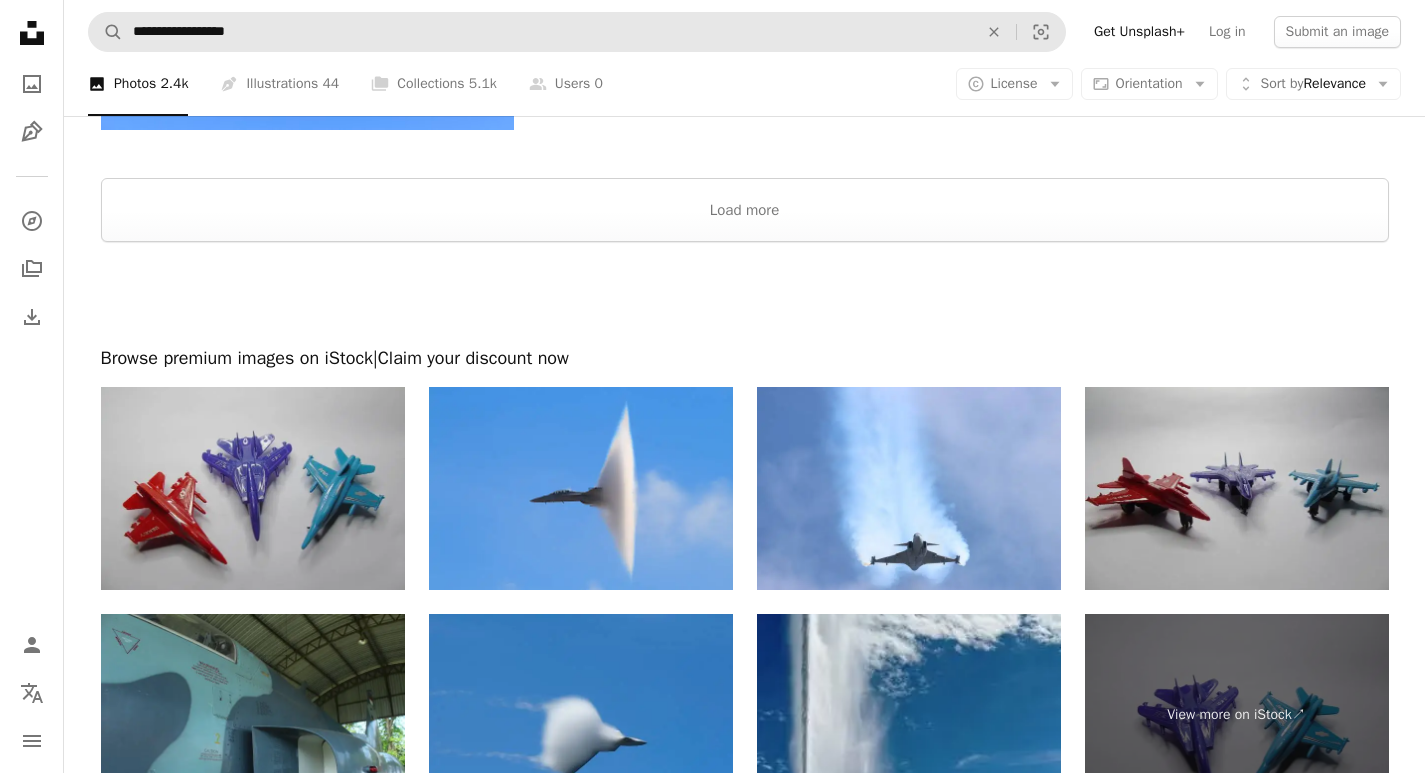 scroll, scrollTop: 3500, scrollLeft: 0, axis: vertical 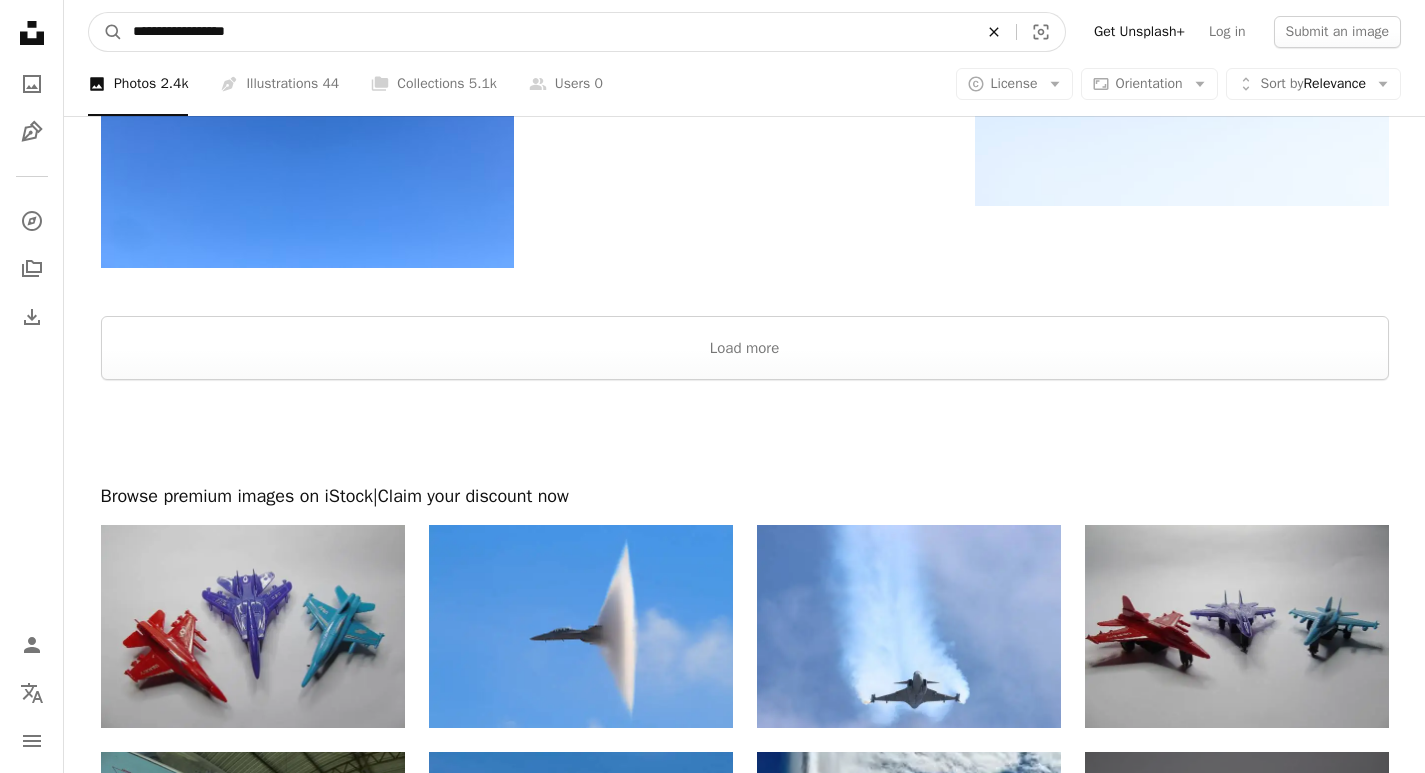 click 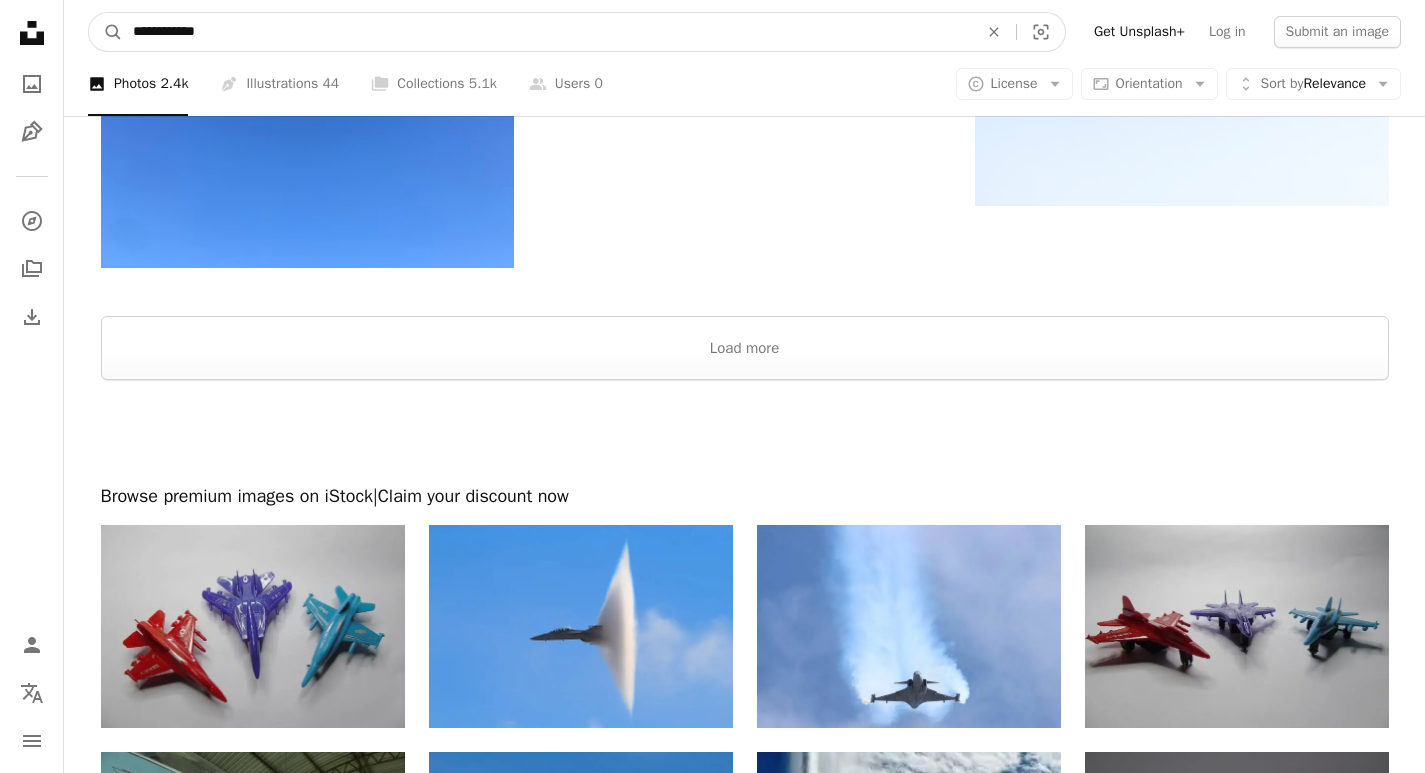 type on "**********" 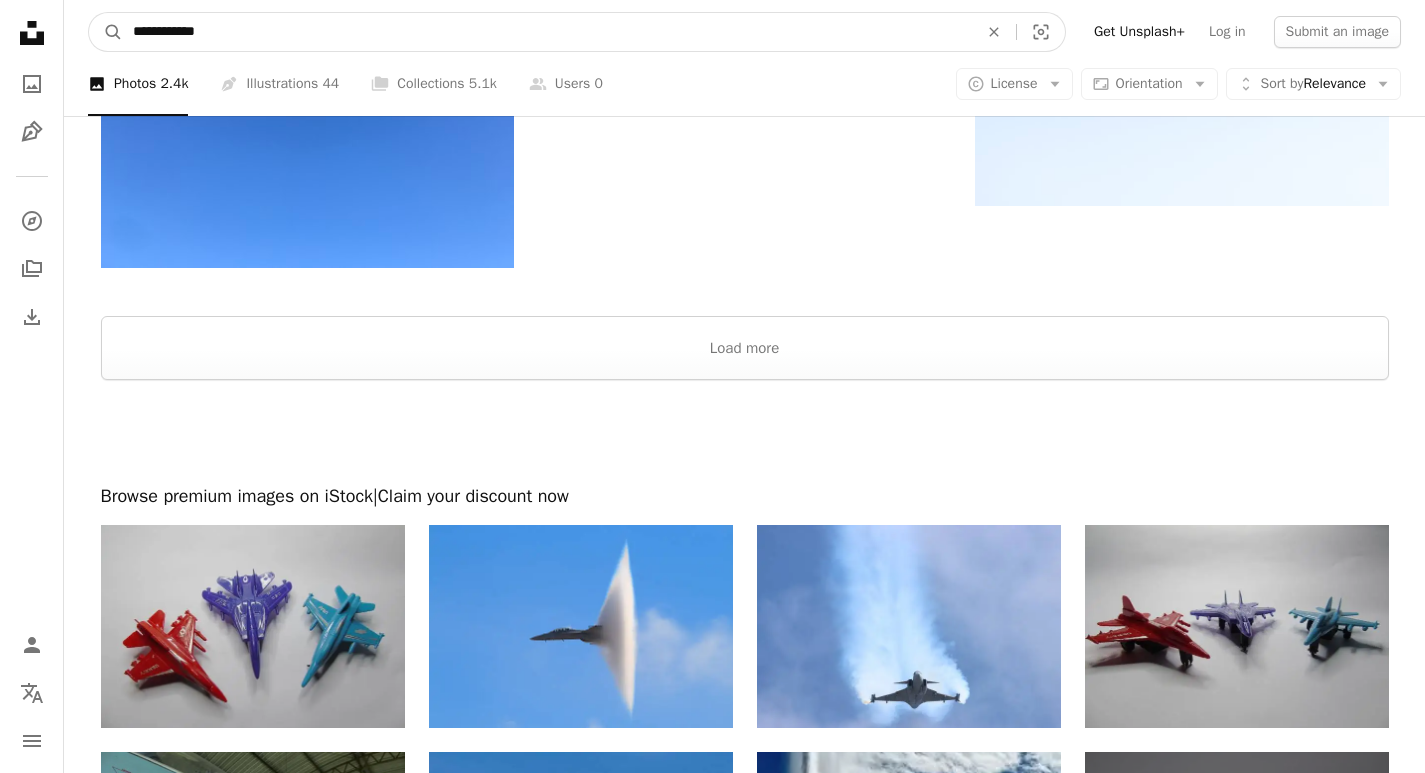 click on "A magnifying glass" at bounding box center [106, 32] 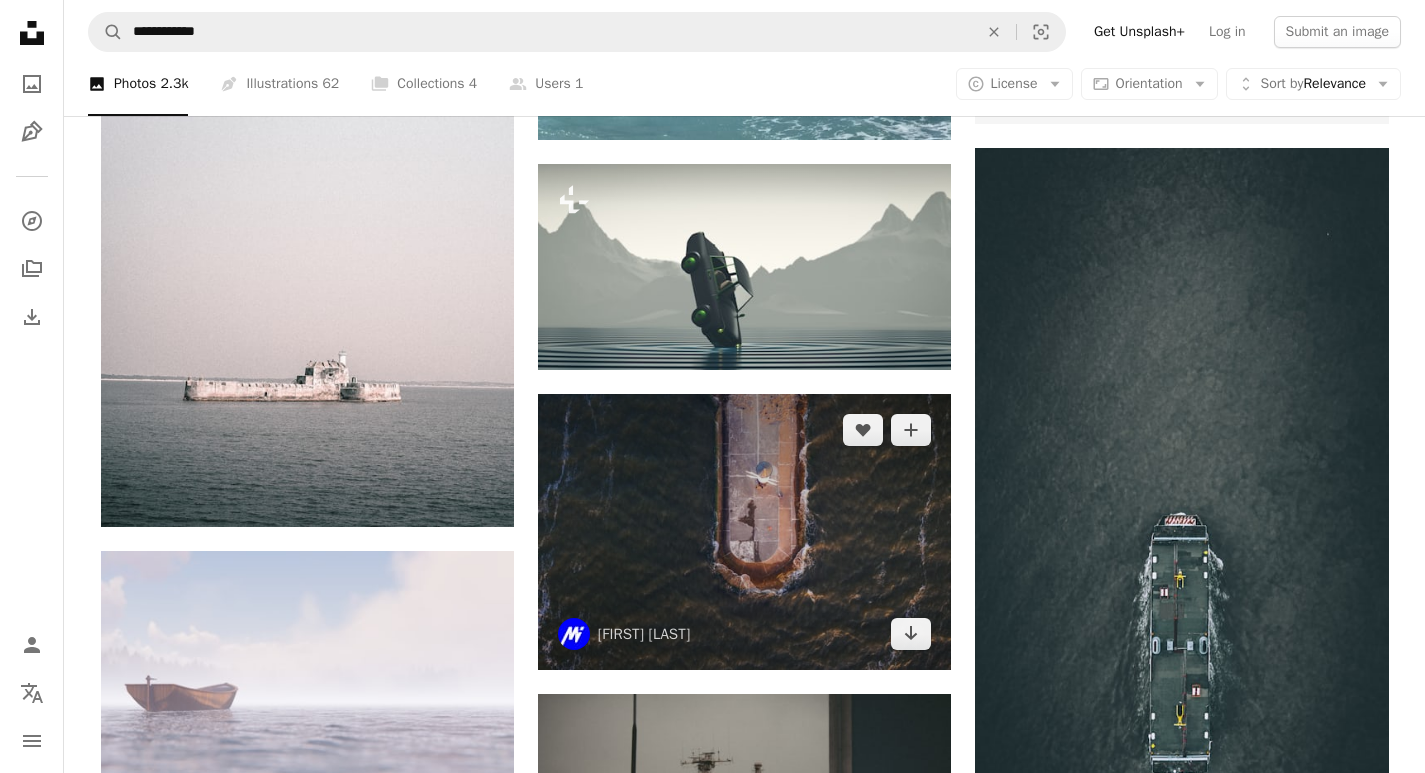 scroll, scrollTop: 900, scrollLeft: 0, axis: vertical 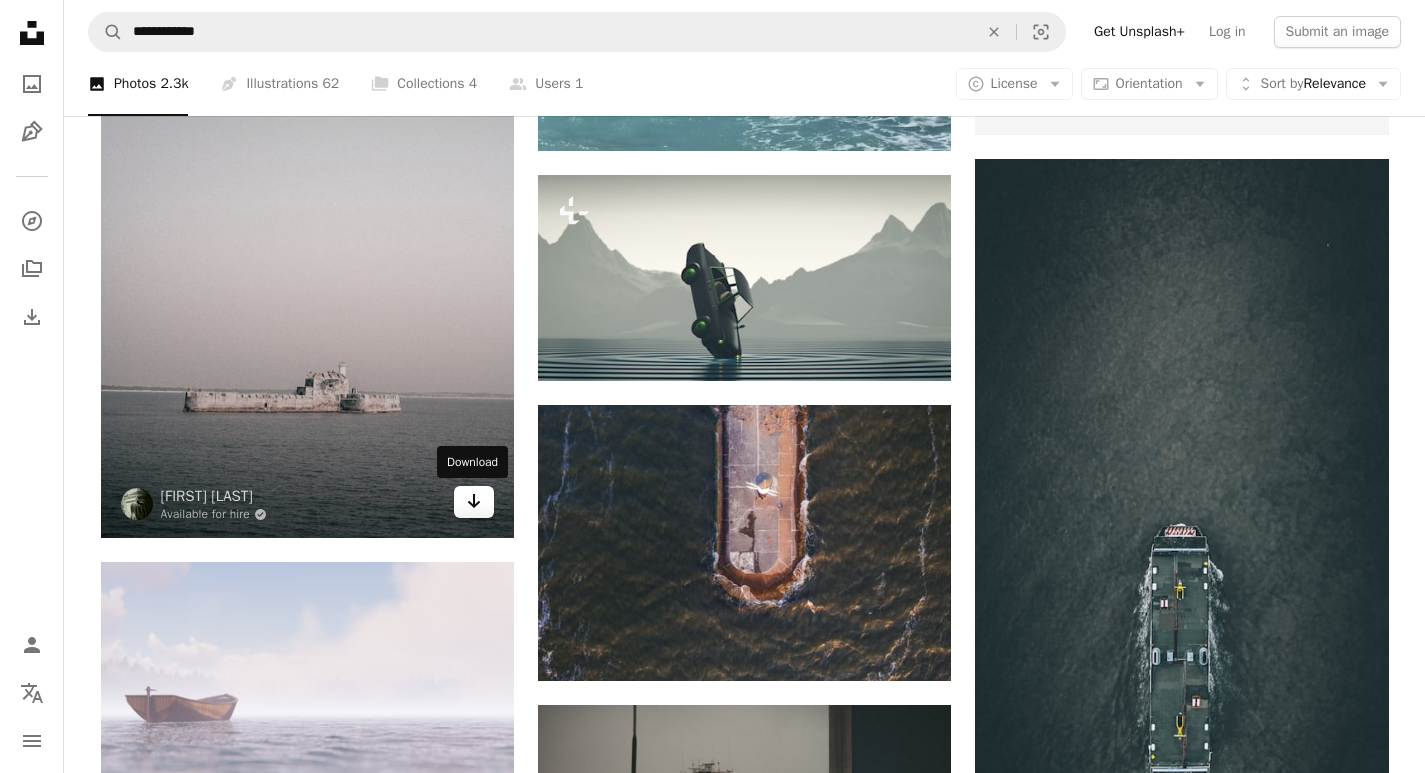 click on "Arrow pointing down" 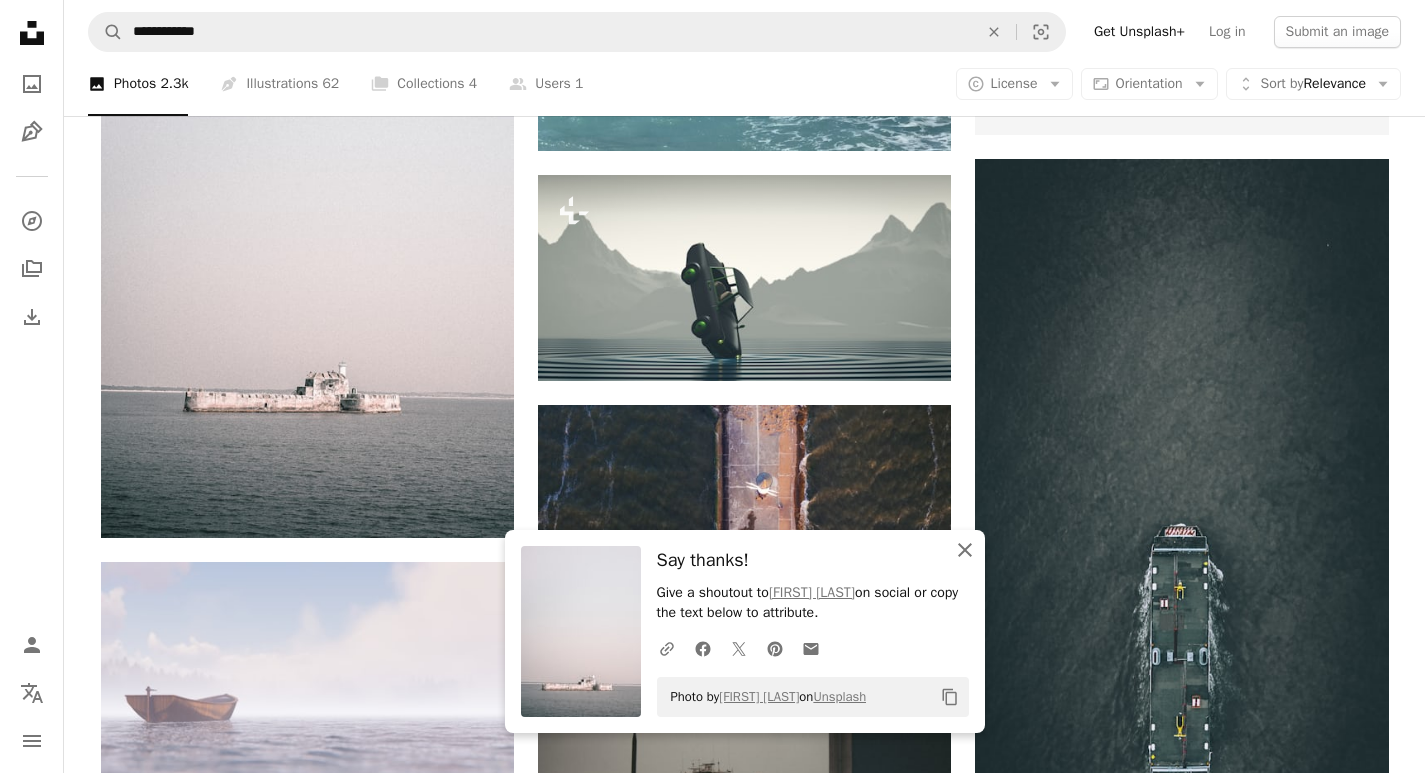 click on "An X shape" 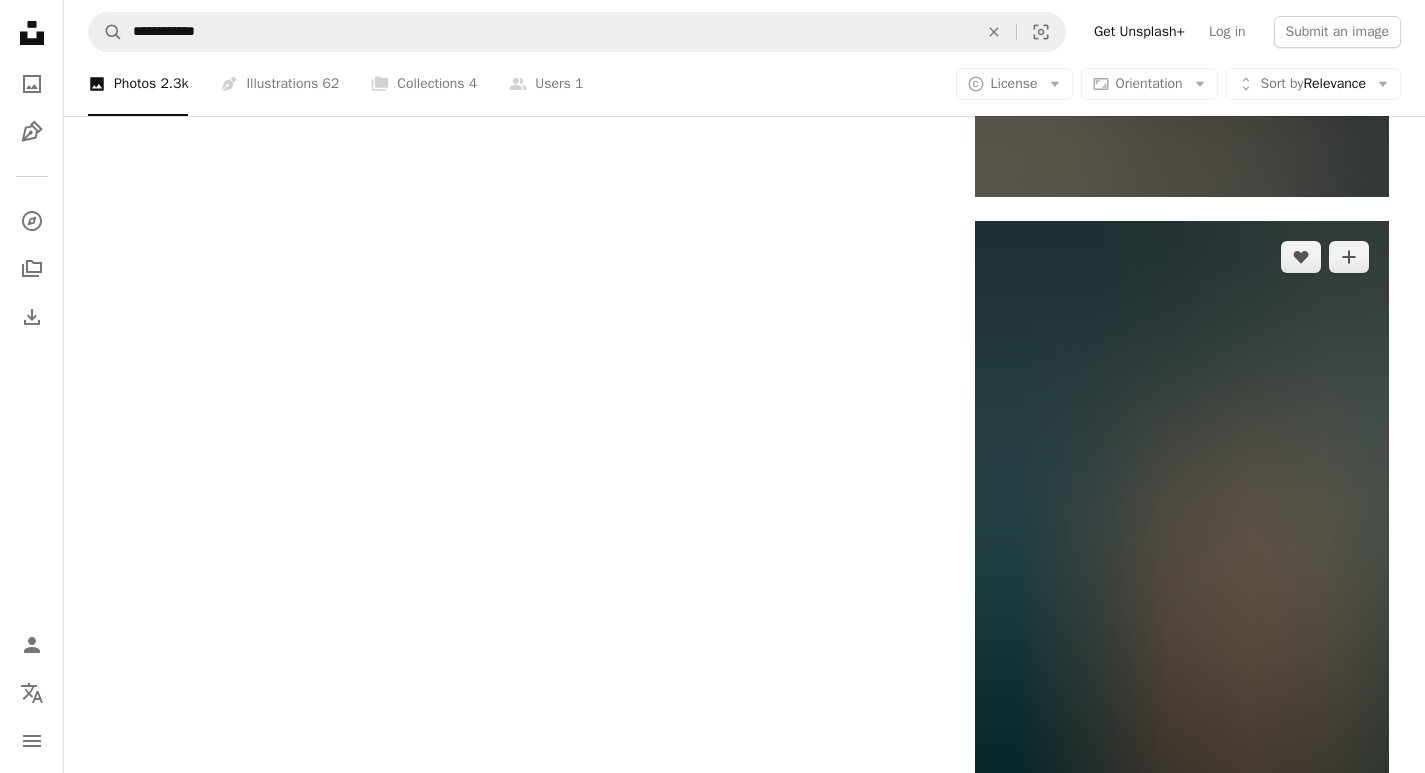 scroll, scrollTop: 3000, scrollLeft: 0, axis: vertical 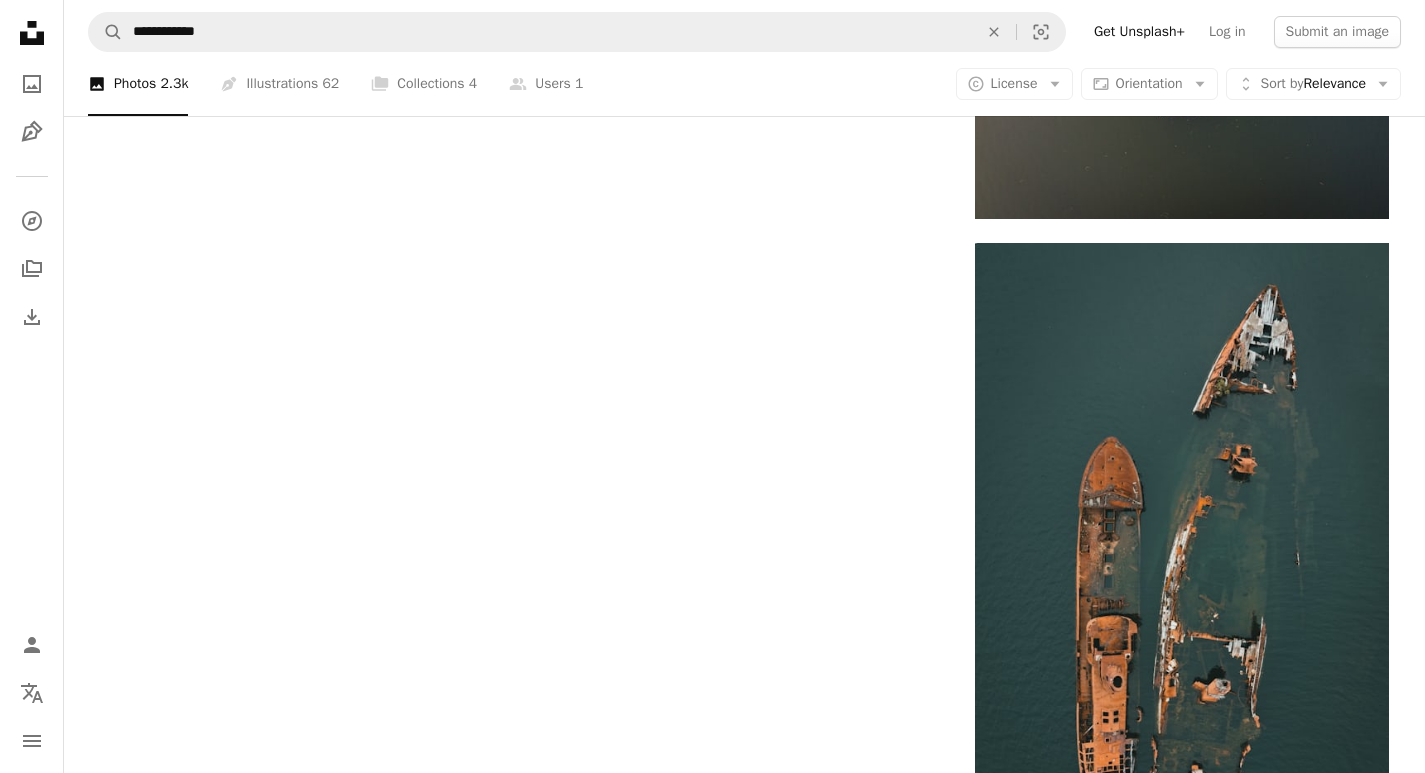 click at bounding box center [1410, 758] 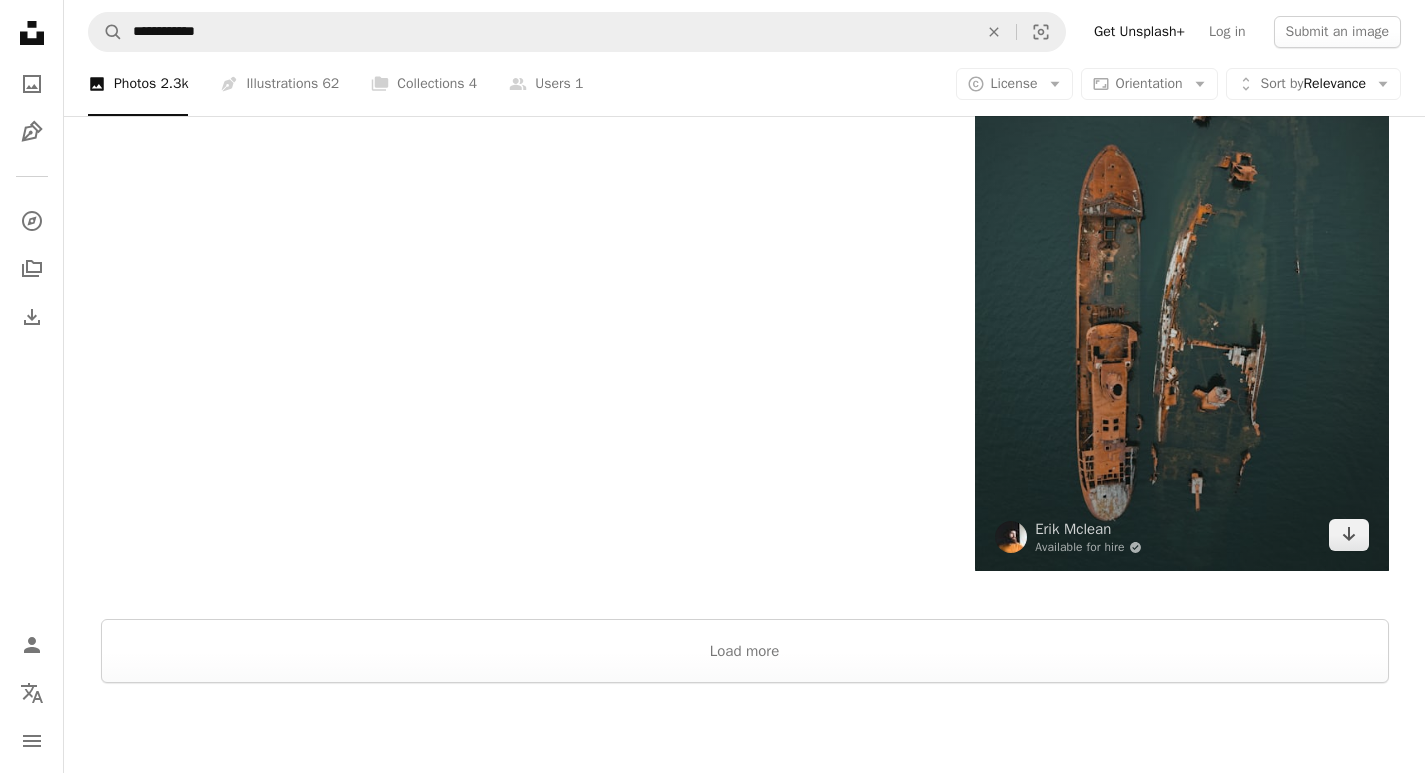 scroll, scrollTop: 3300, scrollLeft: 0, axis: vertical 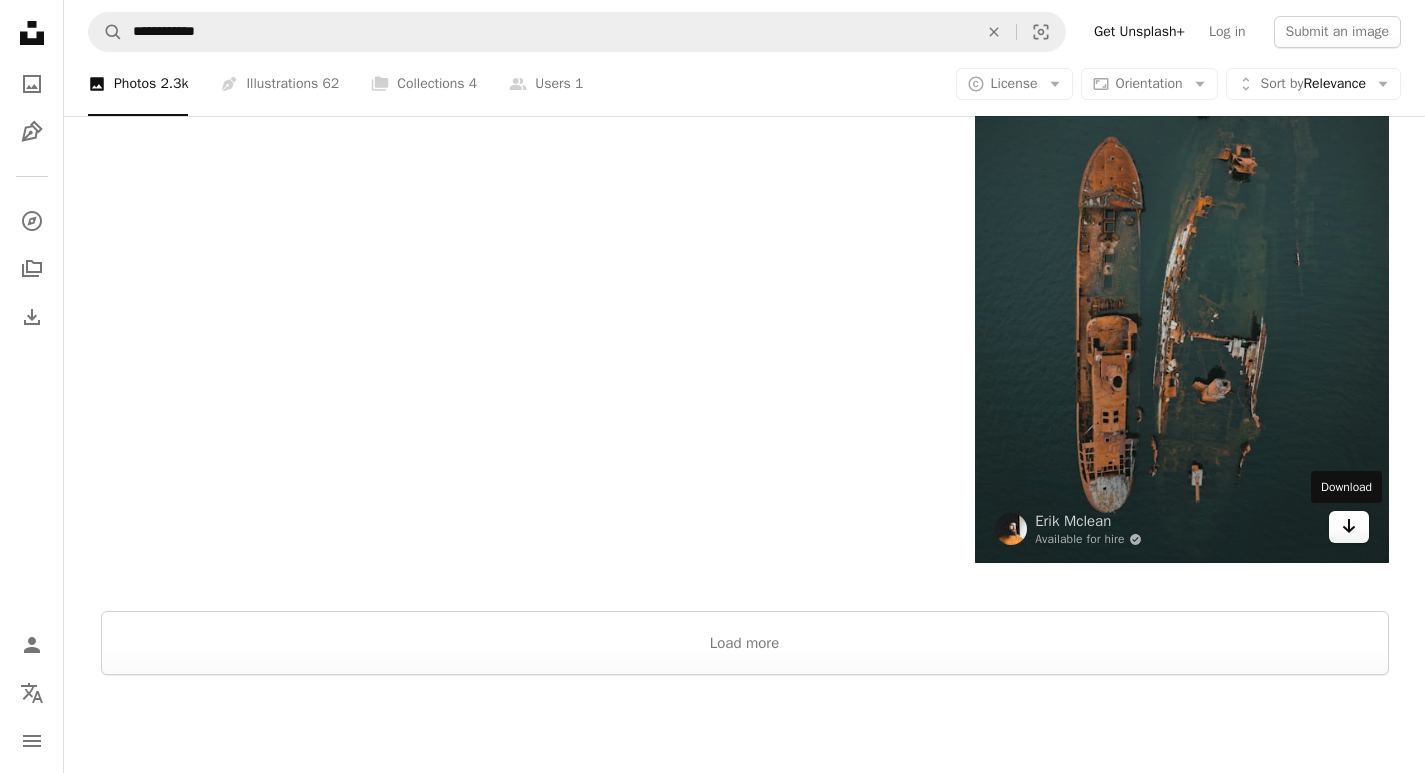 click on "Arrow pointing down" 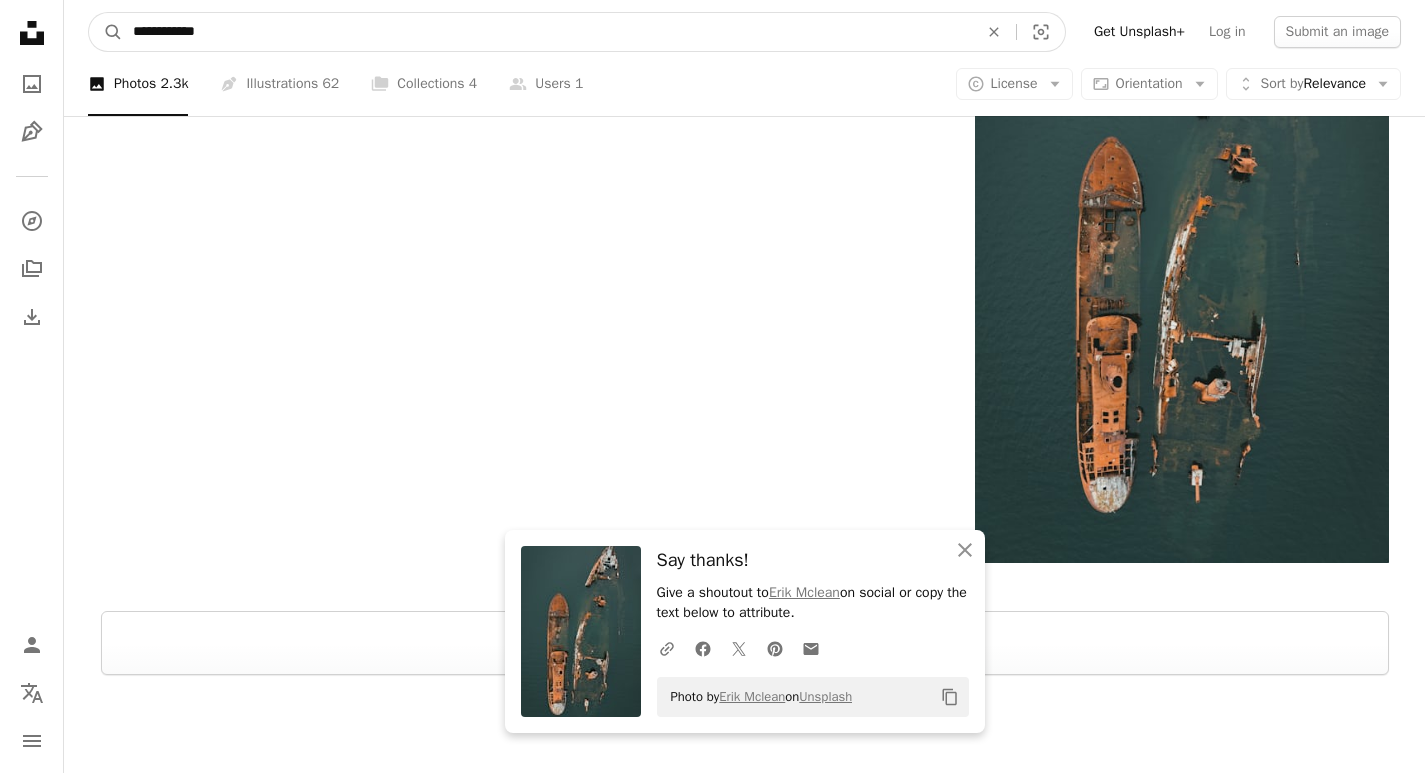 click on "**********" at bounding box center (547, 32) 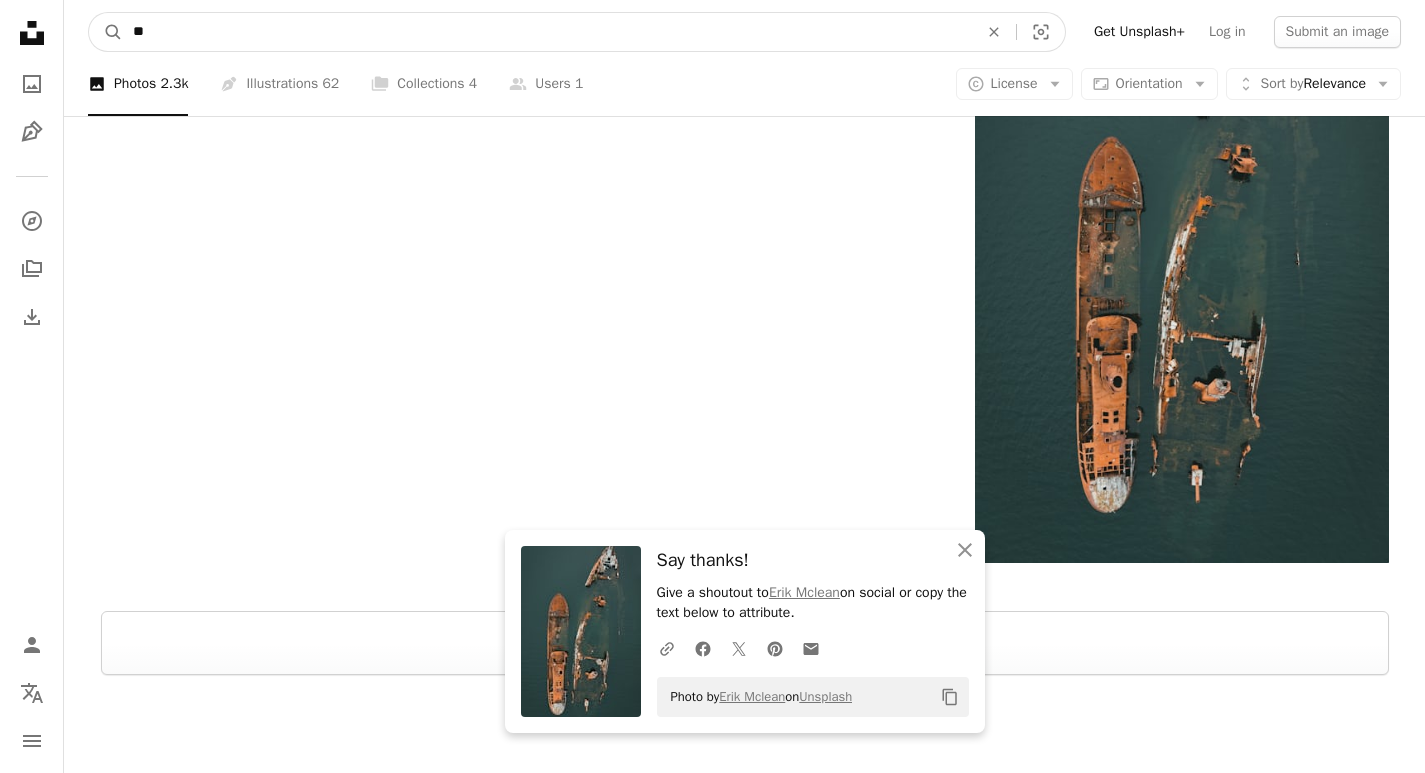 type on "*" 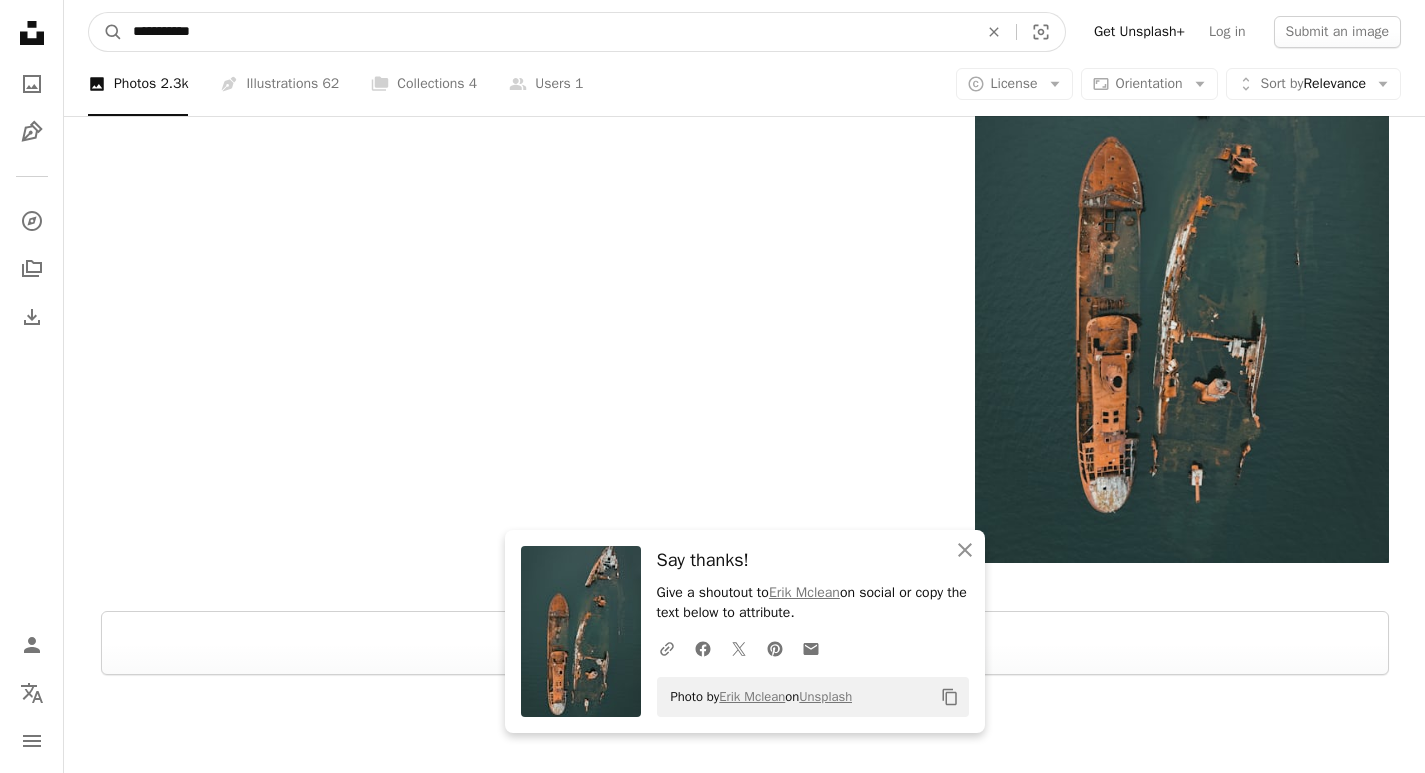 type on "**********" 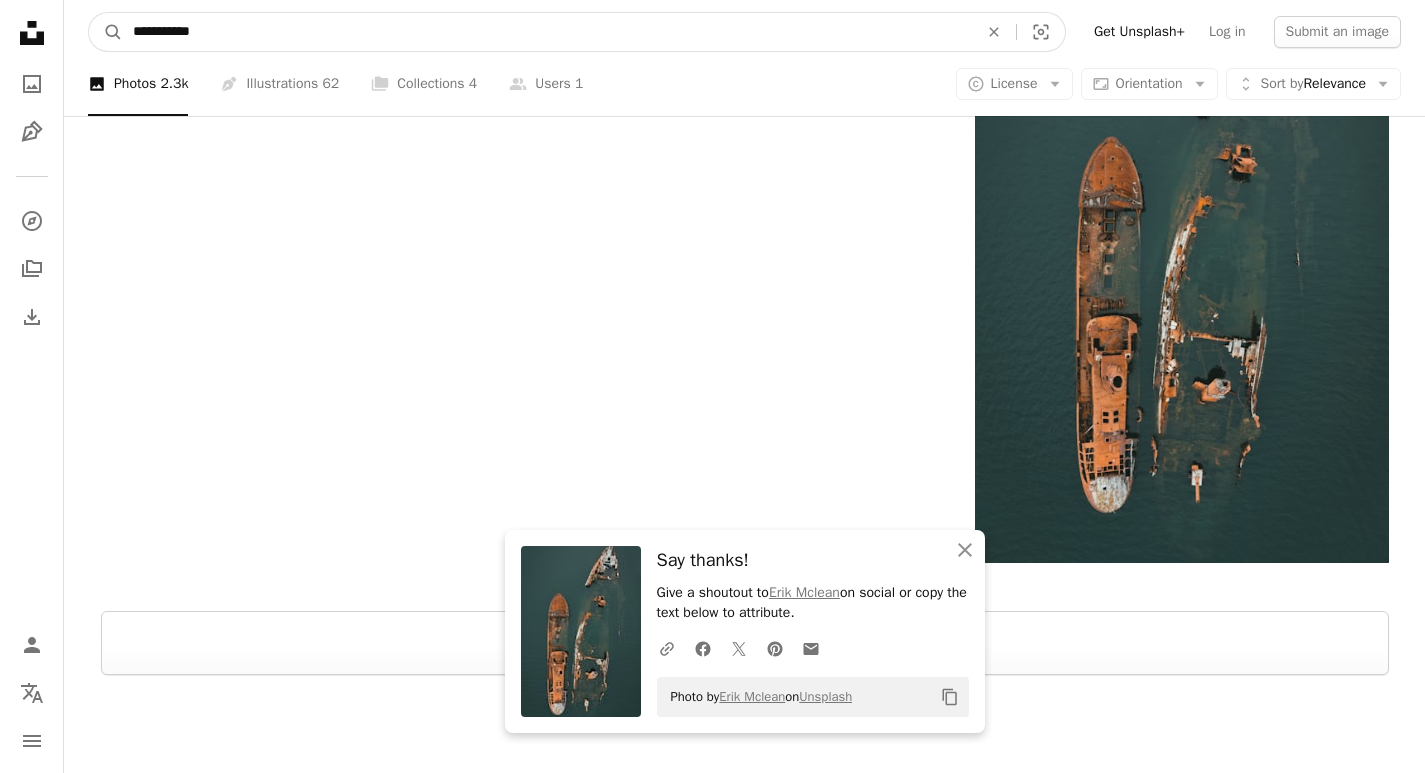 click on "A magnifying glass" at bounding box center (106, 32) 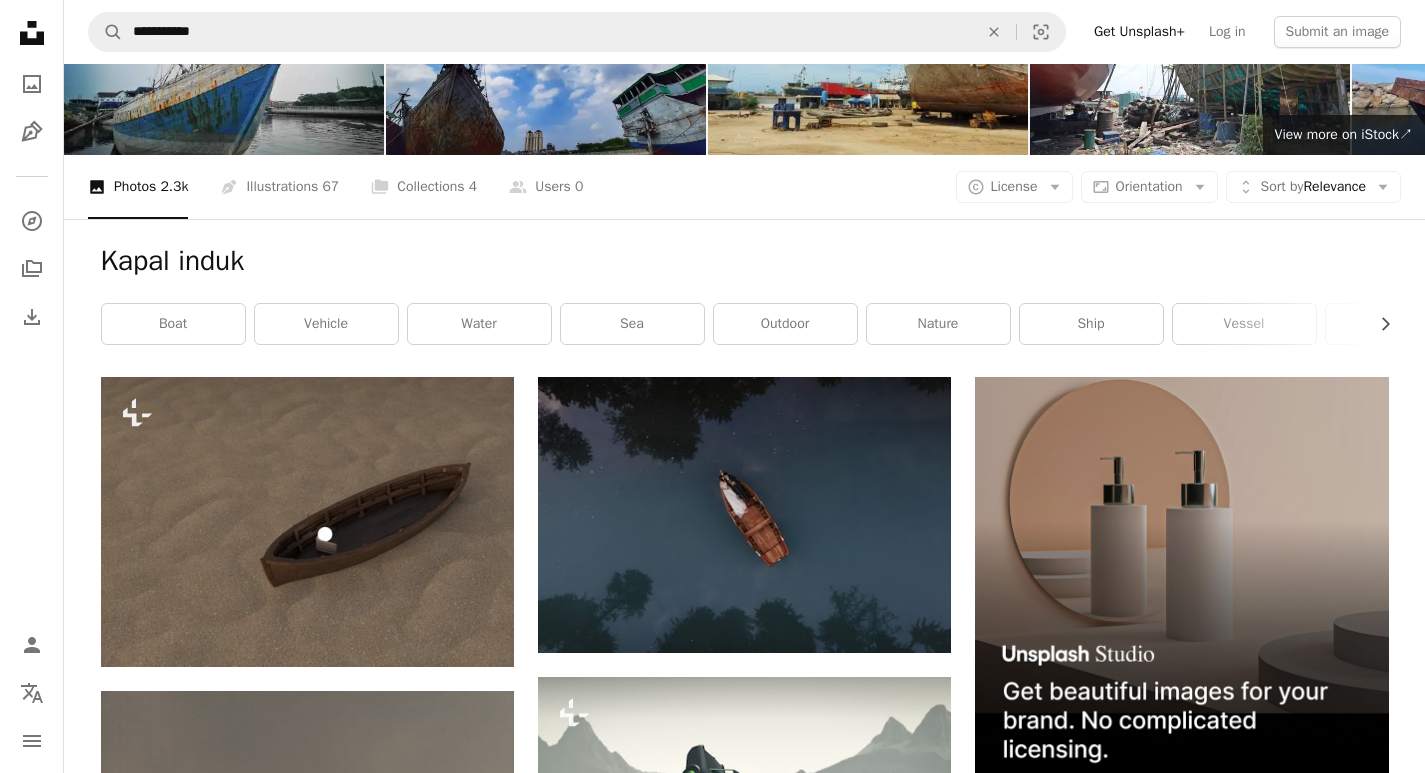 scroll, scrollTop: 0, scrollLeft: 0, axis: both 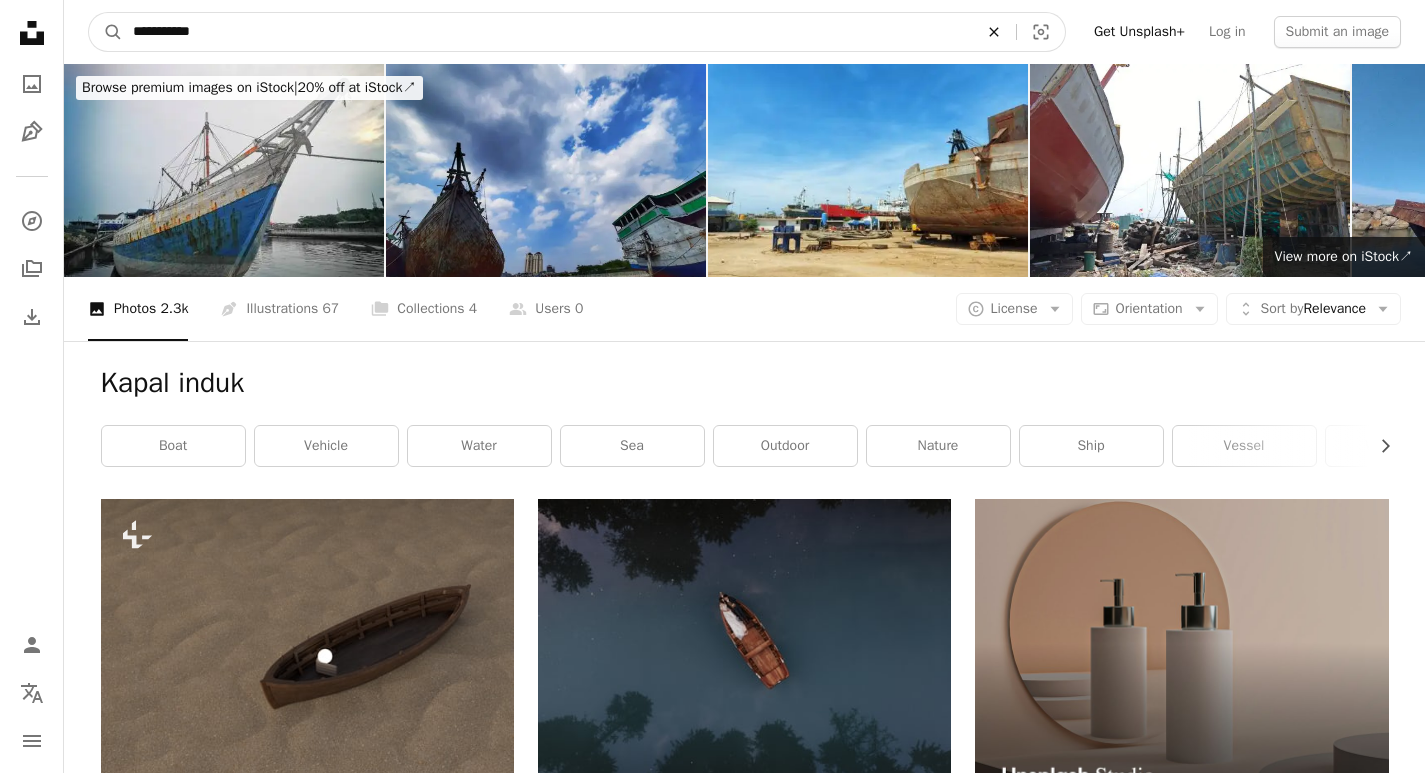click 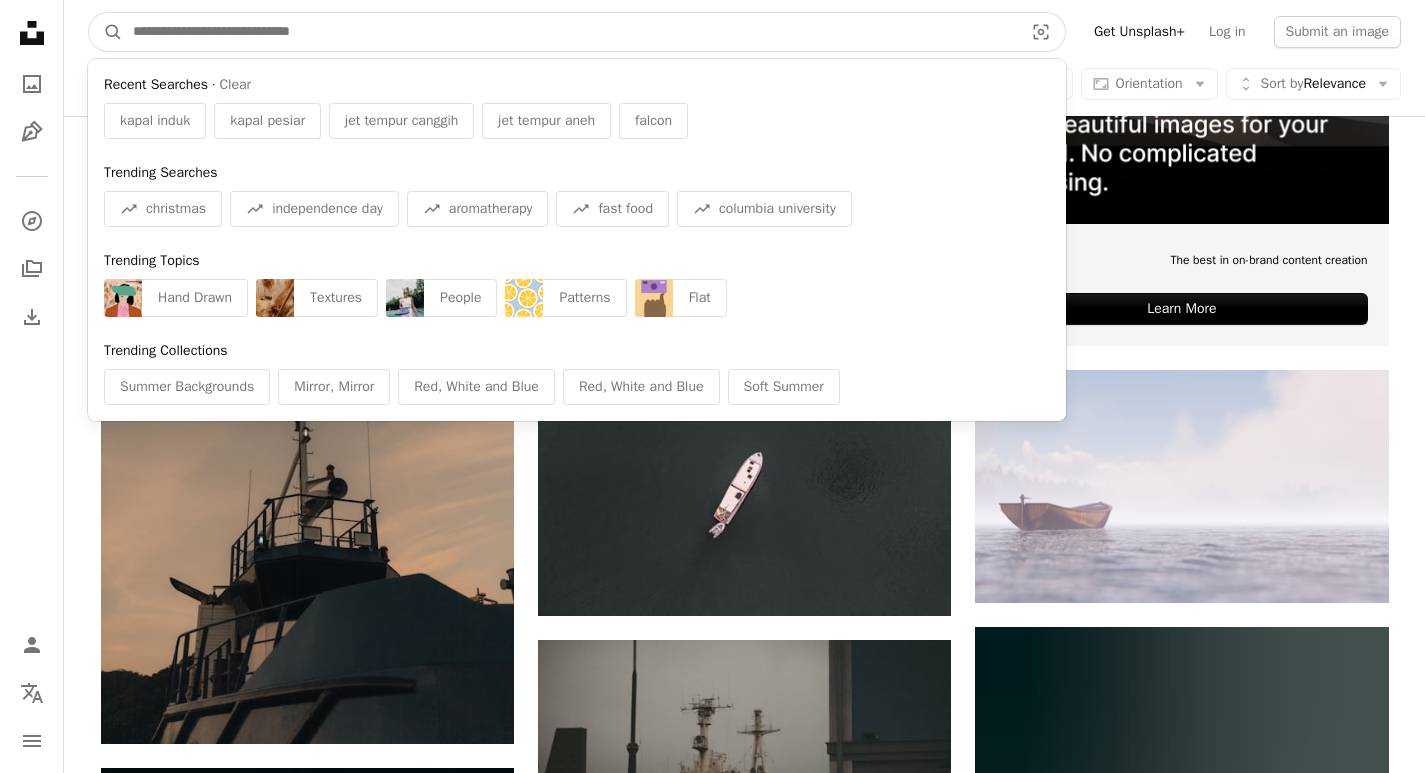 scroll, scrollTop: 700, scrollLeft: 0, axis: vertical 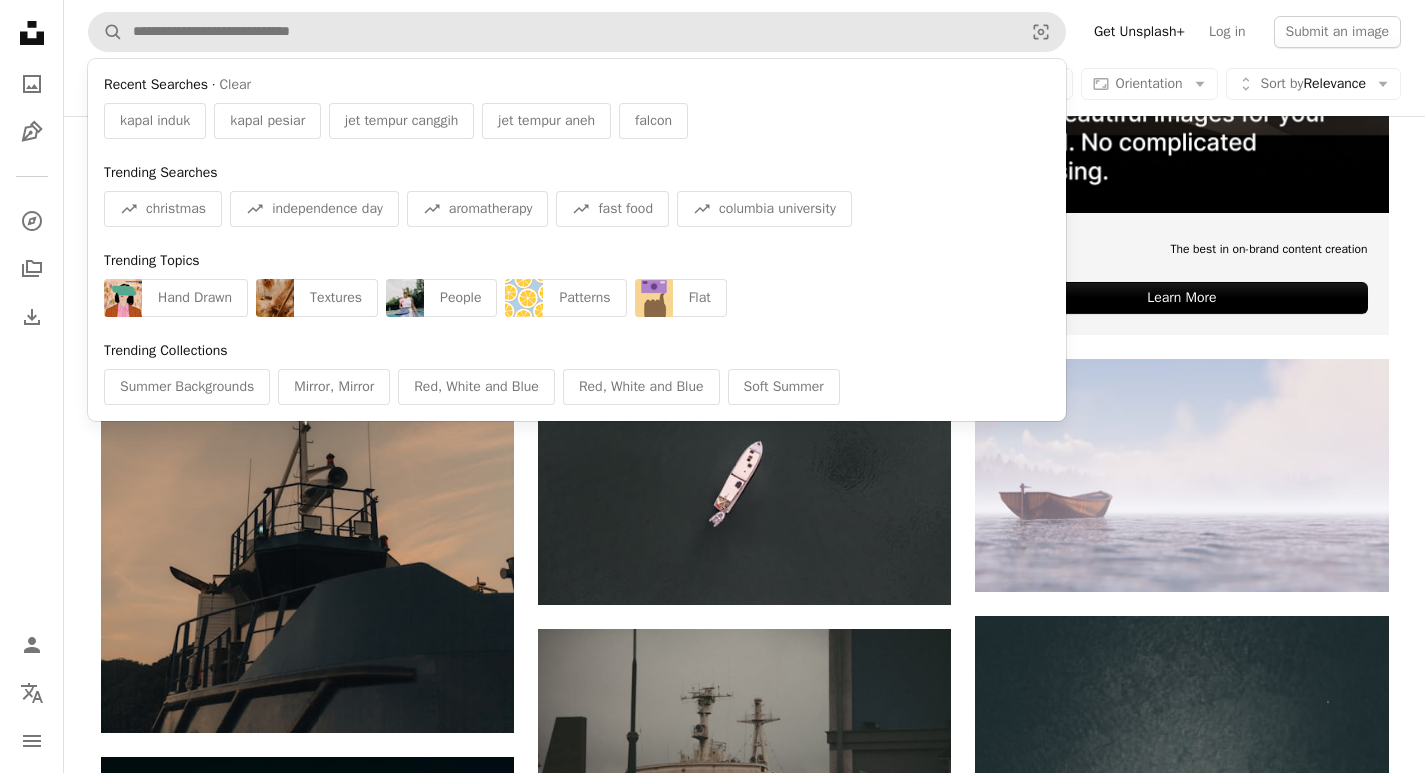 click on "[FIRST] [LAST]" at bounding box center [744, 32] 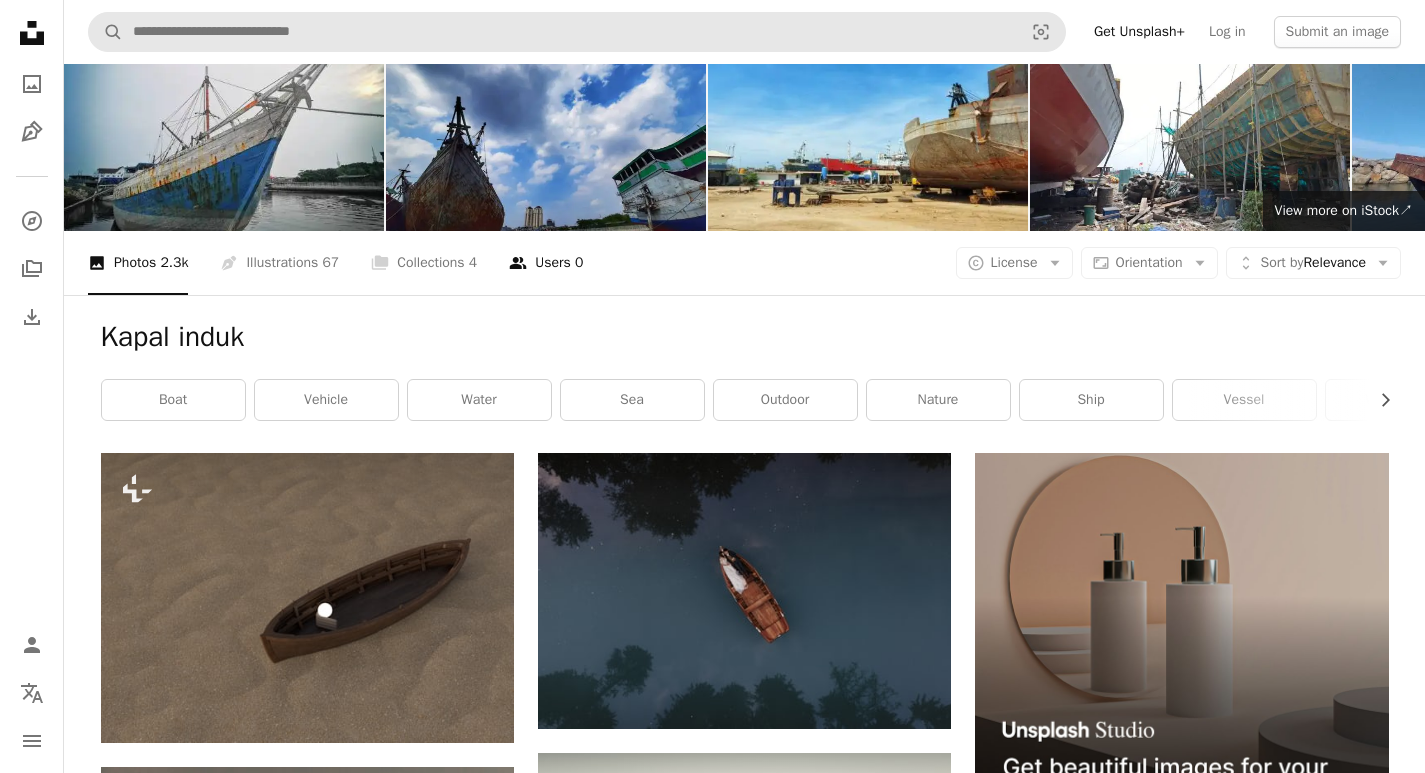 scroll, scrollTop: 0, scrollLeft: 0, axis: both 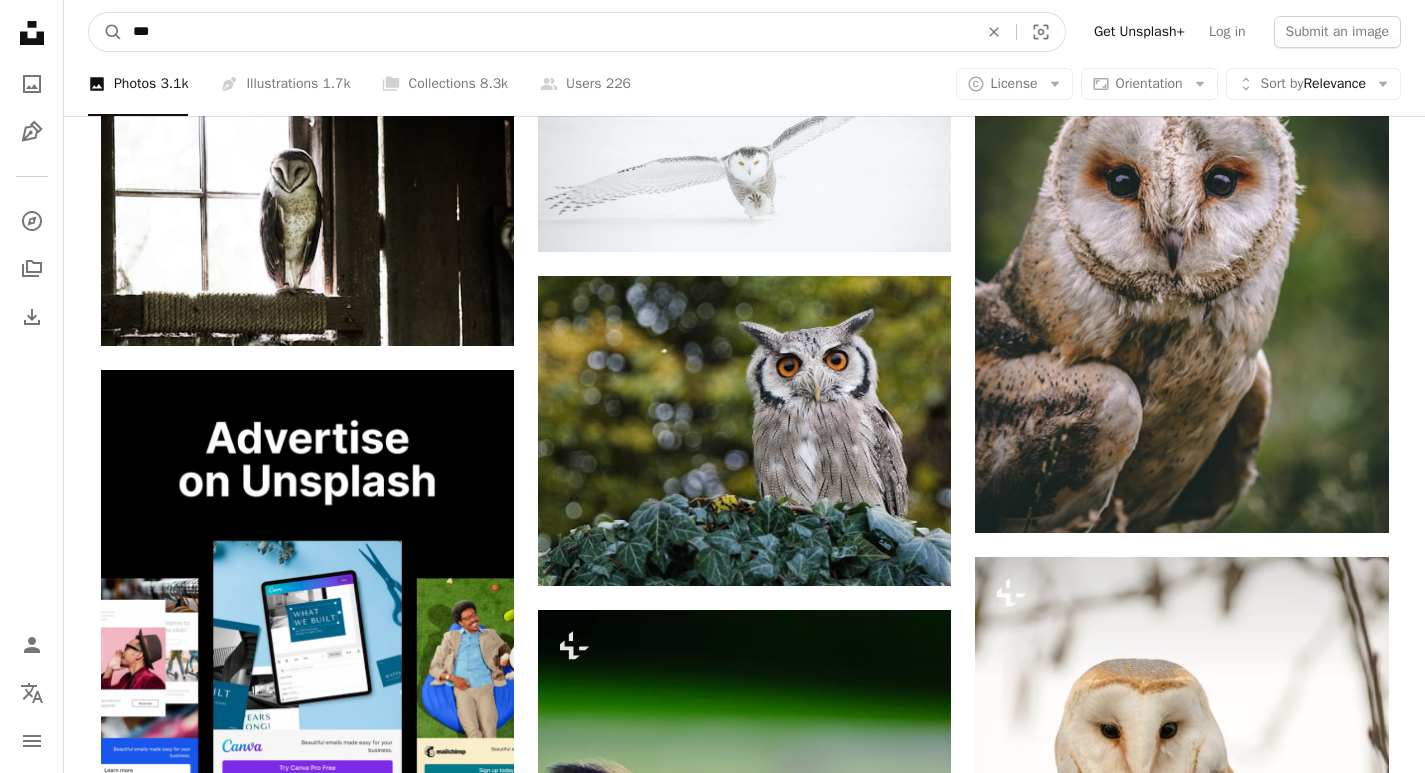 click on "***" at bounding box center [547, 32] 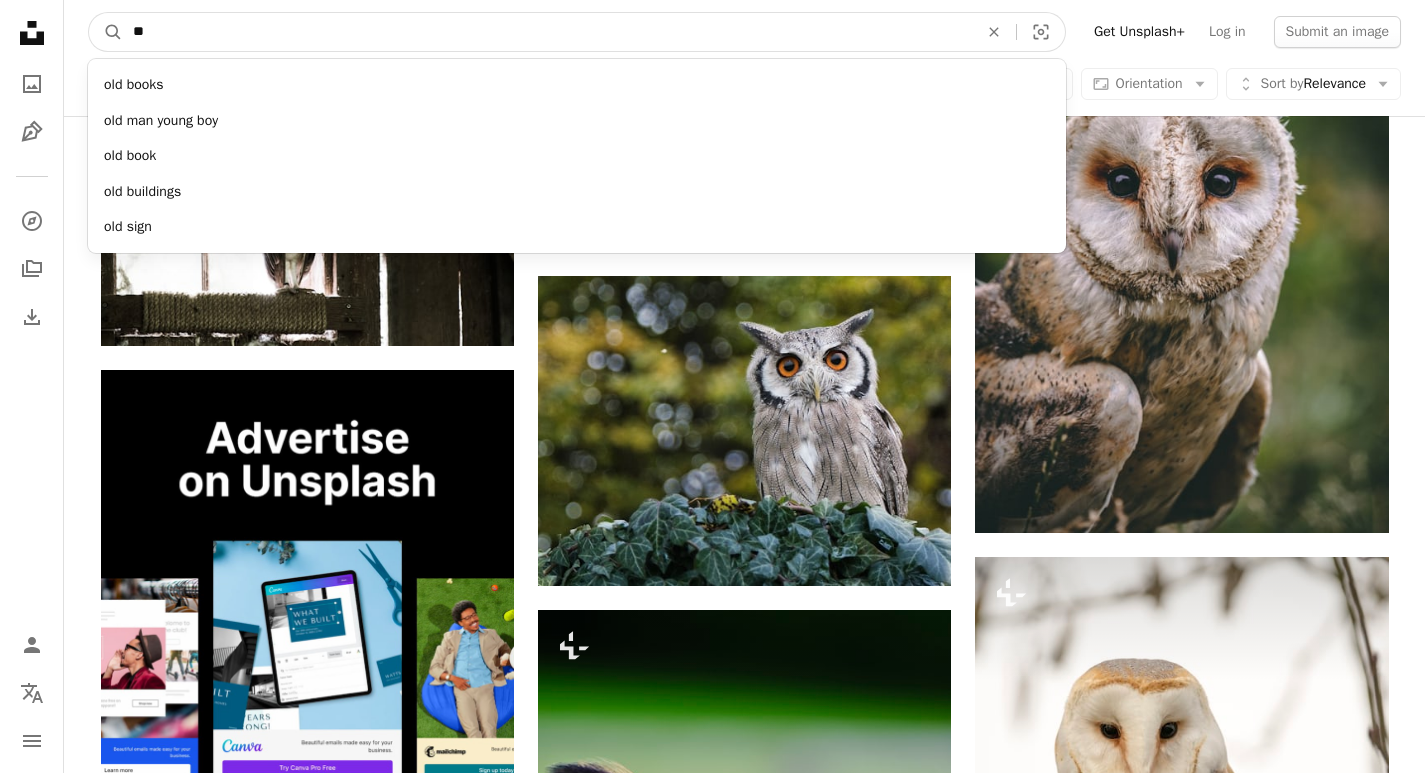 type on "*" 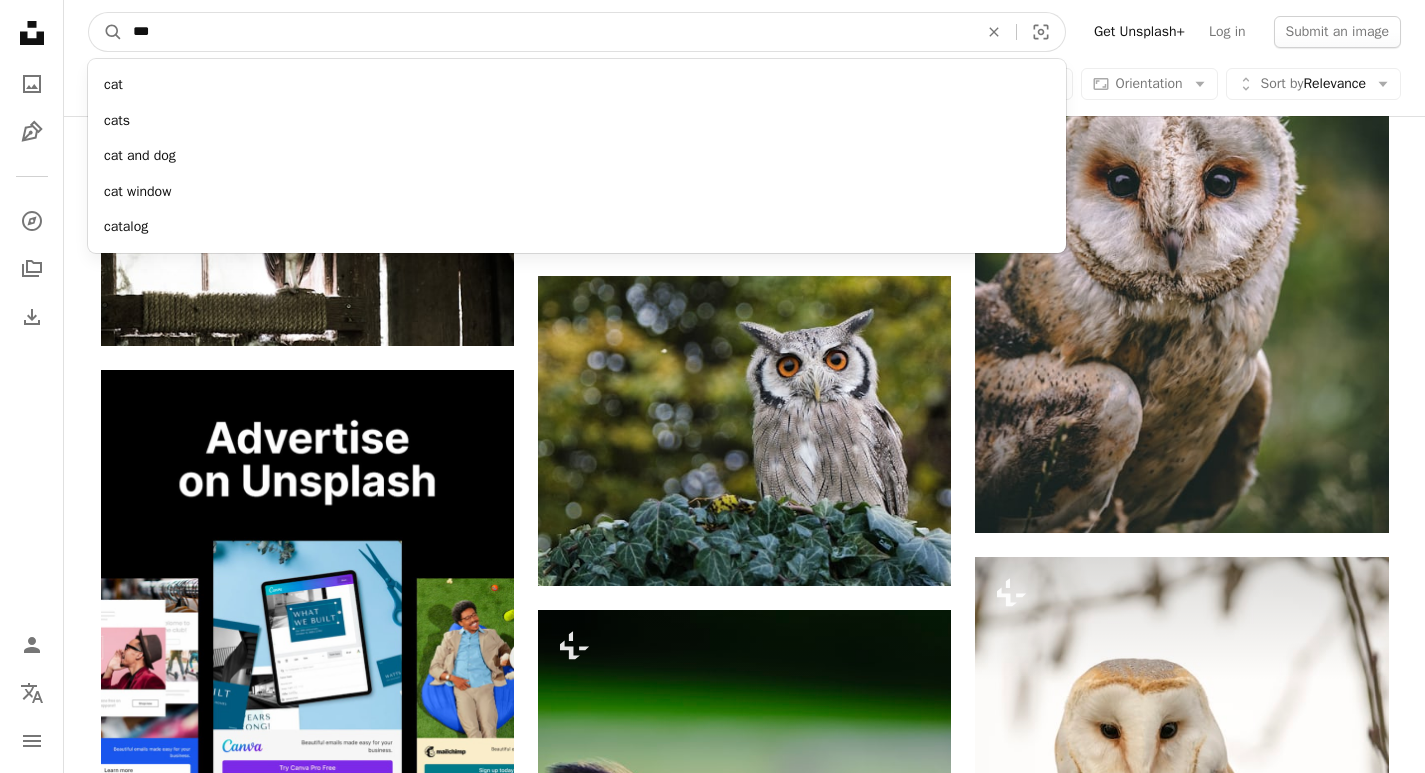 type on "***" 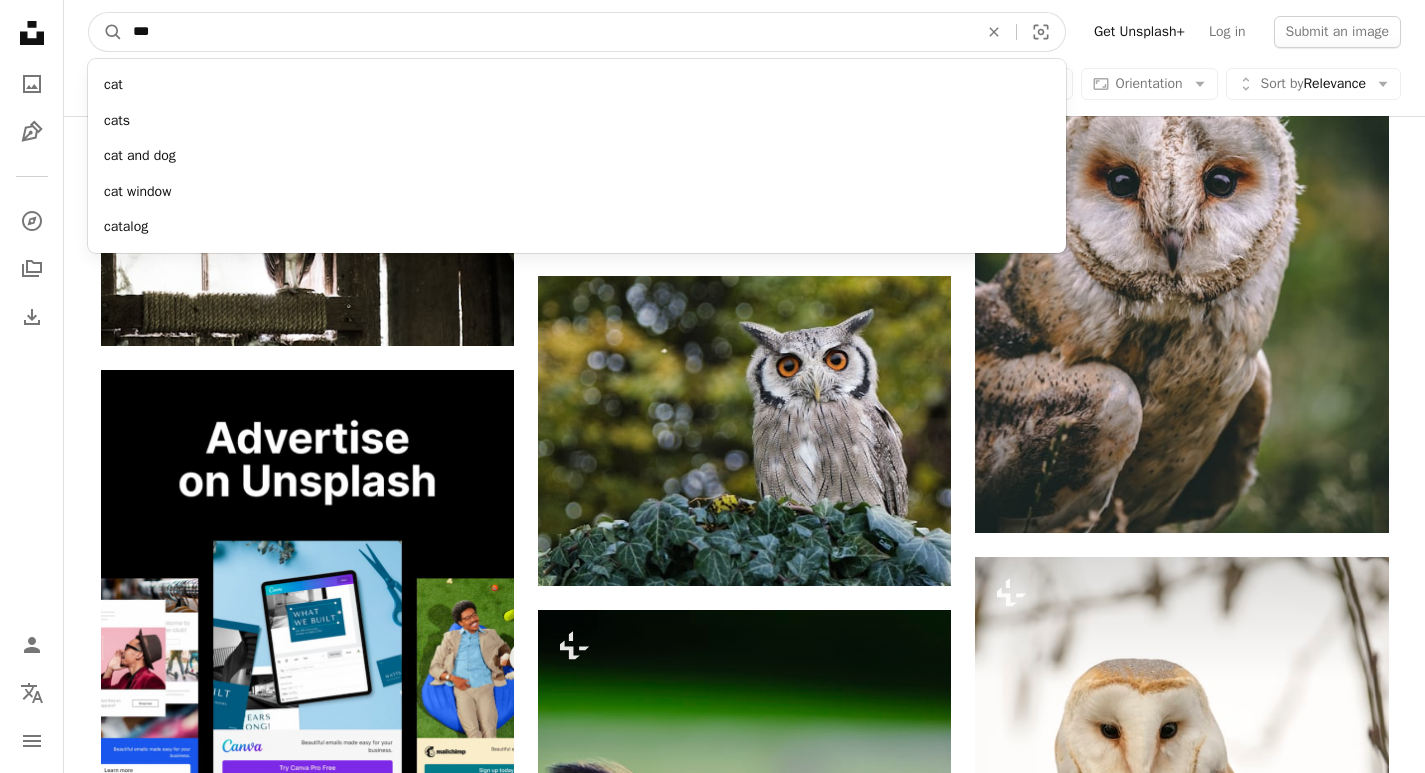 click on "A magnifying glass" at bounding box center (106, 32) 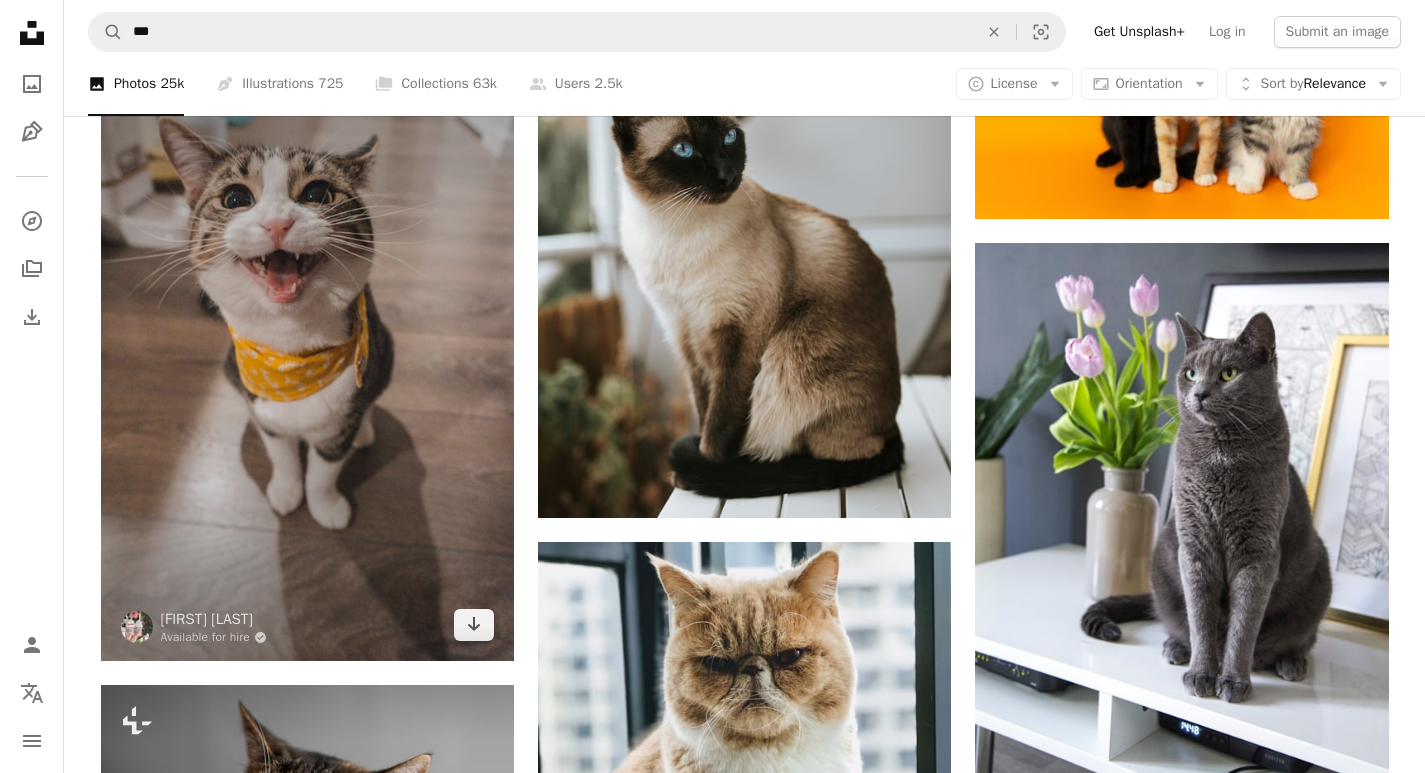 scroll, scrollTop: 6100, scrollLeft: 0, axis: vertical 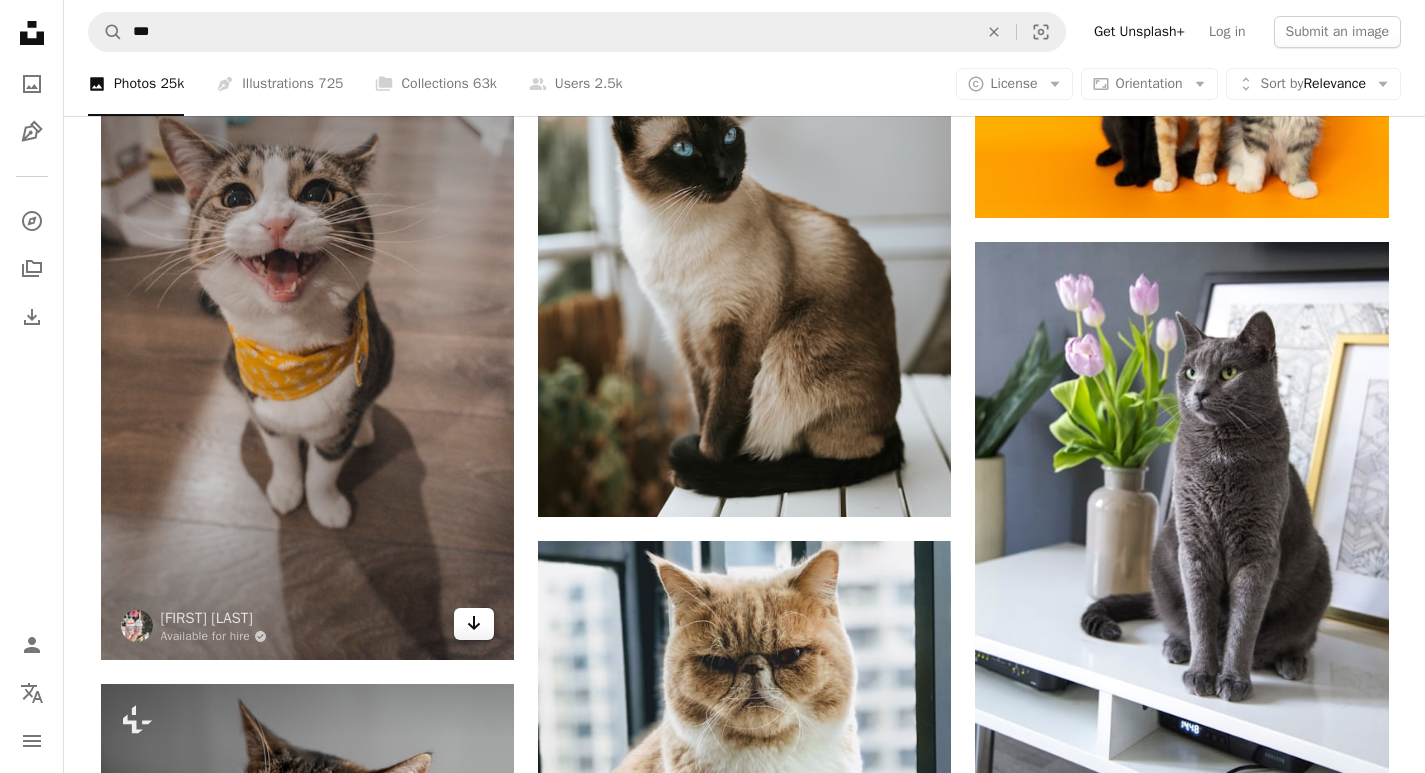 click 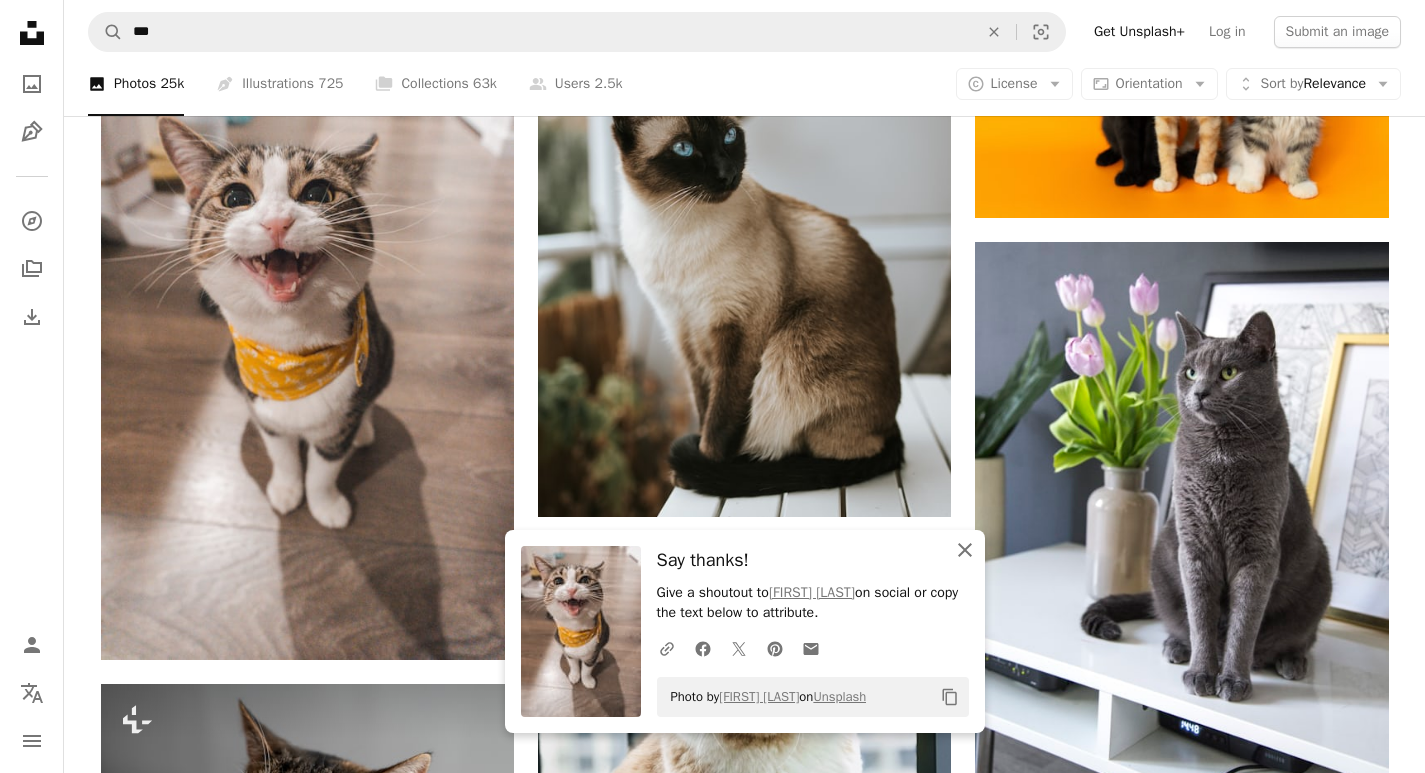click on "An X shape" 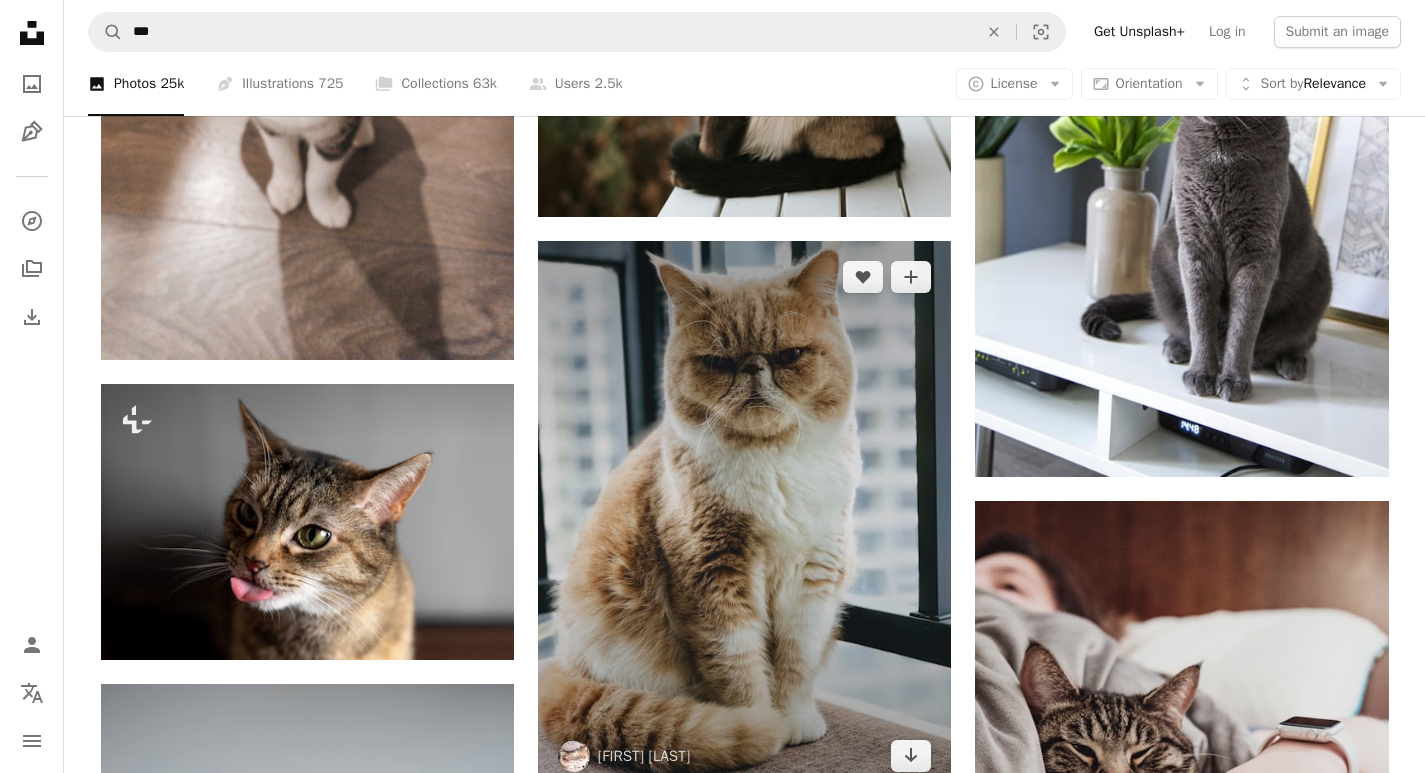 scroll, scrollTop: 6600, scrollLeft: 0, axis: vertical 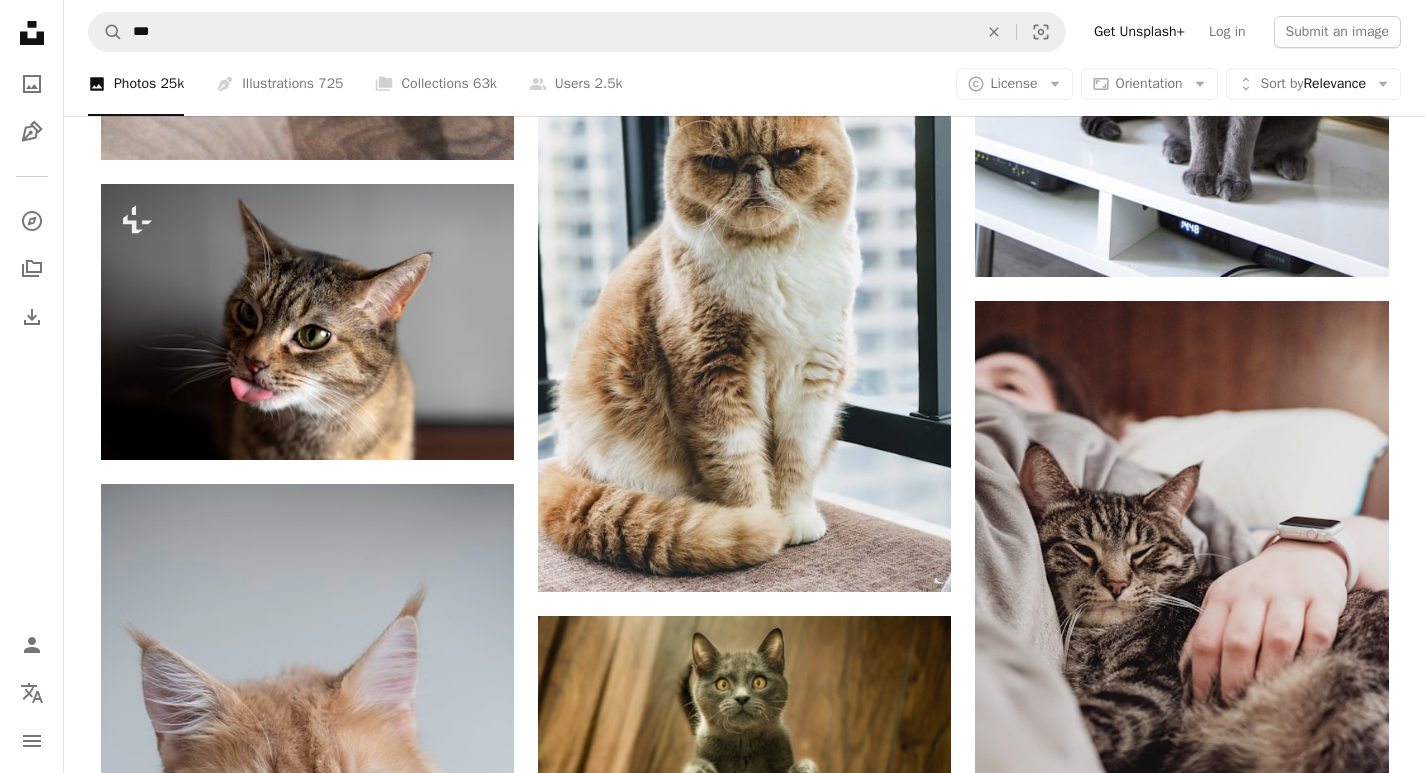 click on "[FIRST] [LAST]" at bounding box center (745, 8302) 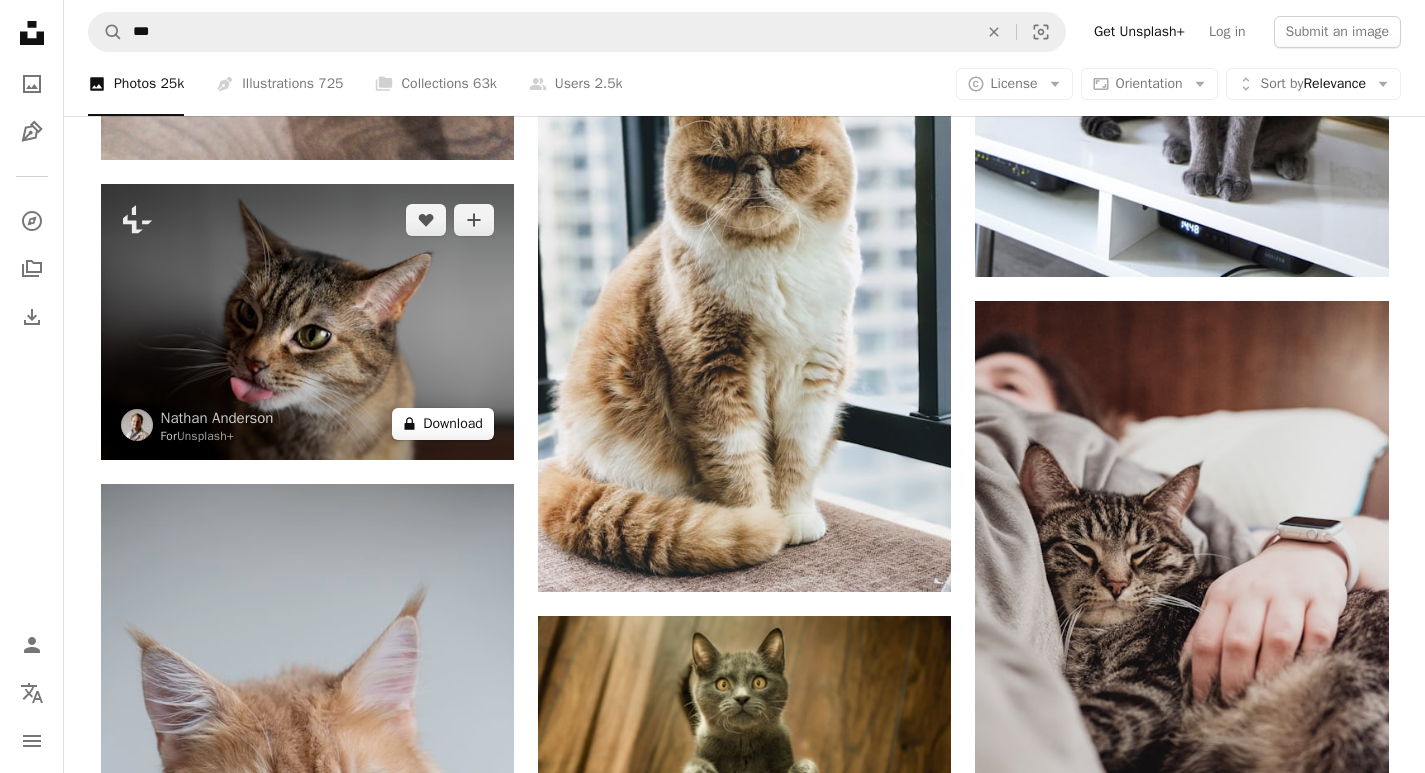 click on "A lock Download" at bounding box center [443, 424] 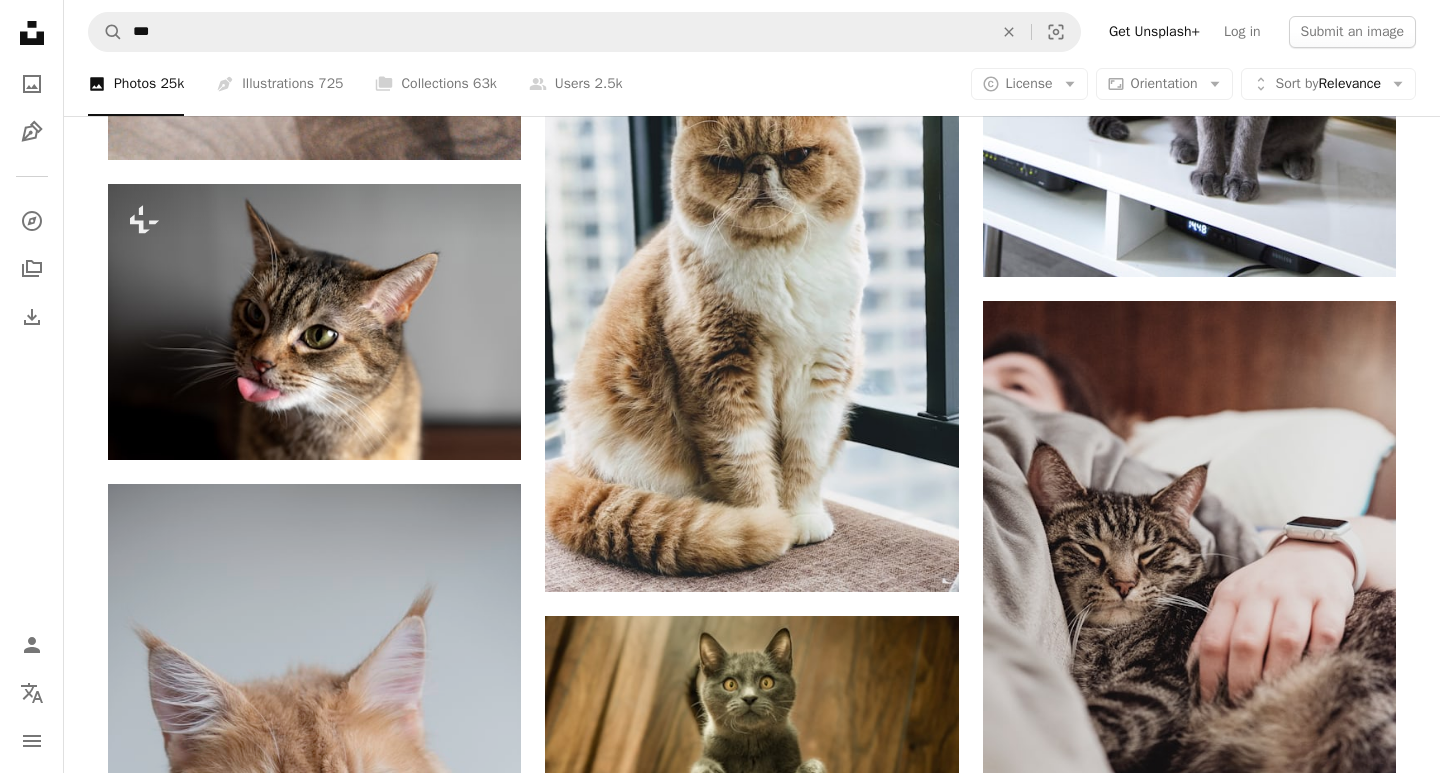 click on "An X shape" at bounding box center (20, 20) 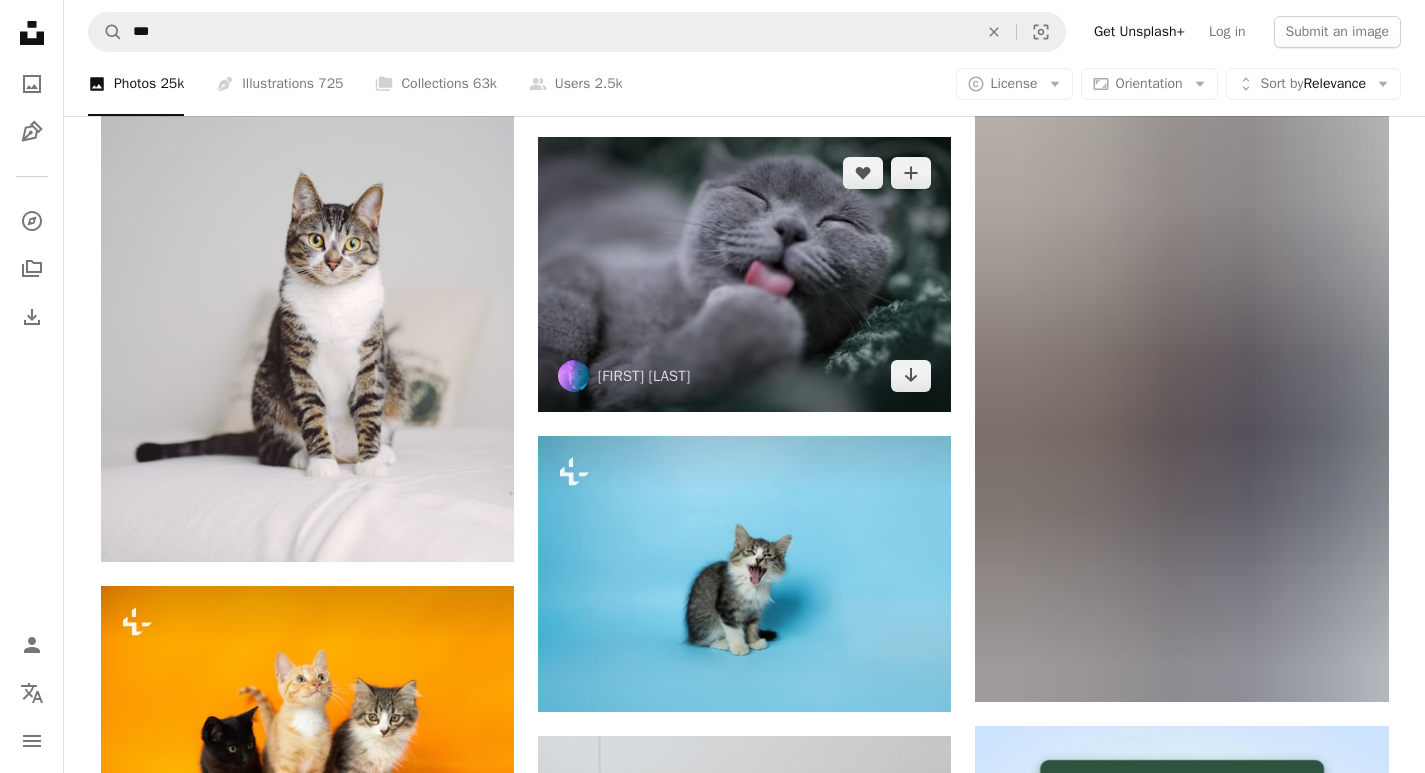 scroll, scrollTop: 9100, scrollLeft: 0, axis: vertical 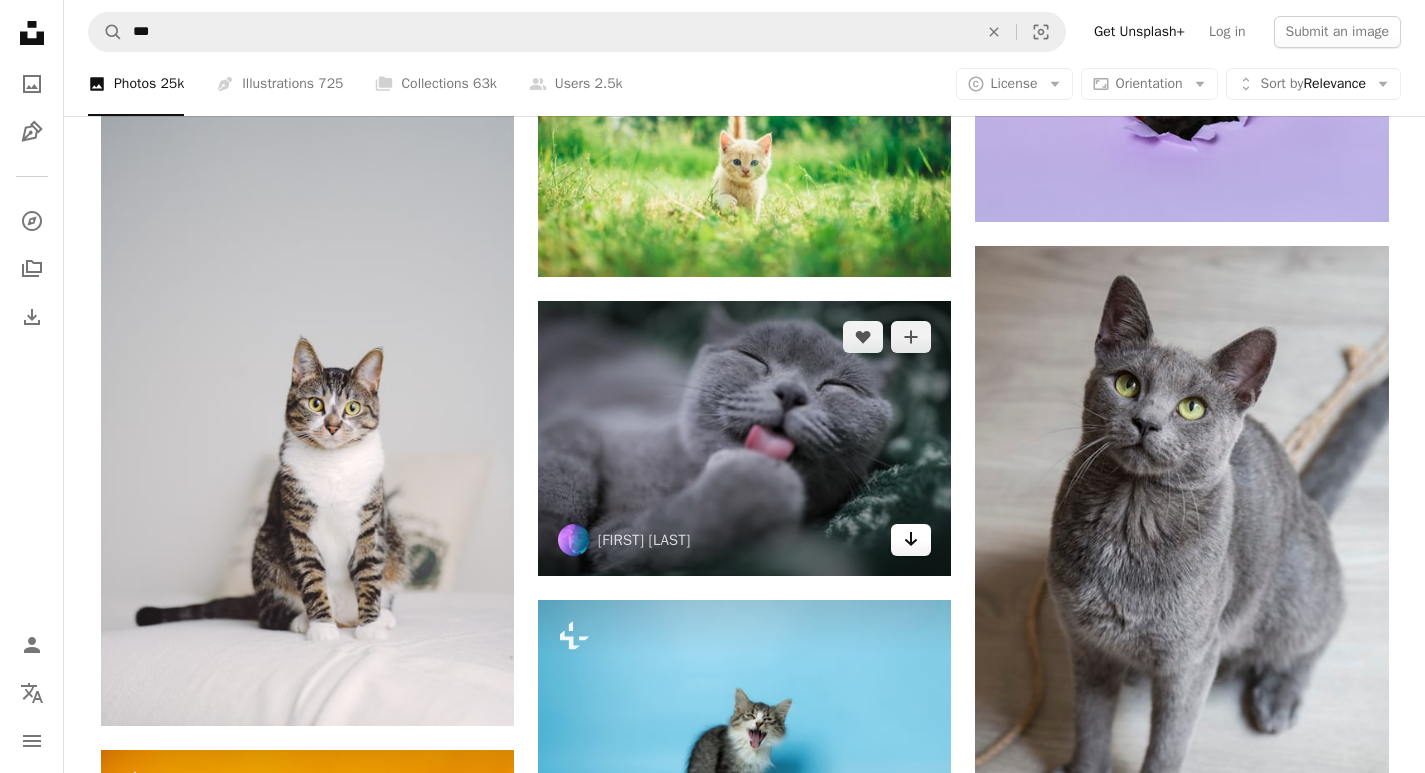 click on "Arrow pointing down" 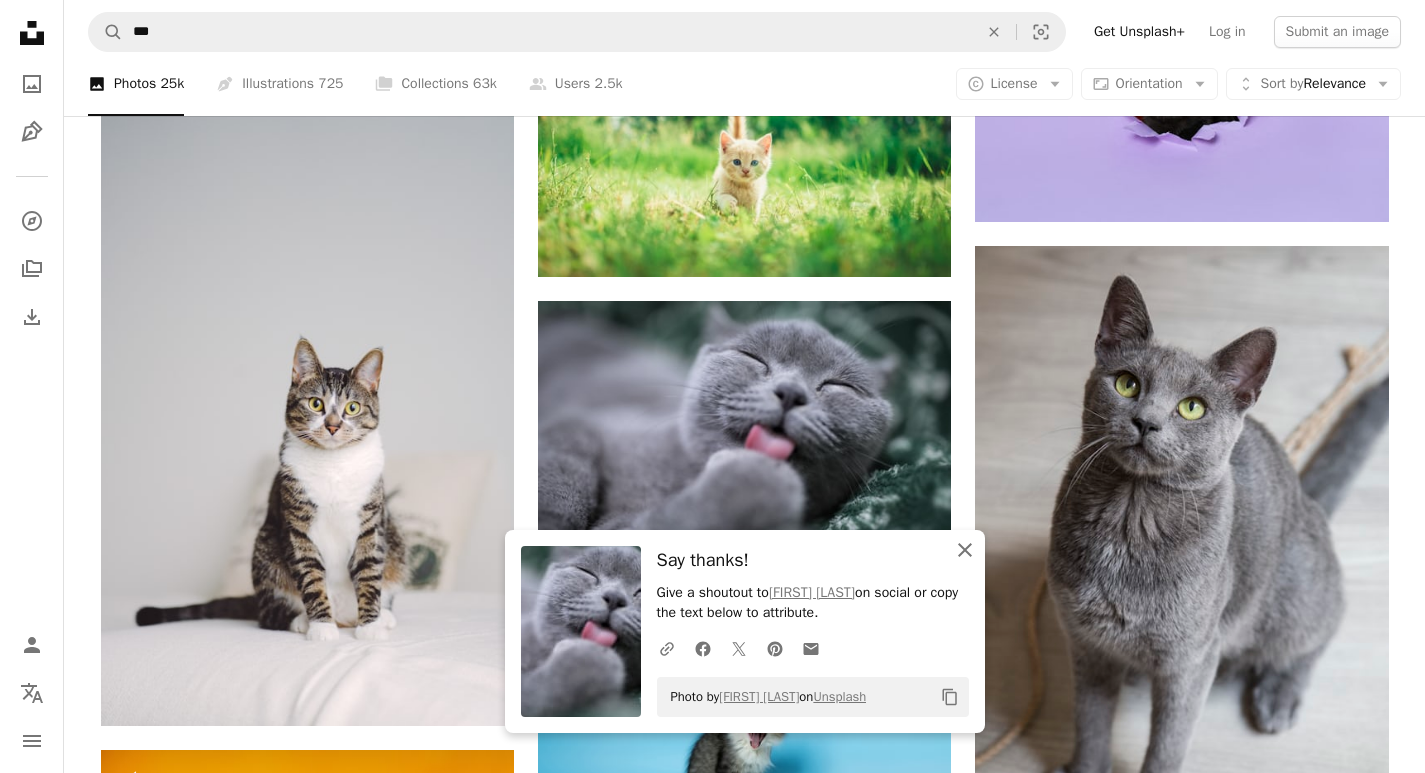 click on "An X shape" 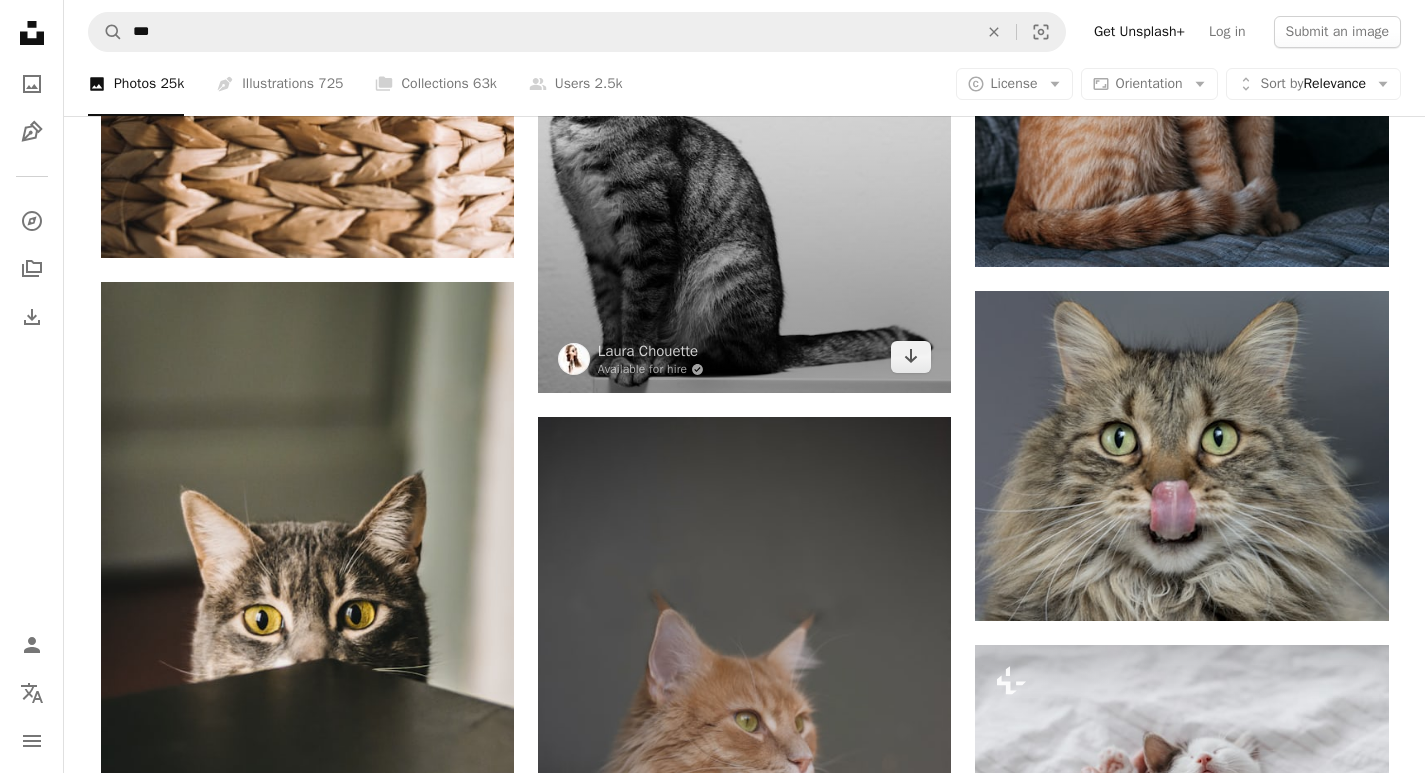 scroll, scrollTop: 12000, scrollLeft: 0, axis: vertical 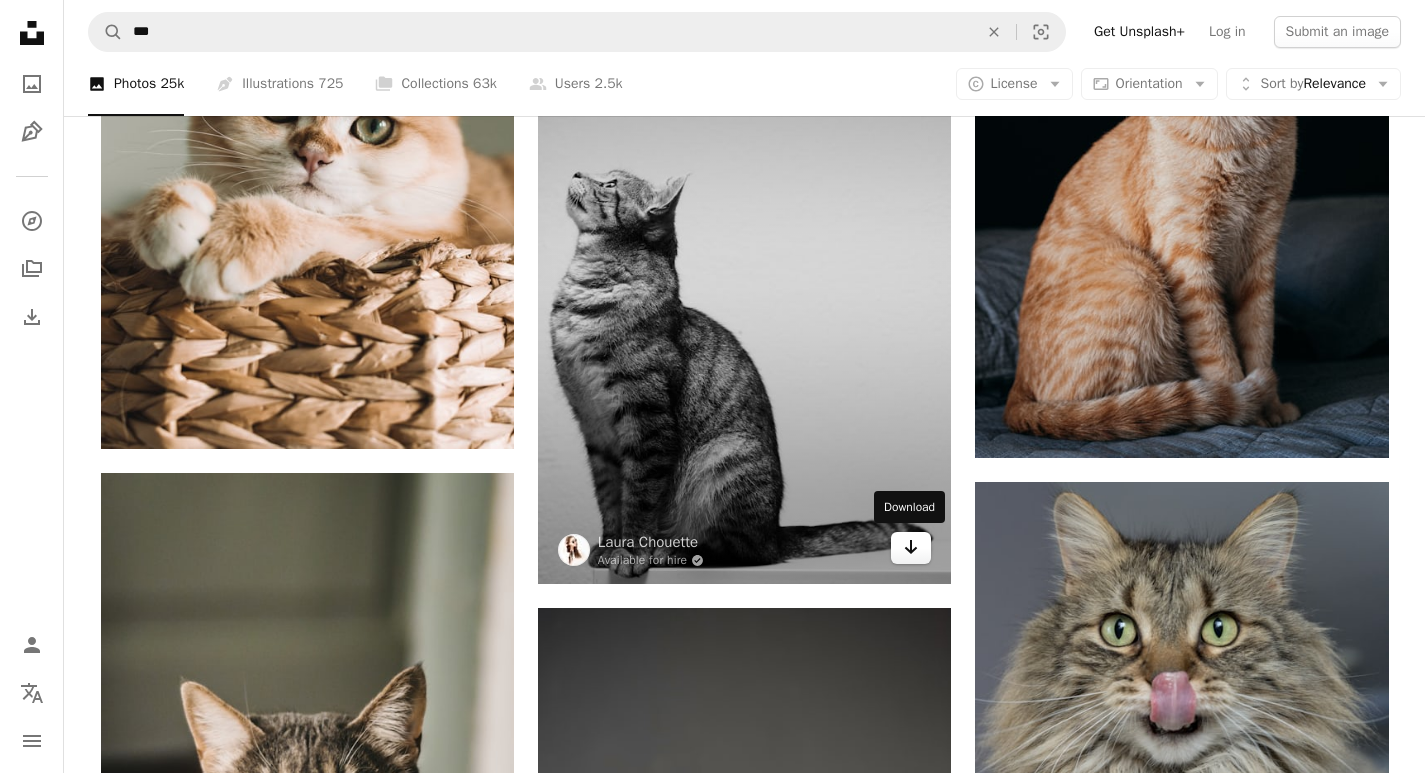 click on "Arrow pointing down" 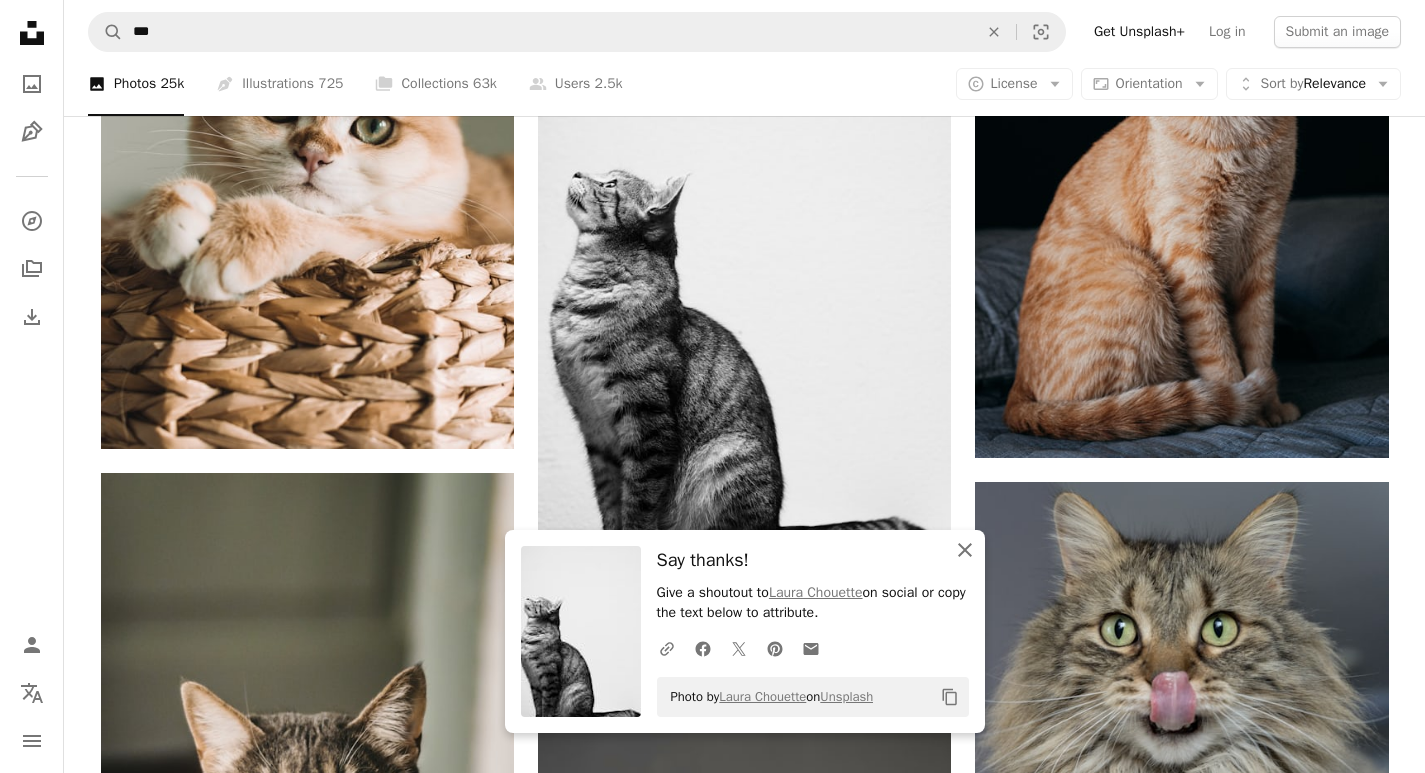 click on "An X shape" 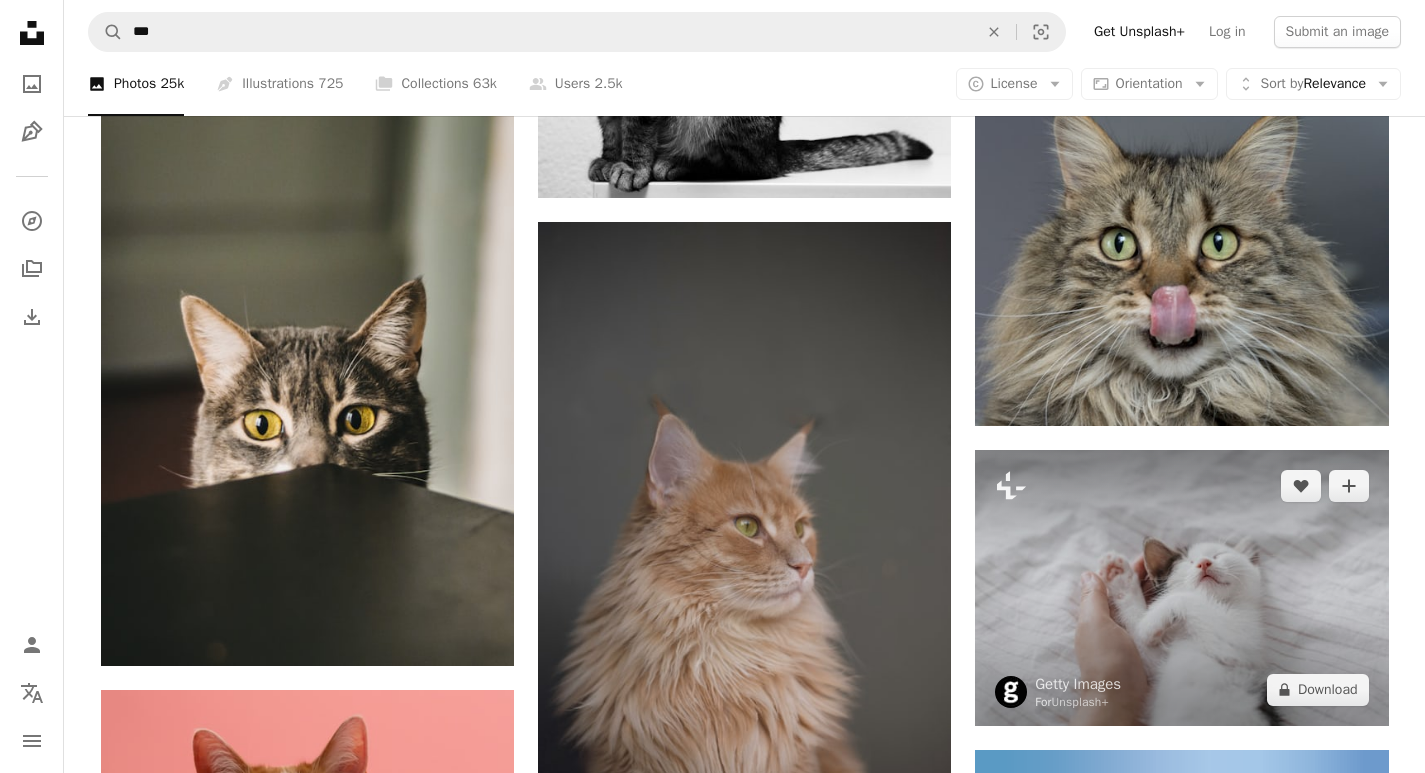 scroll, scrollTop: 12400, scrollLeft: 0, axis: vertical 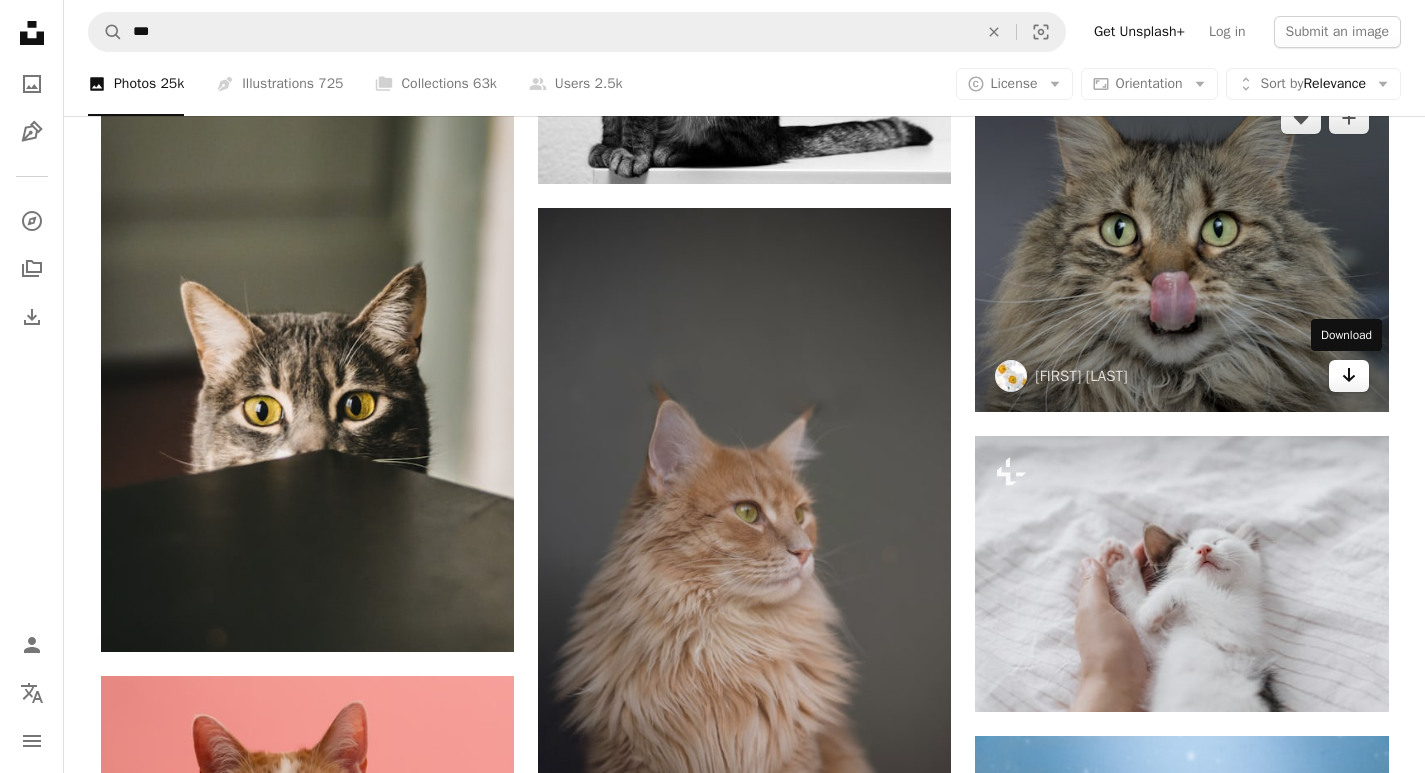 click on "Arrow pointing down" at bounding box center (1349, 376) 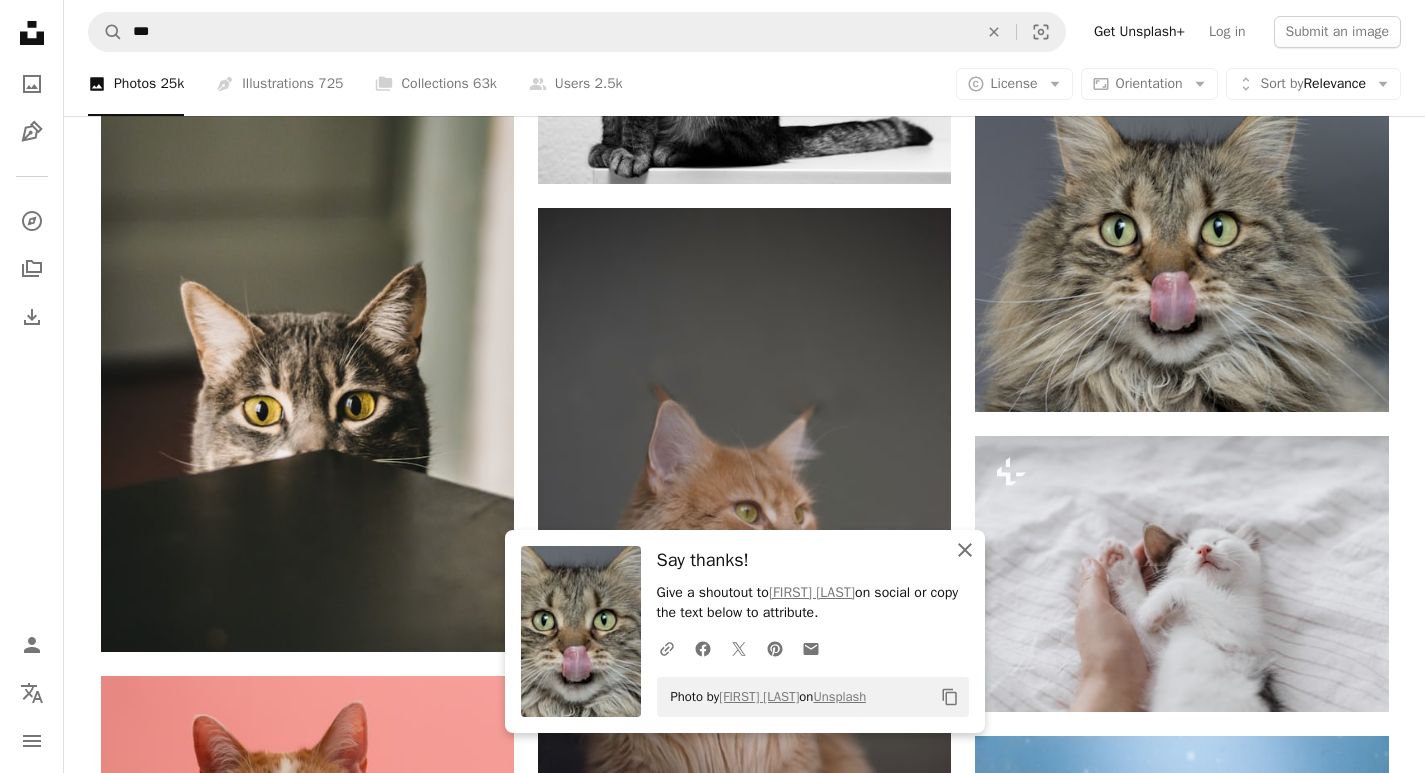 click on "An X shape" 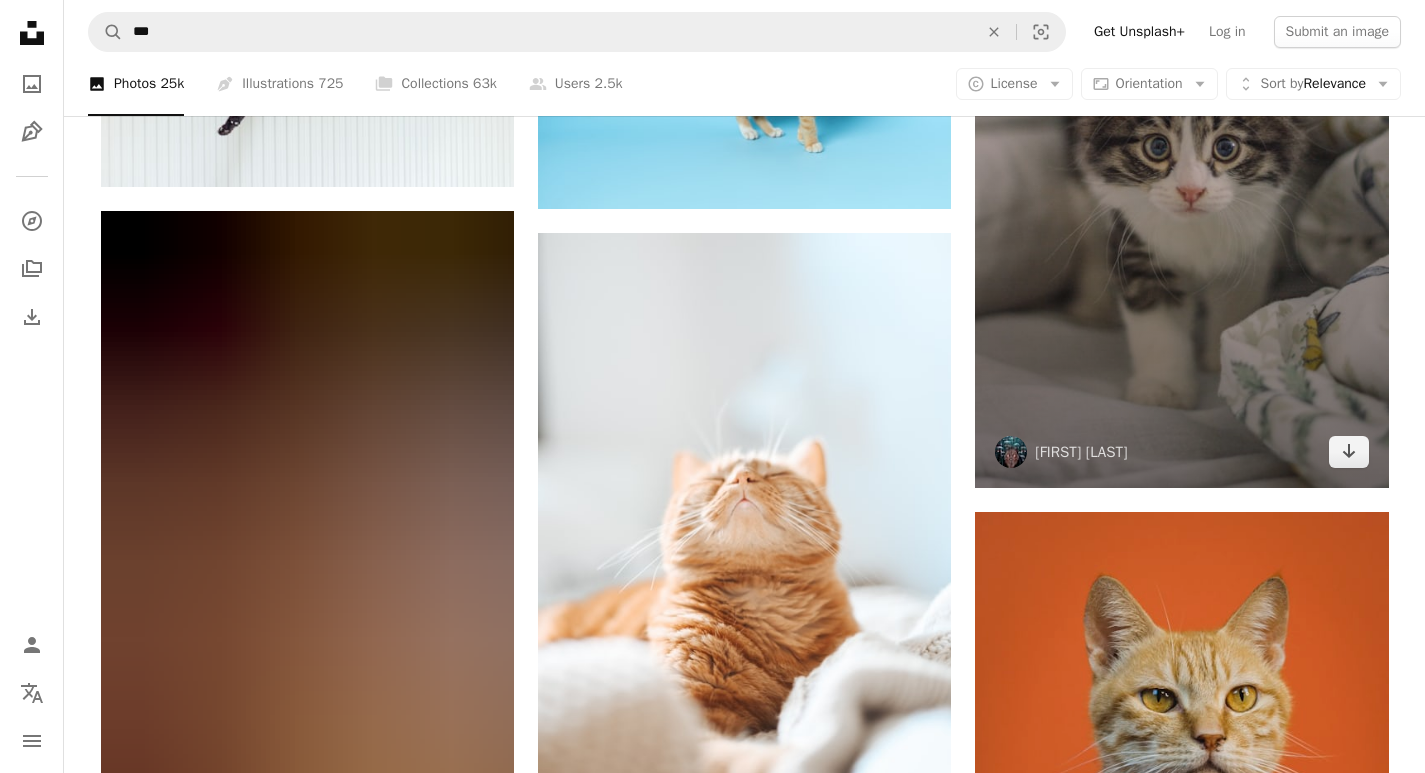 scroll, scrollTop: 13900, scrollLeft: 0, axis: vertical 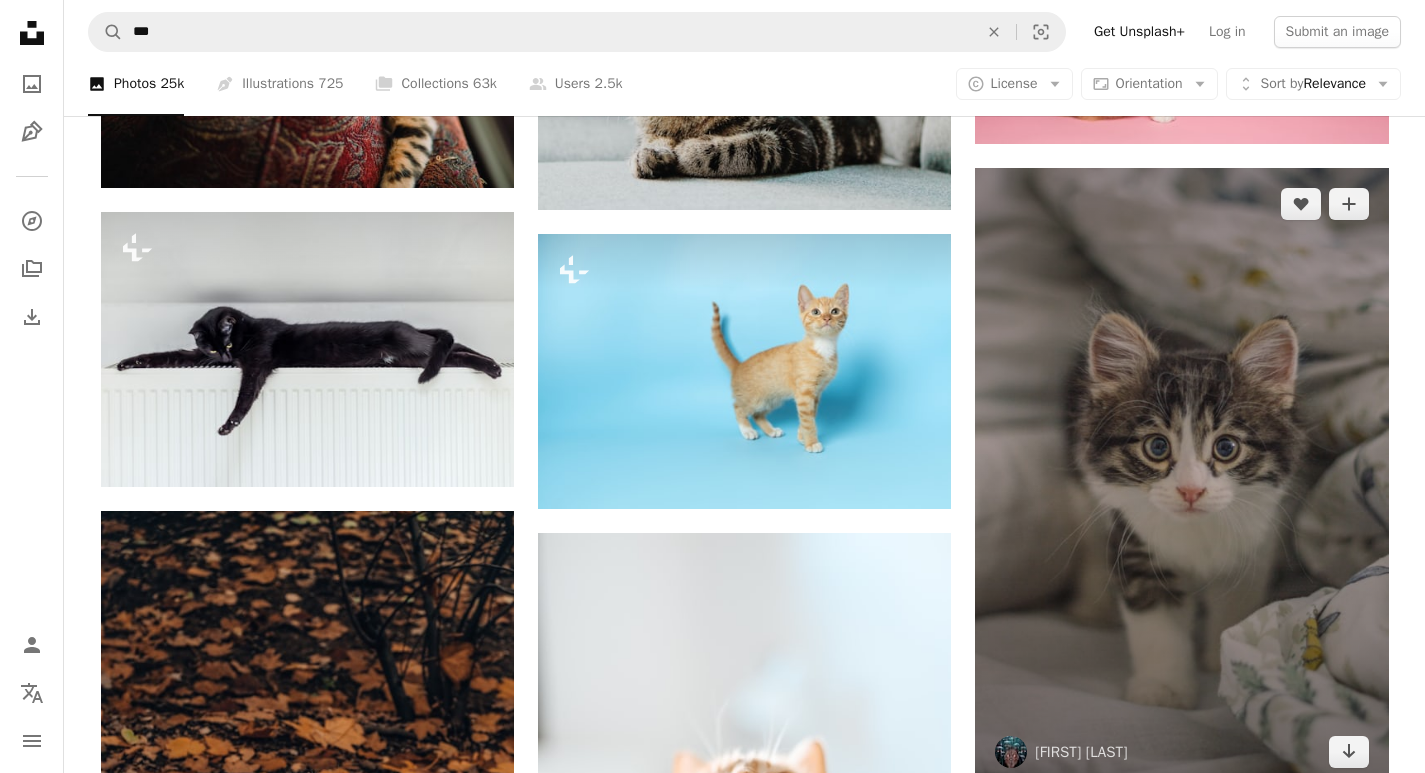 click at bounding box center (1181, 478) 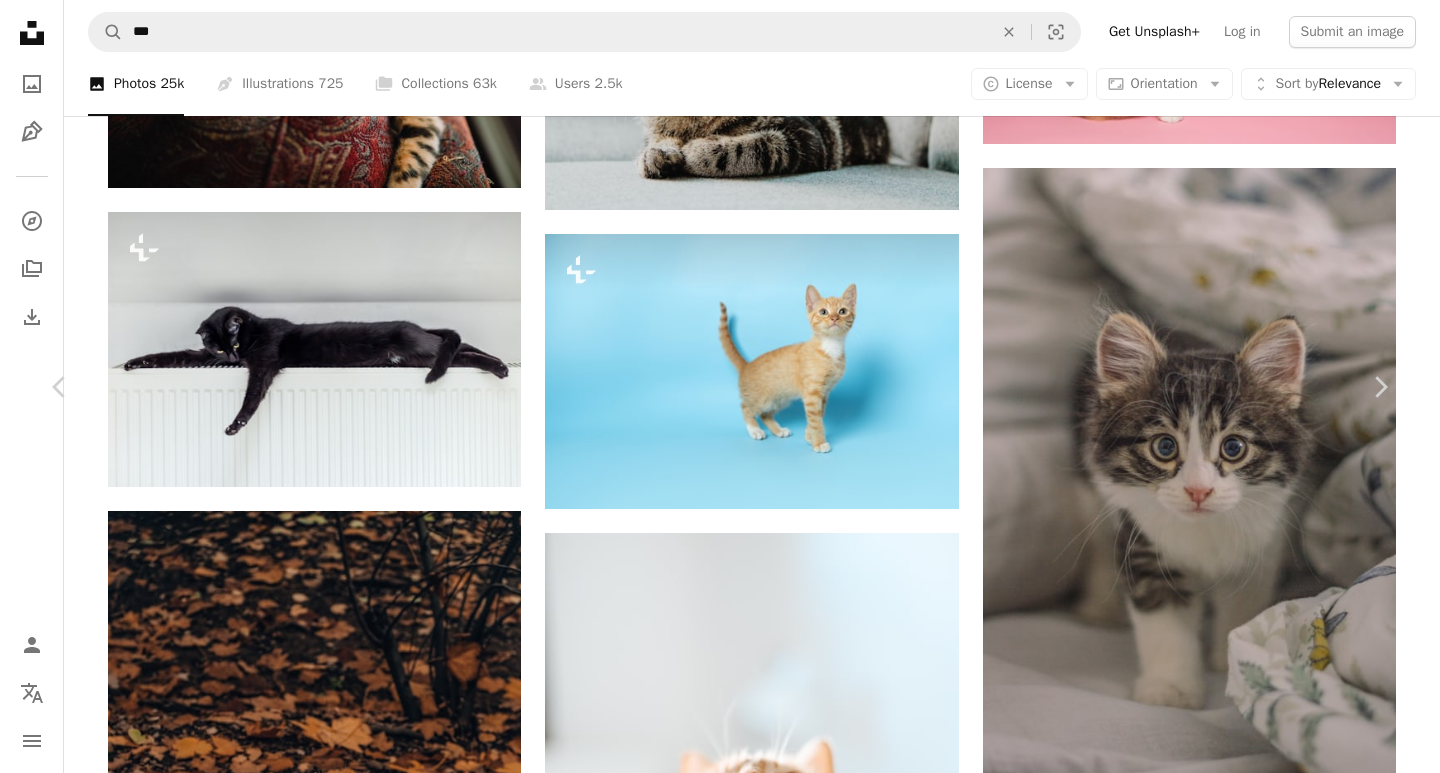 click on "An X shape" at bounding box center (20, 20) 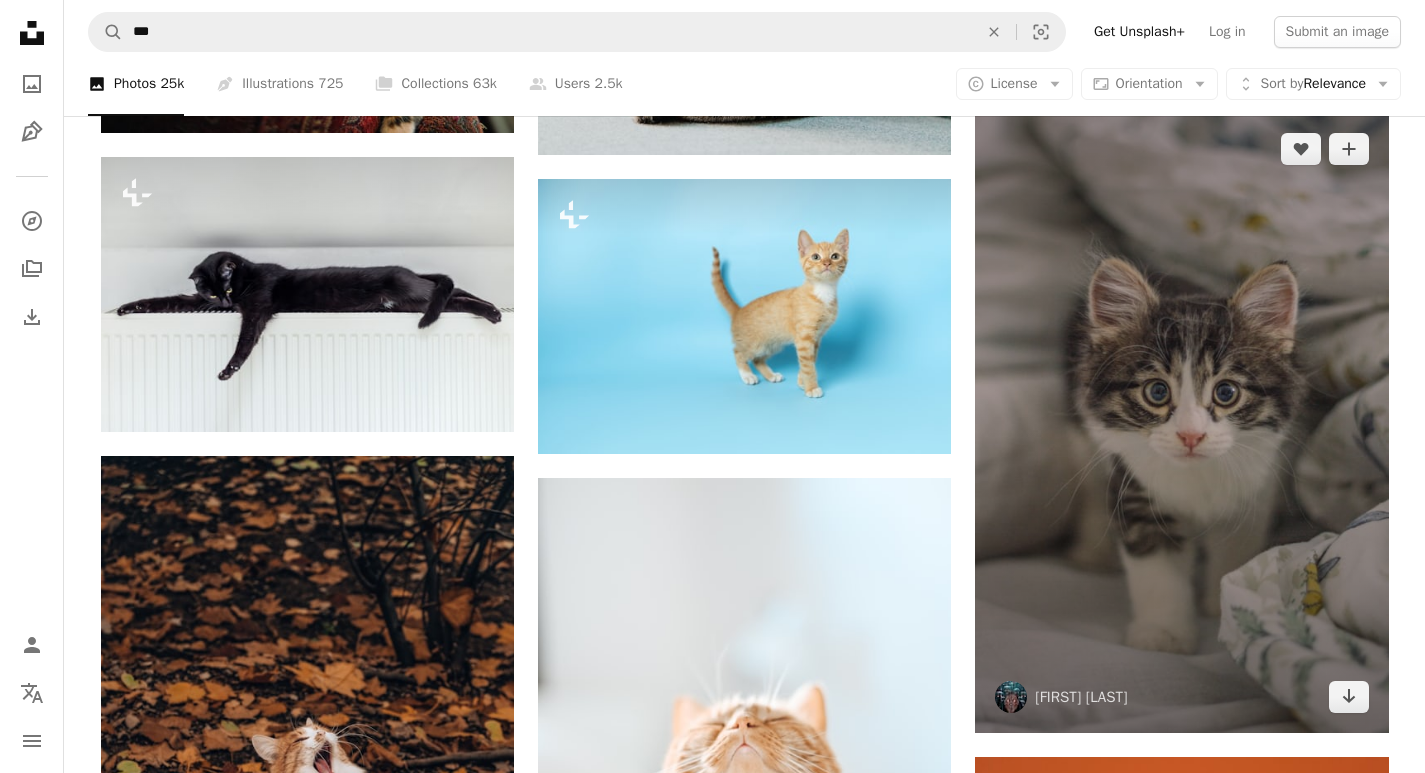 scroll, scrollTop: 14000, scrollLeft: 0, axis: vertical 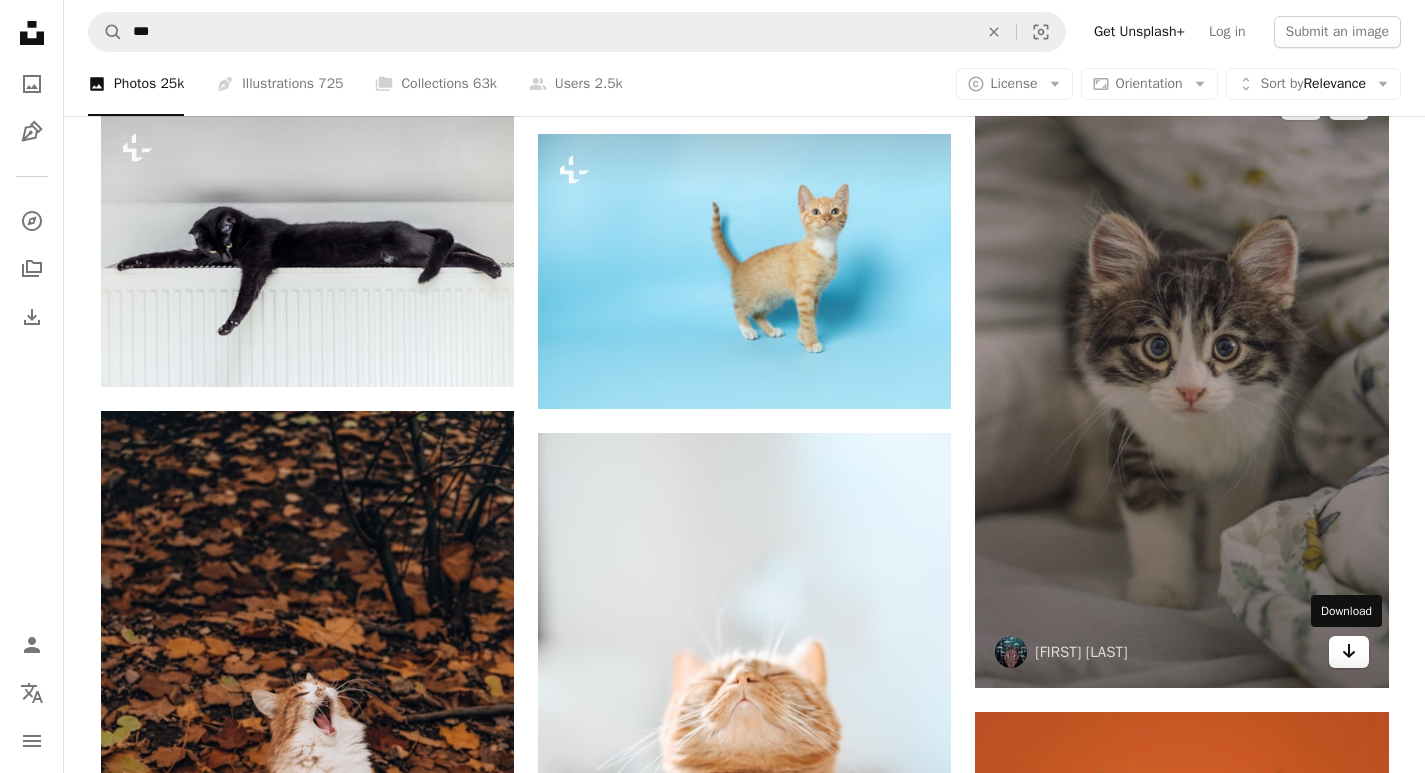 click on "Arrow pointing down" 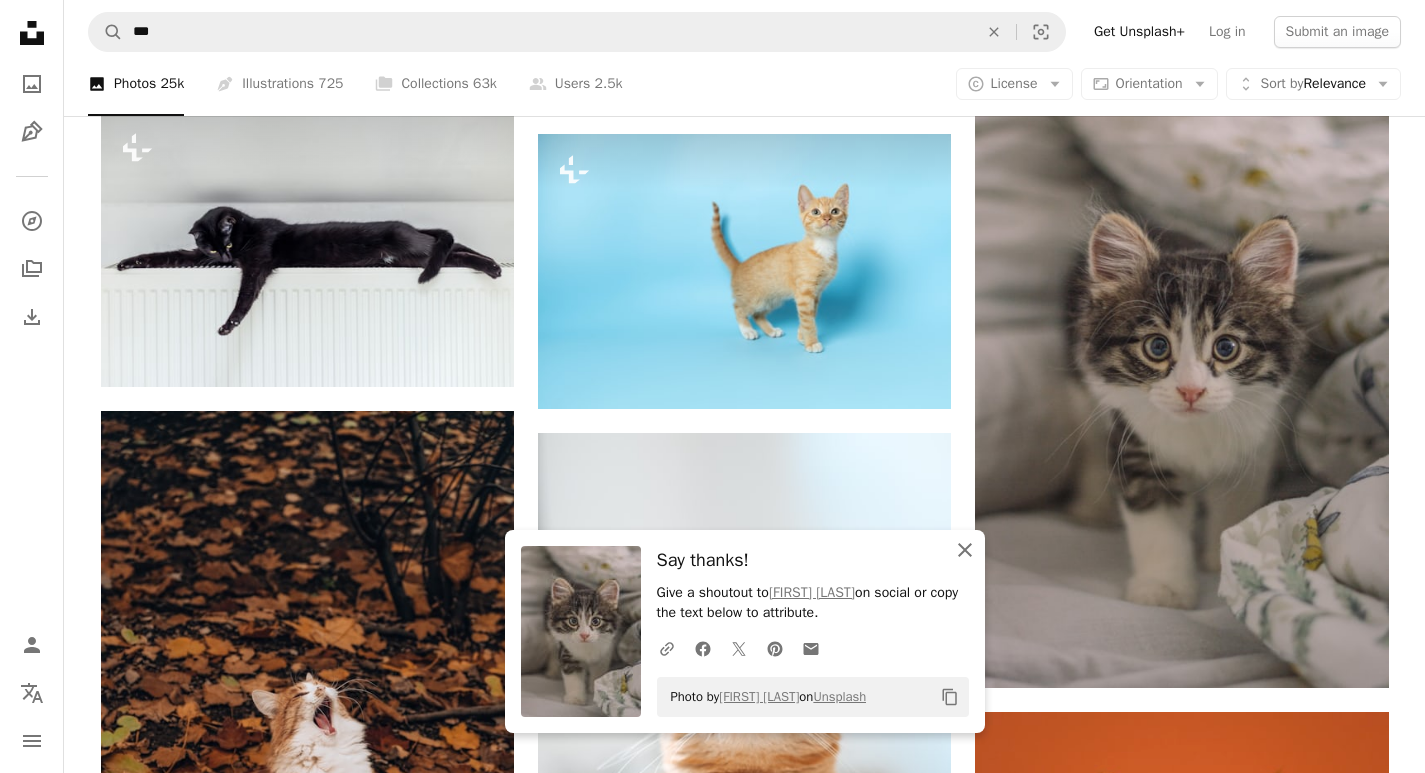 click on "An X shape" 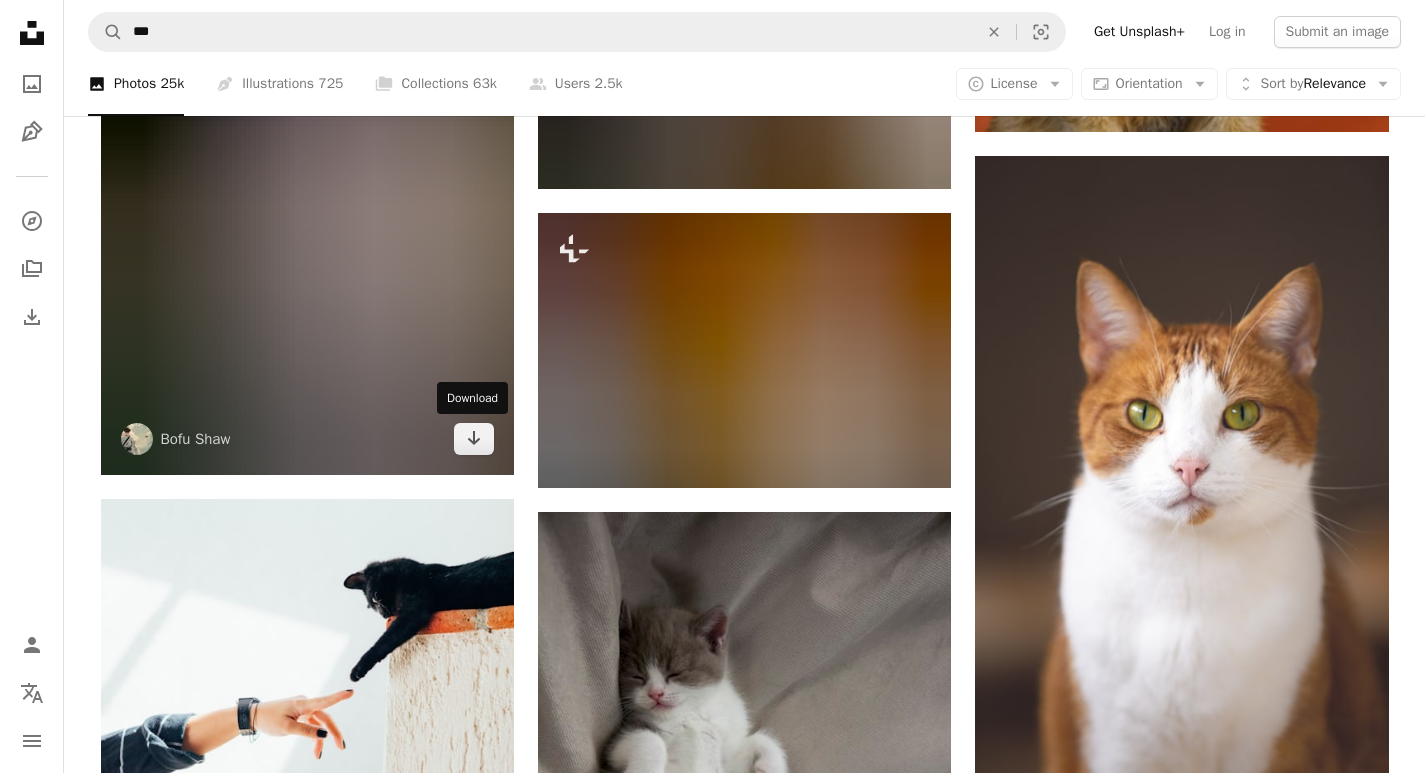 scroll, scrollTop: 15100, scrollLeft: 0, axis: vertical 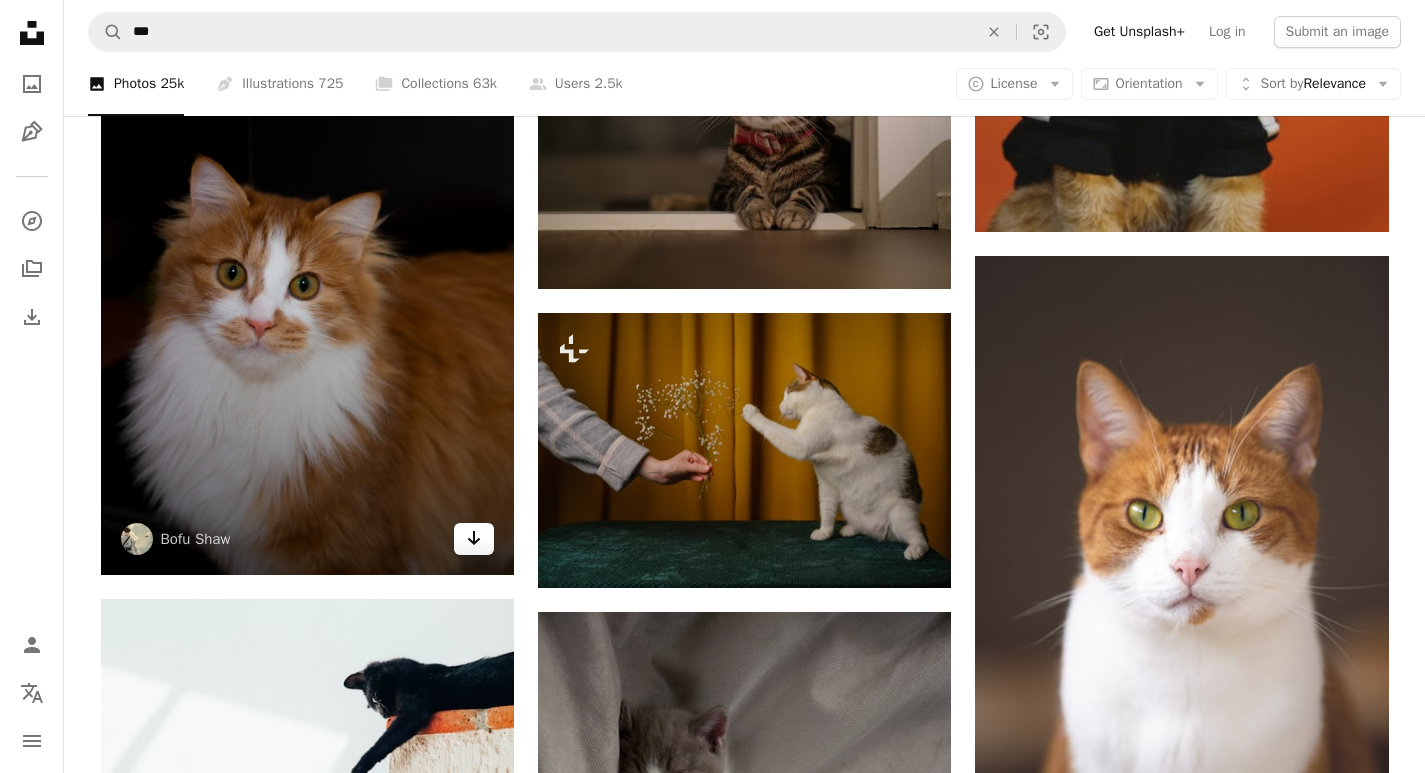 click on "Arrow pointing down" 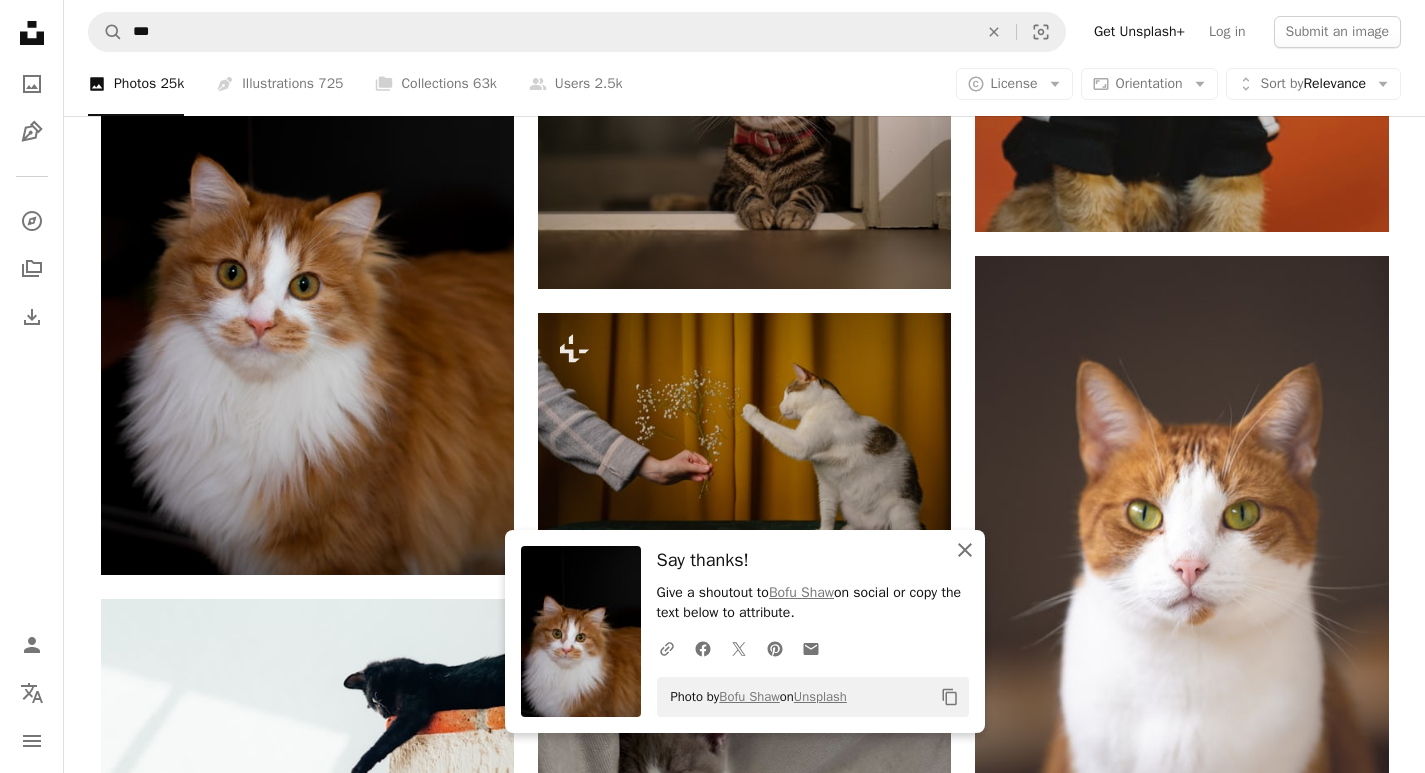 click on "An X shape" 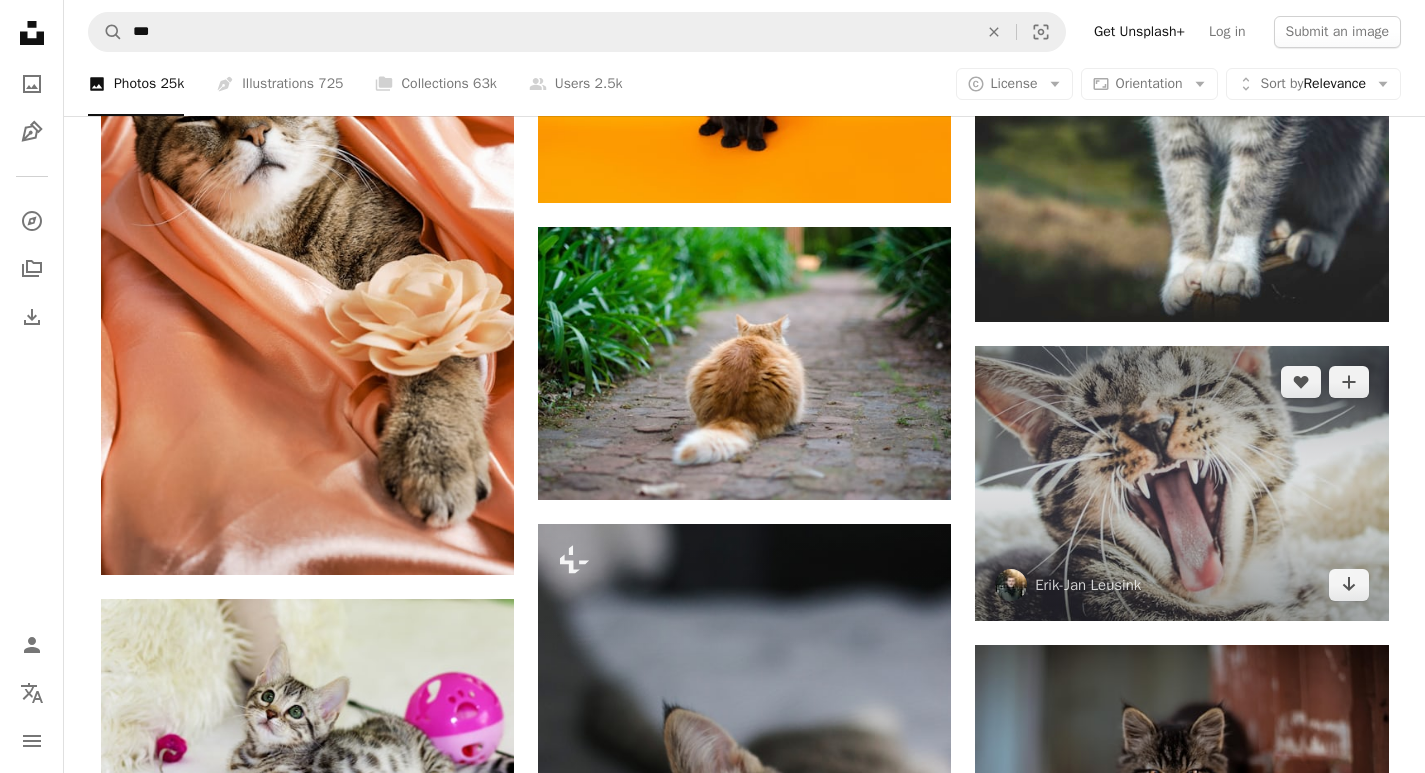 scroll, scrollTop: 17200, scrollLeft: 0, axis: vertical 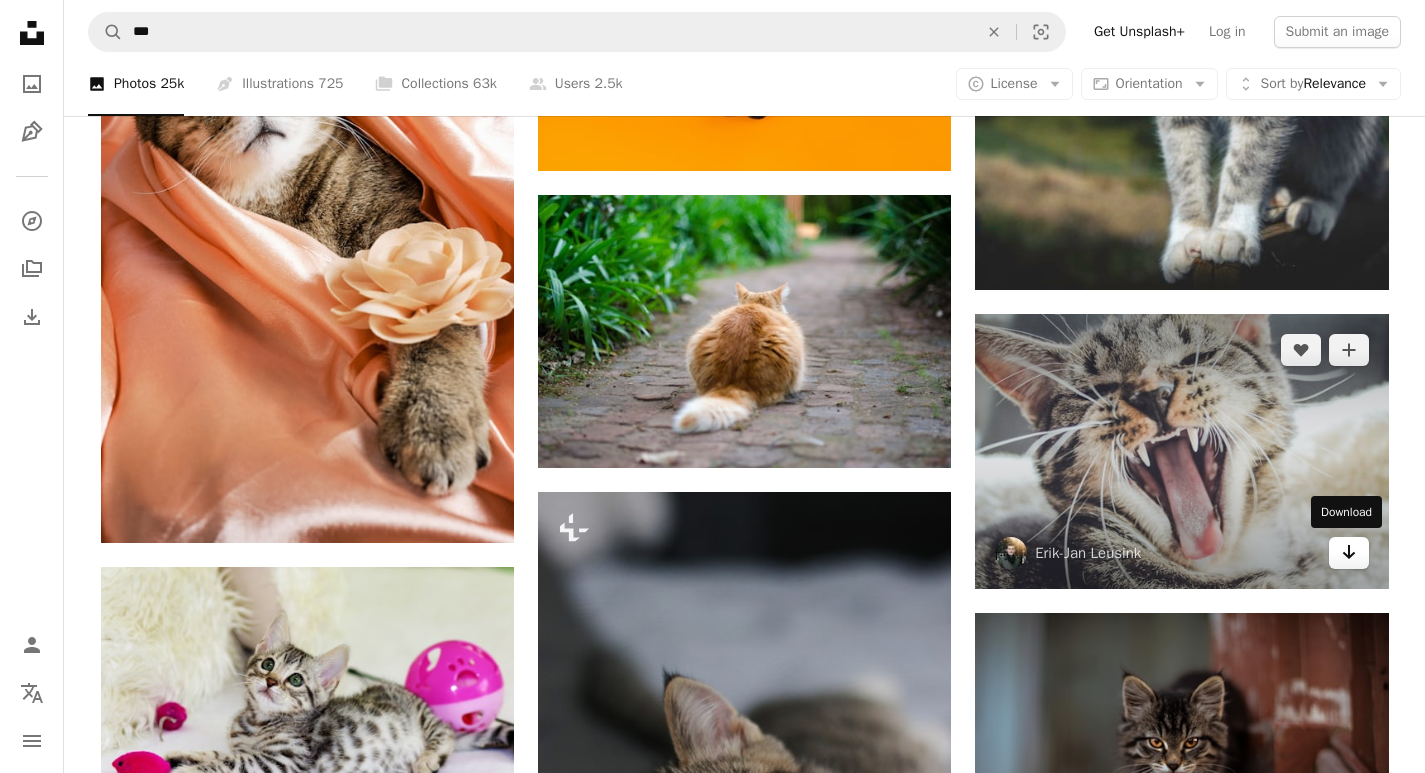 click on "Arrow pointing down" 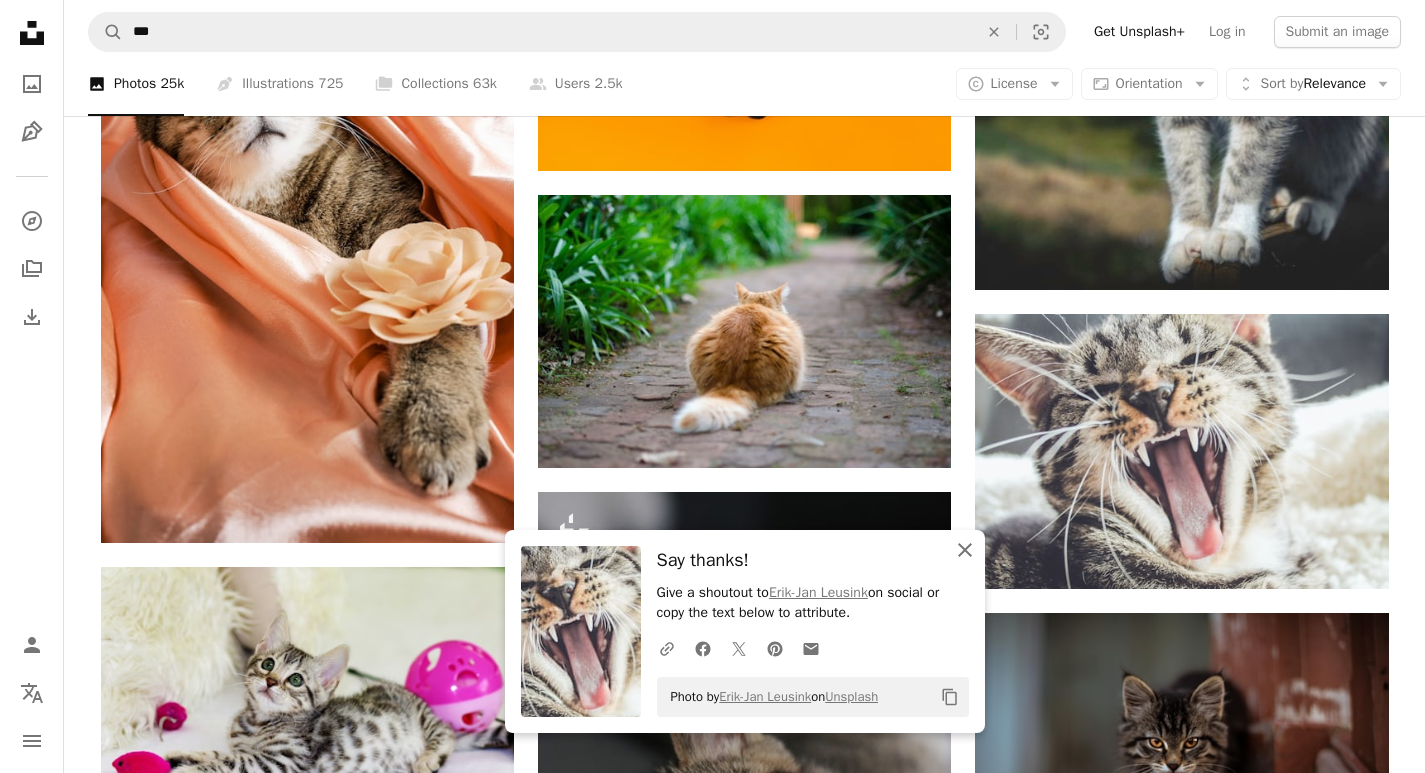 click on "An X shape" 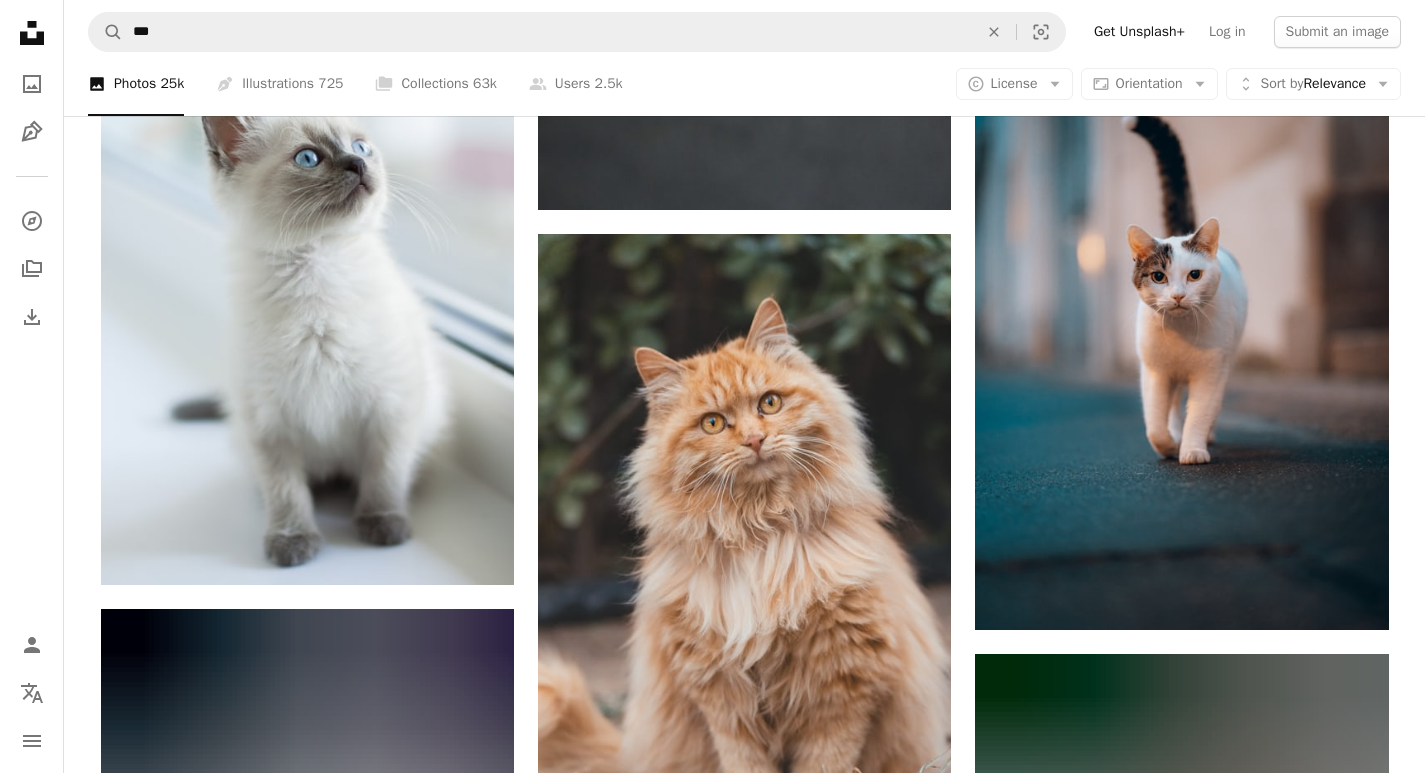 scroll, scrollTop: 18100, scrollLeft: 0, axis: vertical 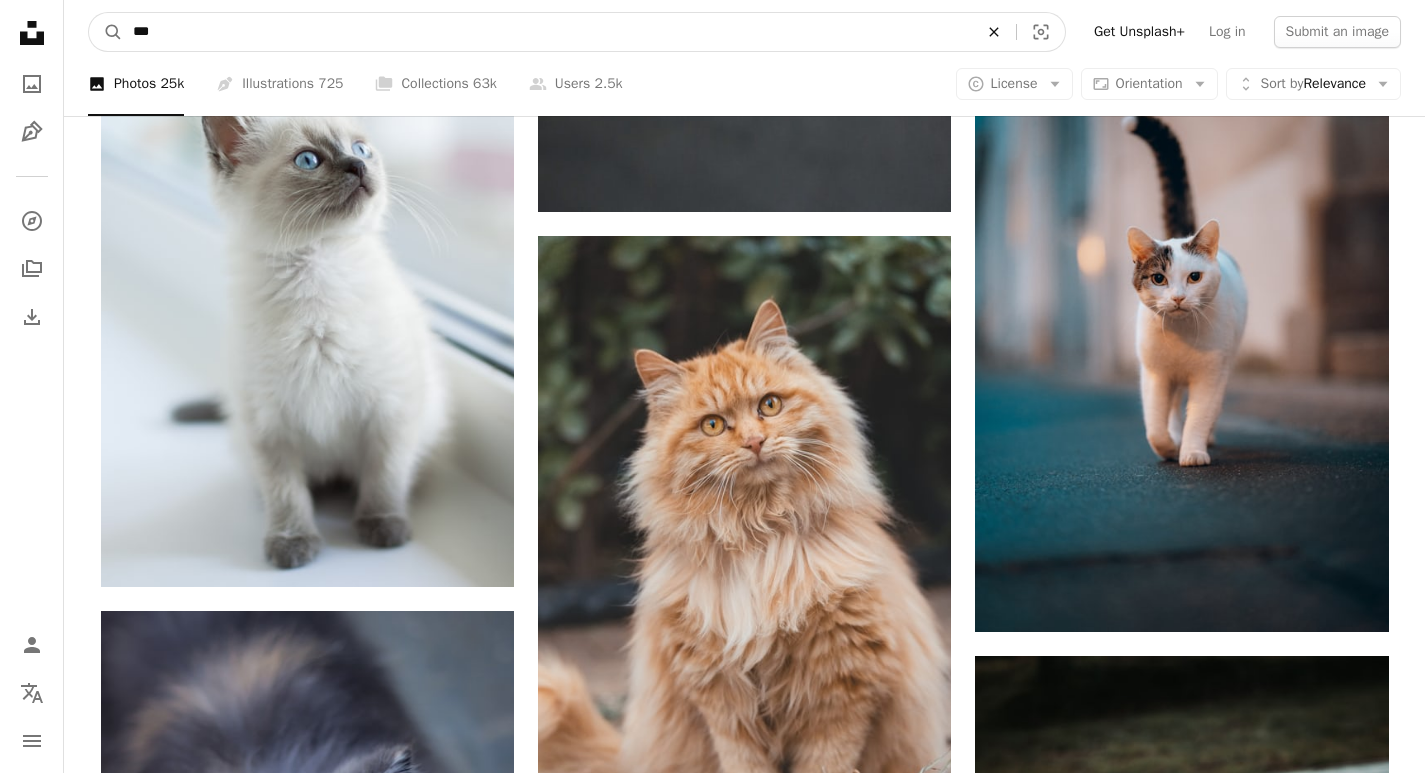 click 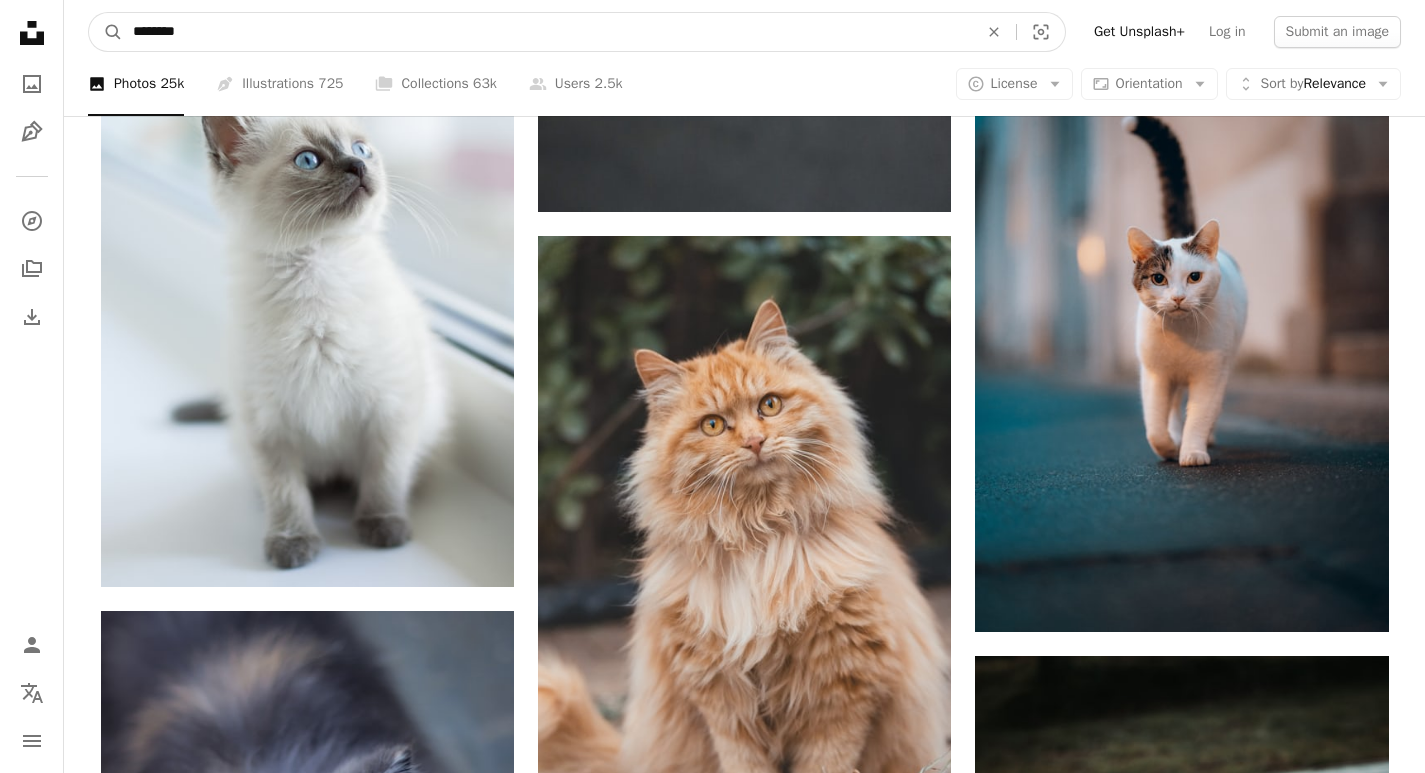 type on "********" 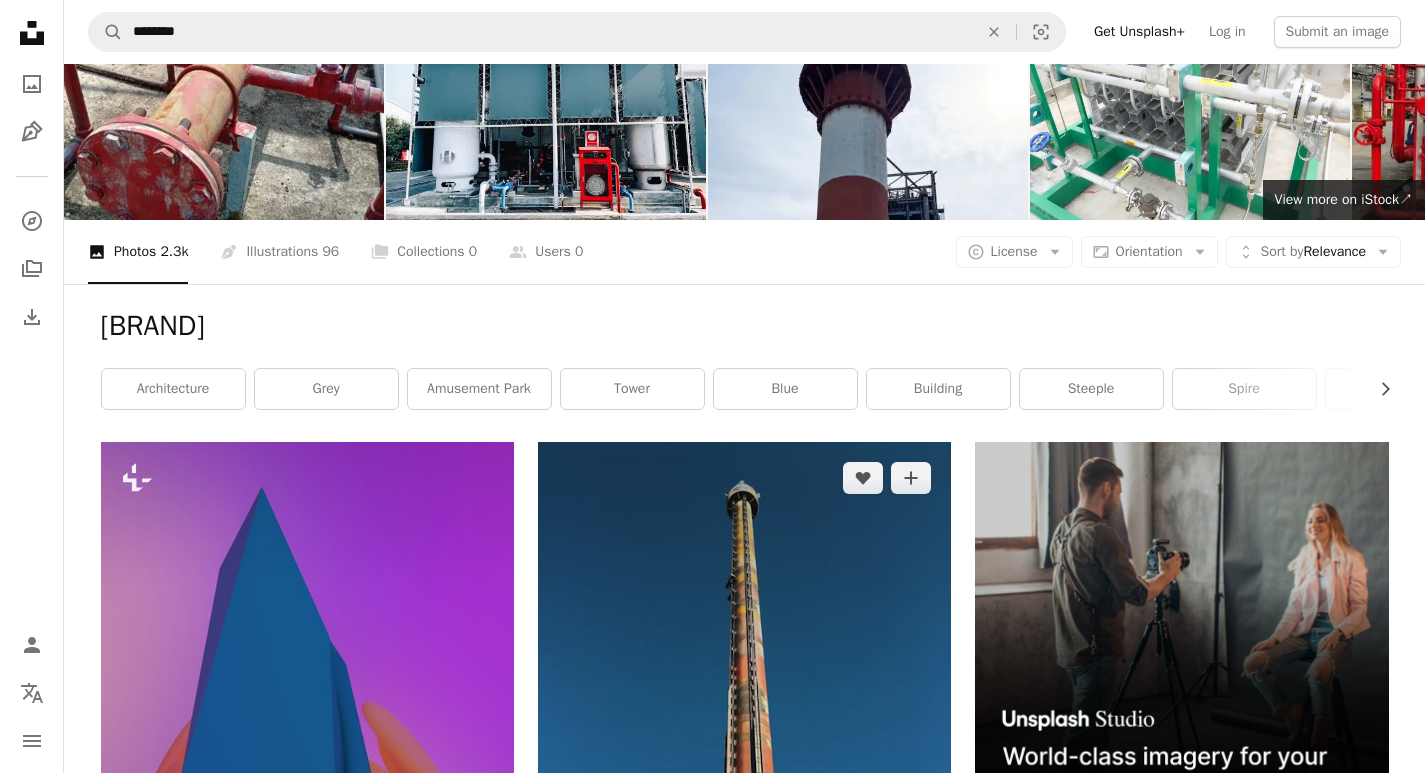 scroll, scrollTop: 0, scrollLeft: 0, axis: both 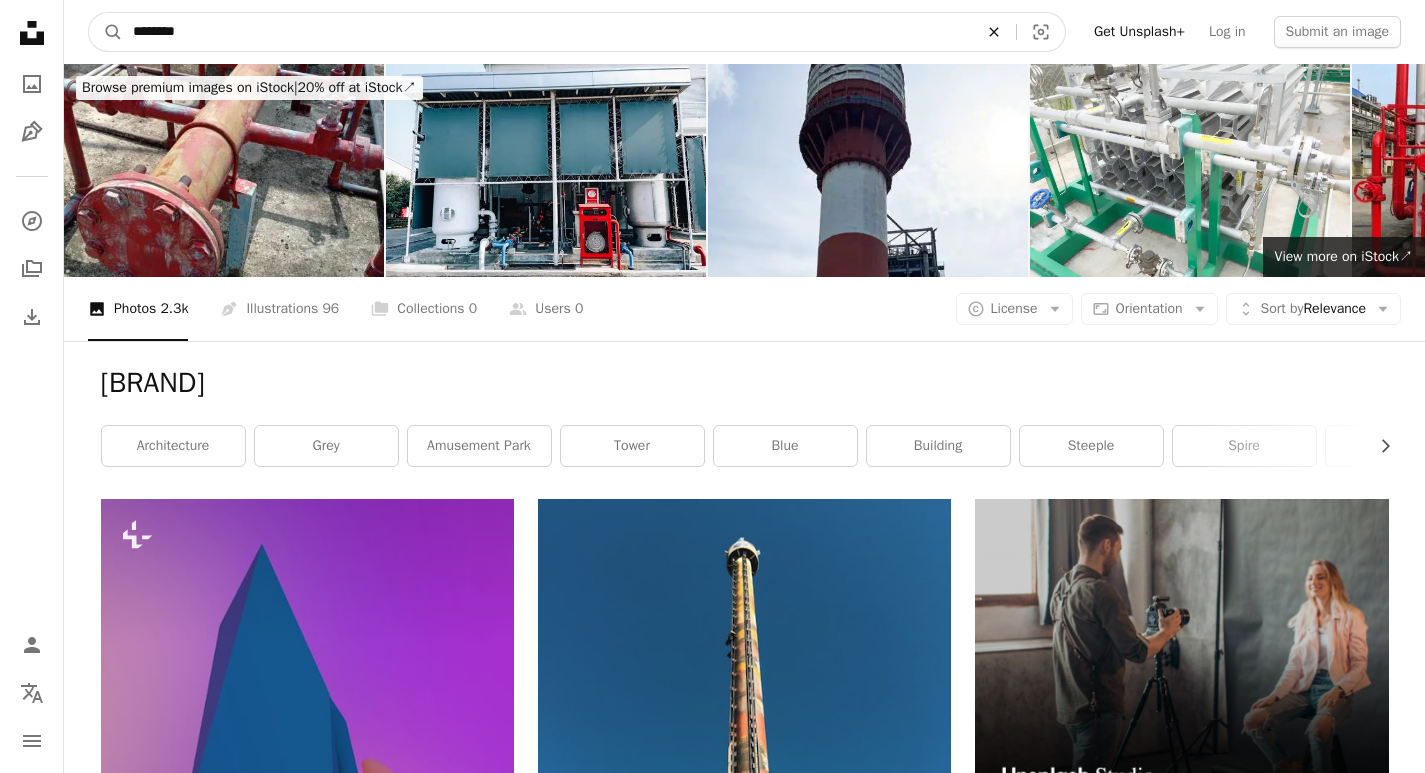 click on "An X shape" 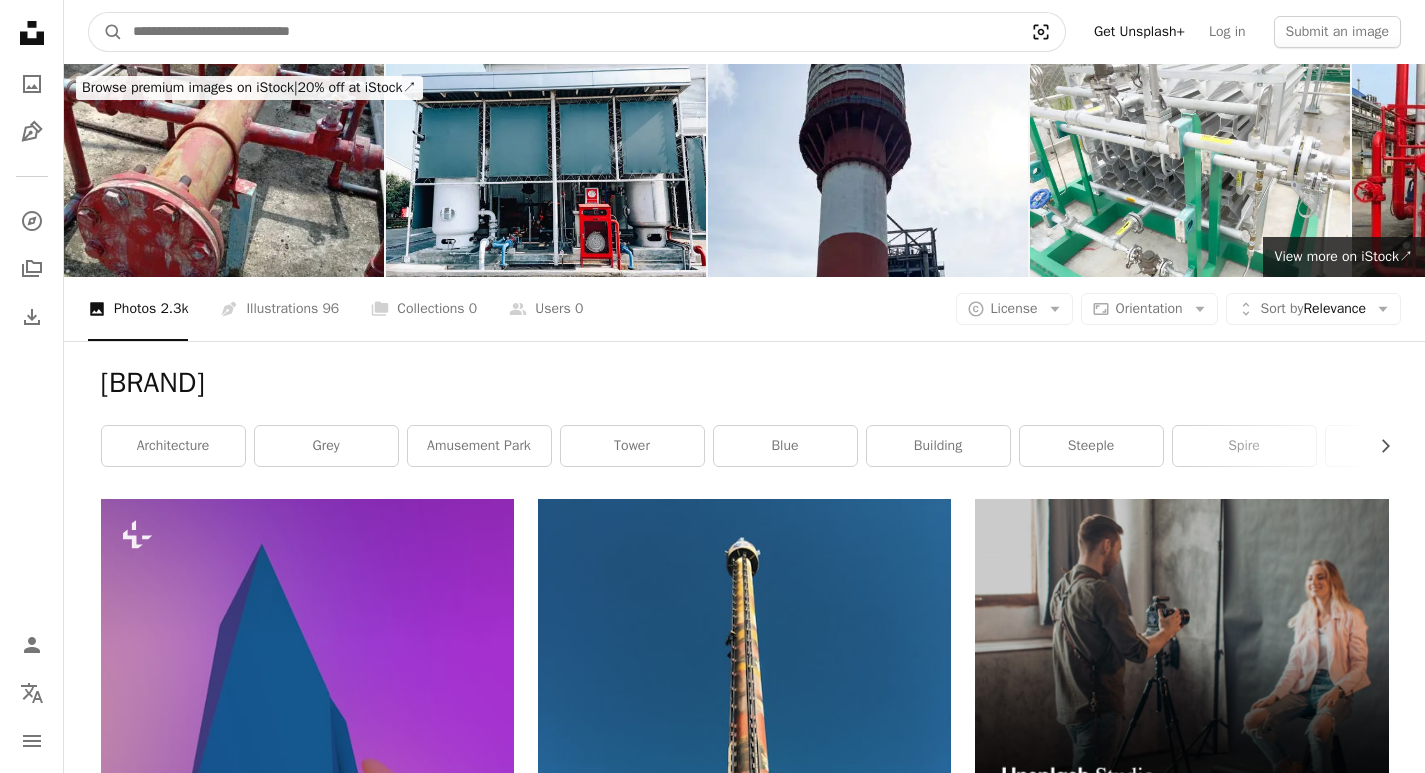 click on "Visual search" 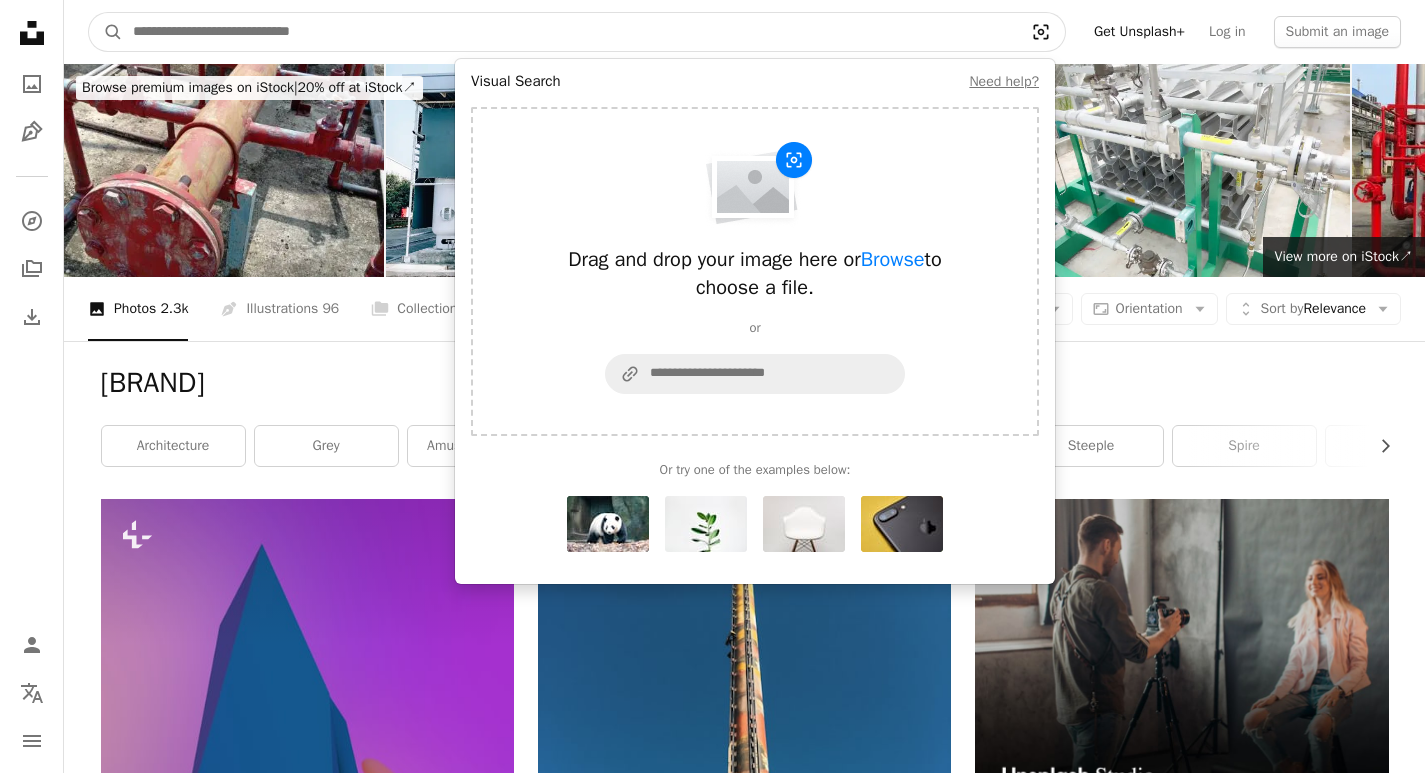 click on "Visual search" 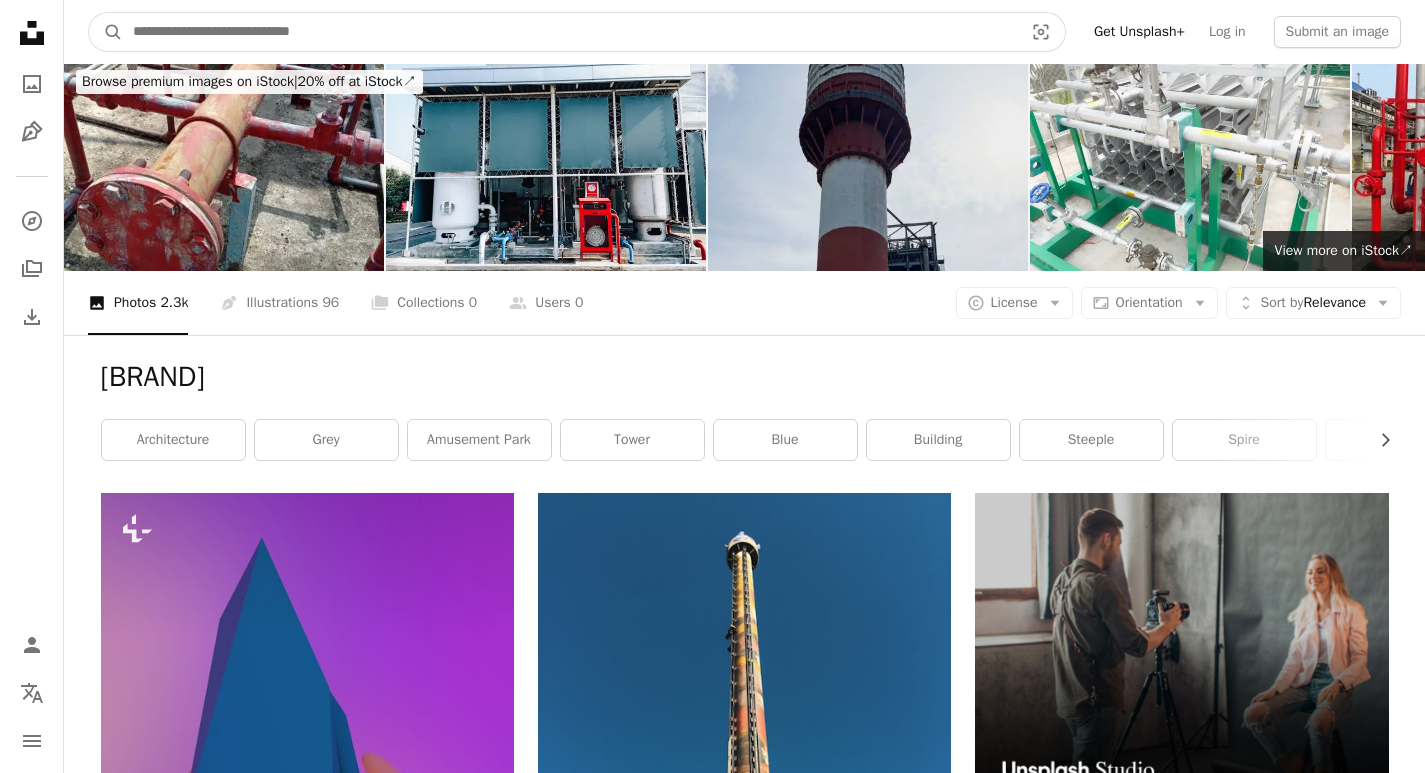 scroll, scrollTop: 0, scrollLeft: 0, axis: both 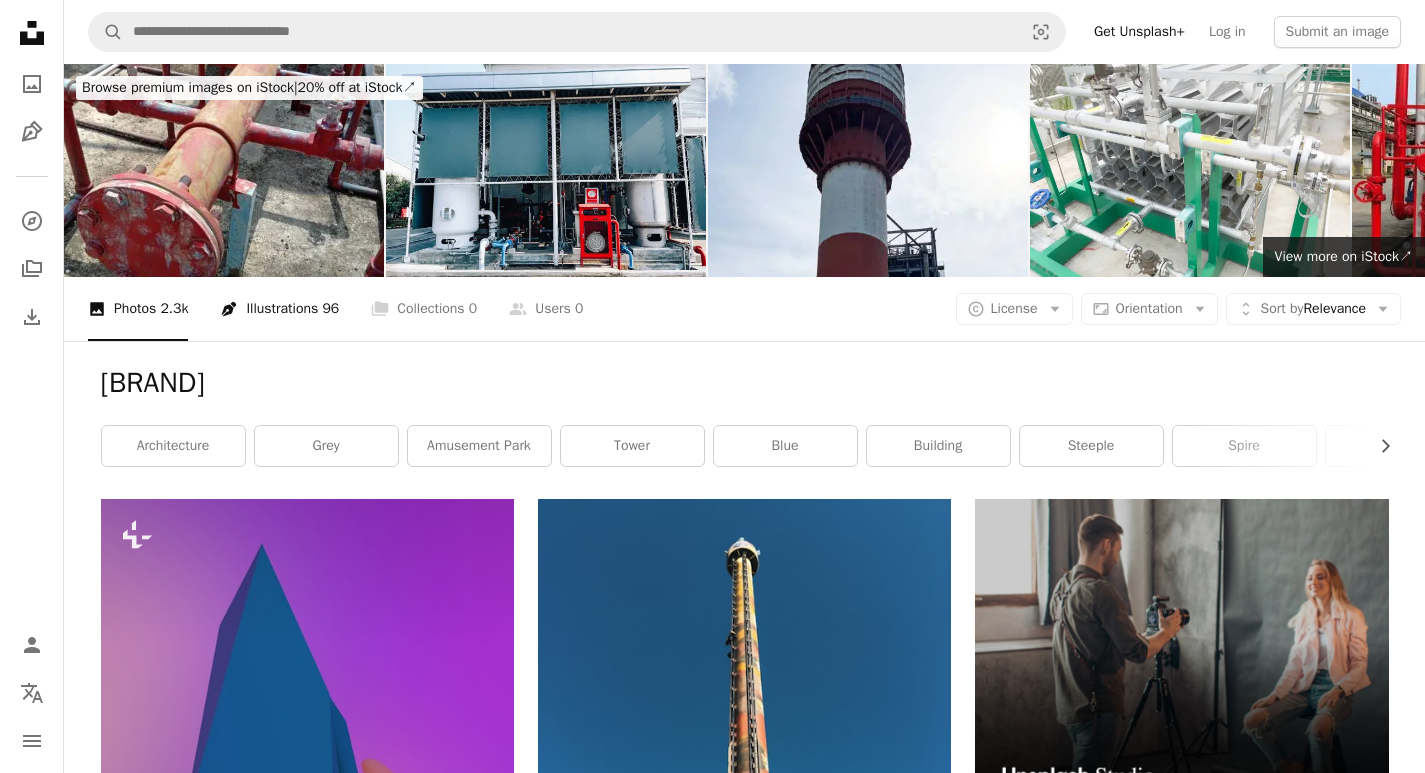 drag, startPoint x: 274, startPoint y: 301, endPoint x: 292, endPoint y: 303, distance: 18.110771 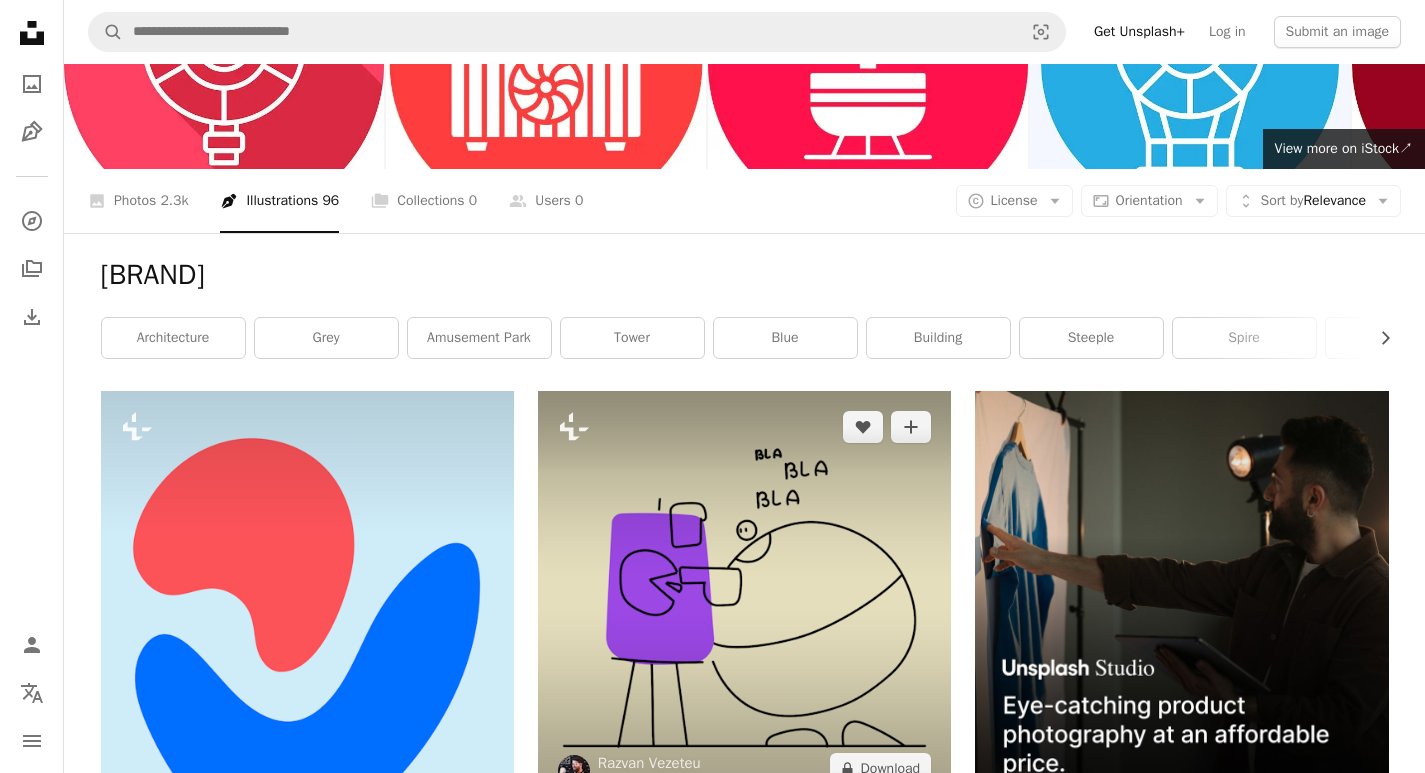 scroll, scrollTop: 0, scrollLeft: 0, axis: both 